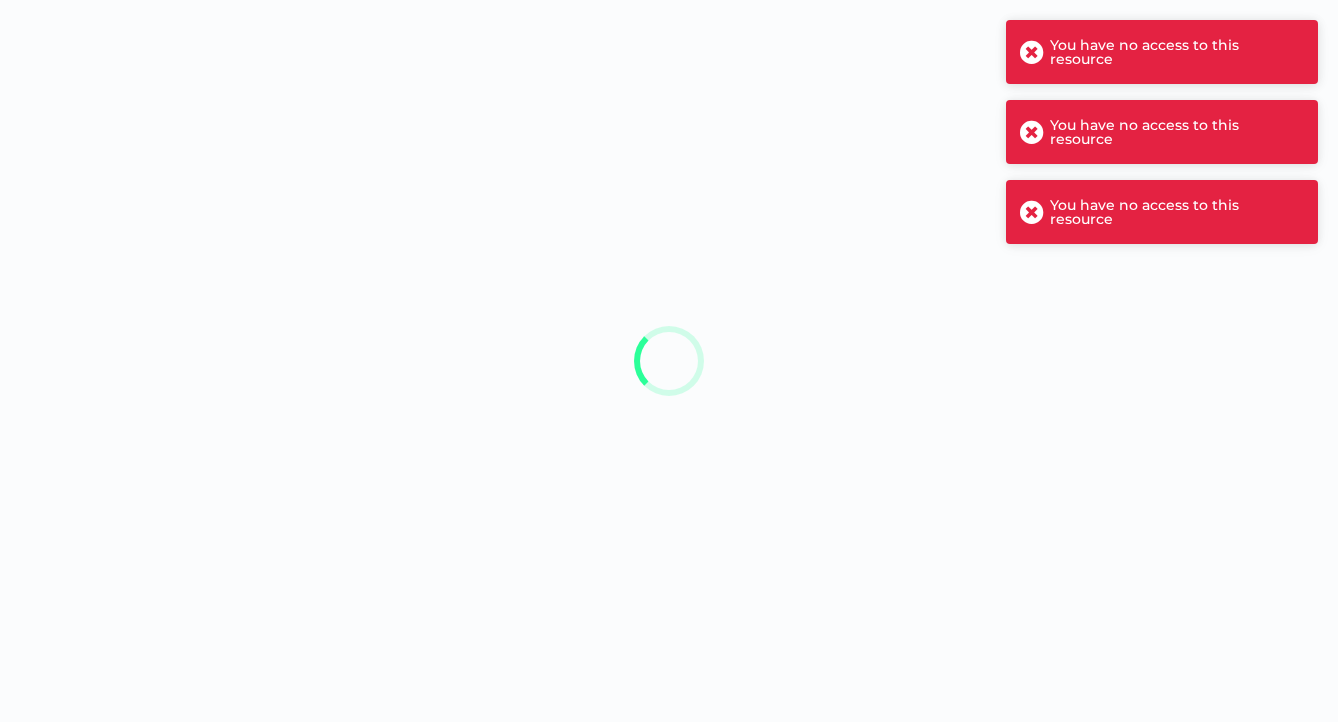 scroll, scrollTop: 0, scrollLeft: 0, axis: both 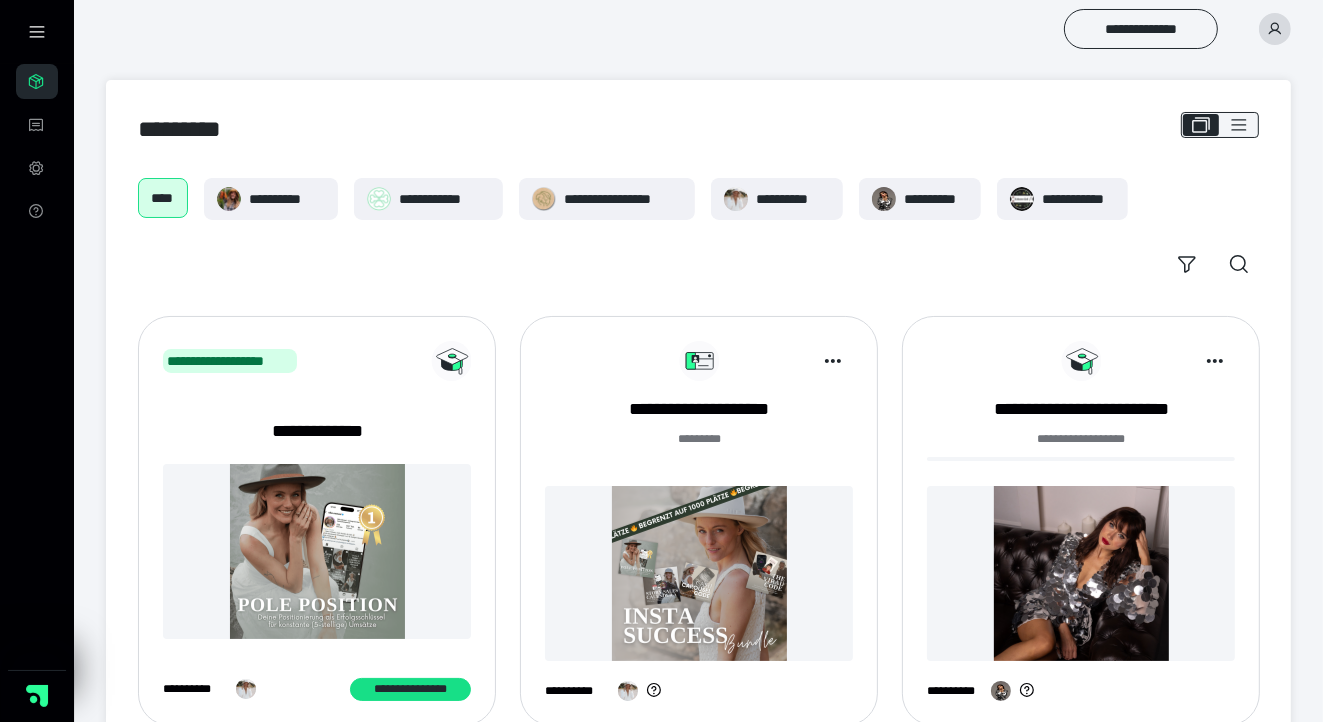 click at bounding box center (1275, 29) 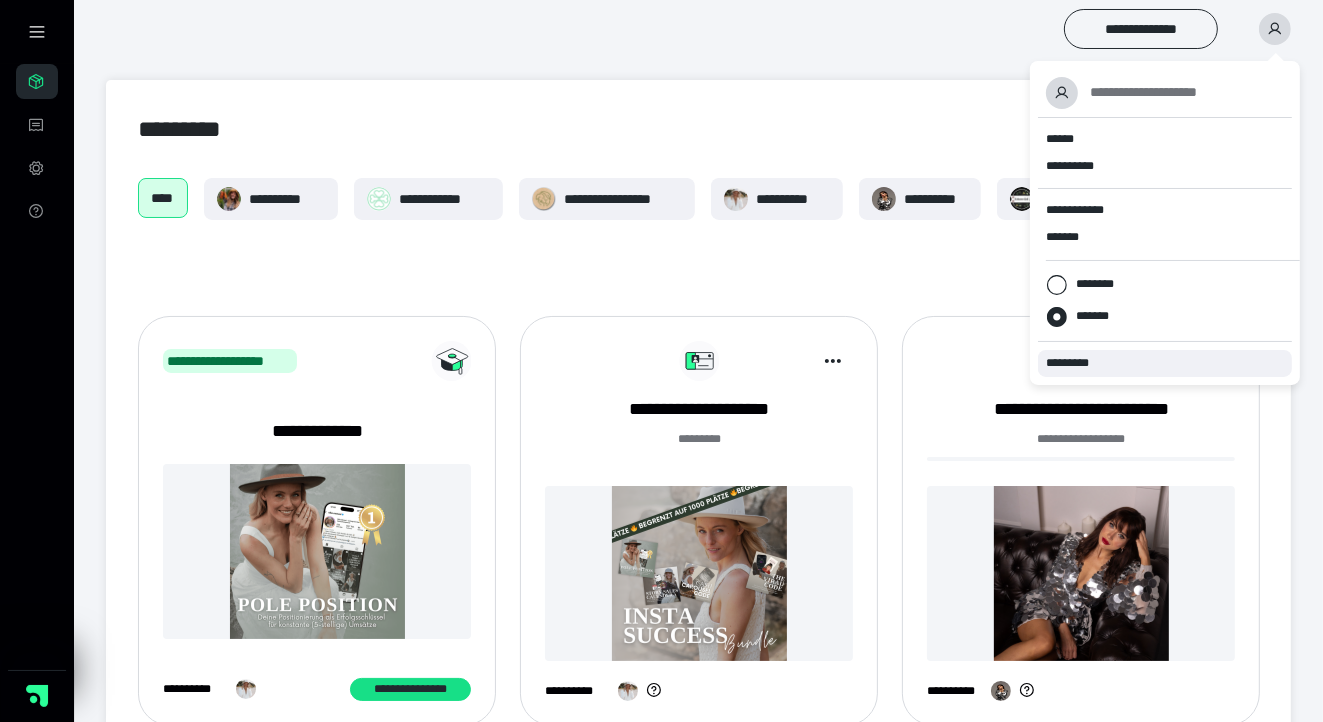 click on "*********" at bounding box center (1076, 363) 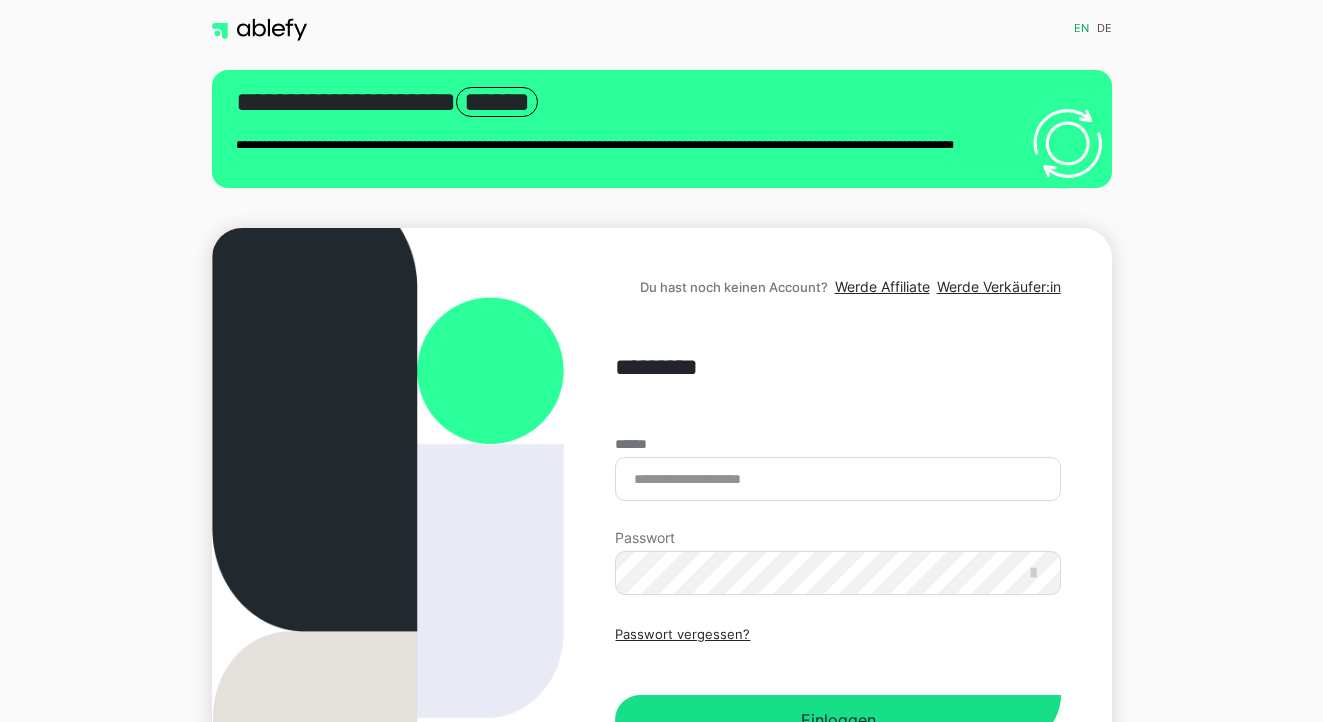 scroll, scrollTop: 0, scrollLeft: 0, axis: both 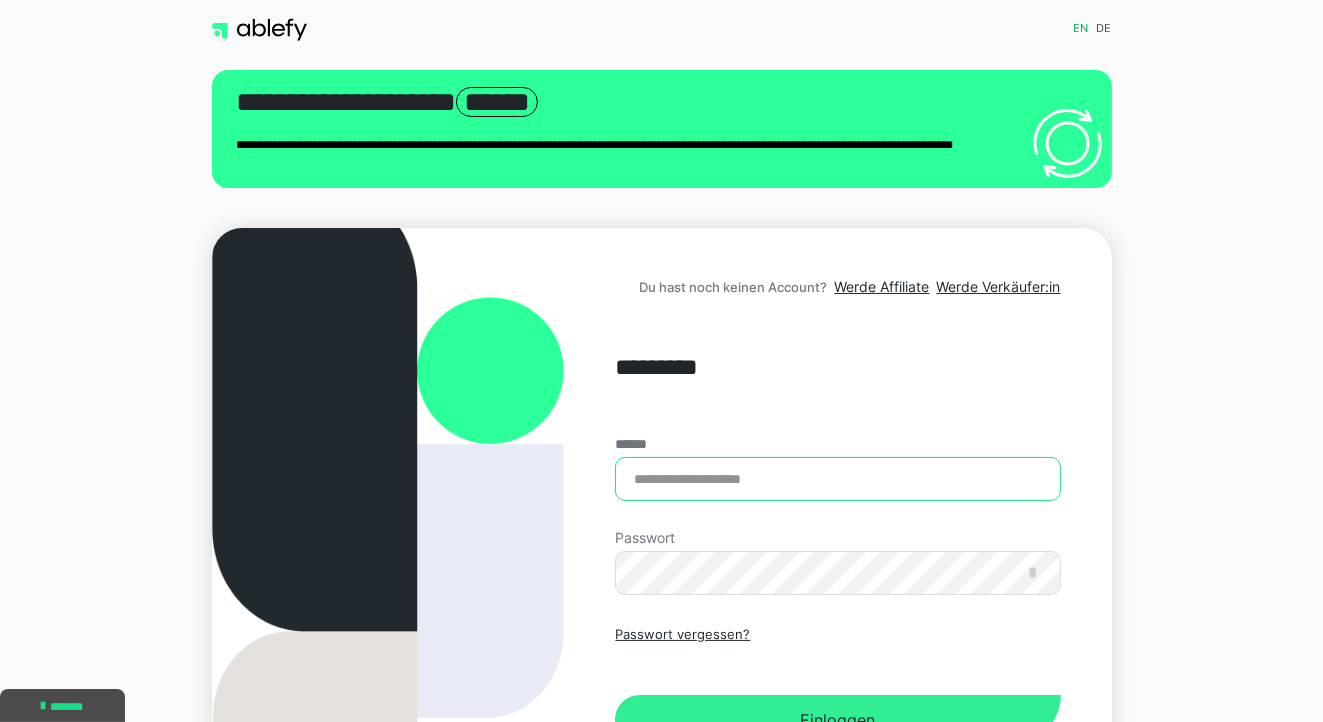 type on "**********" 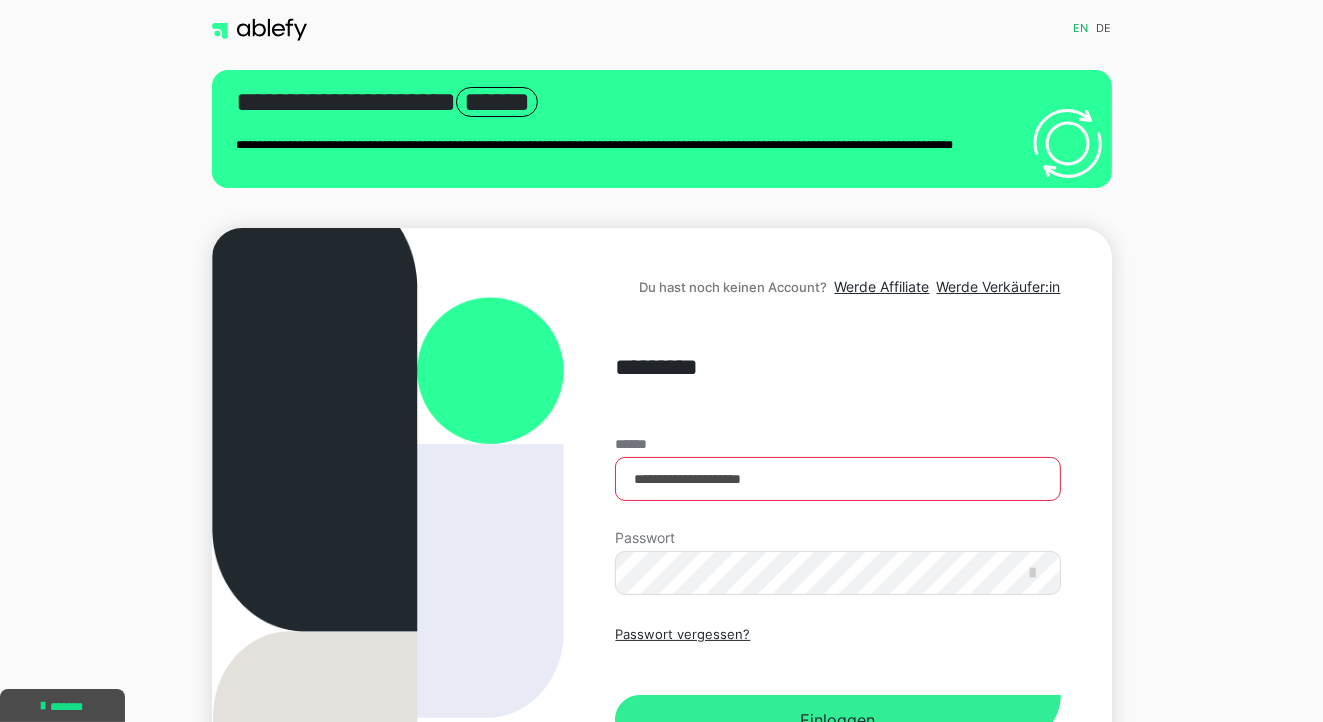 click on "Einloggen" at bounding box center [837, 720] 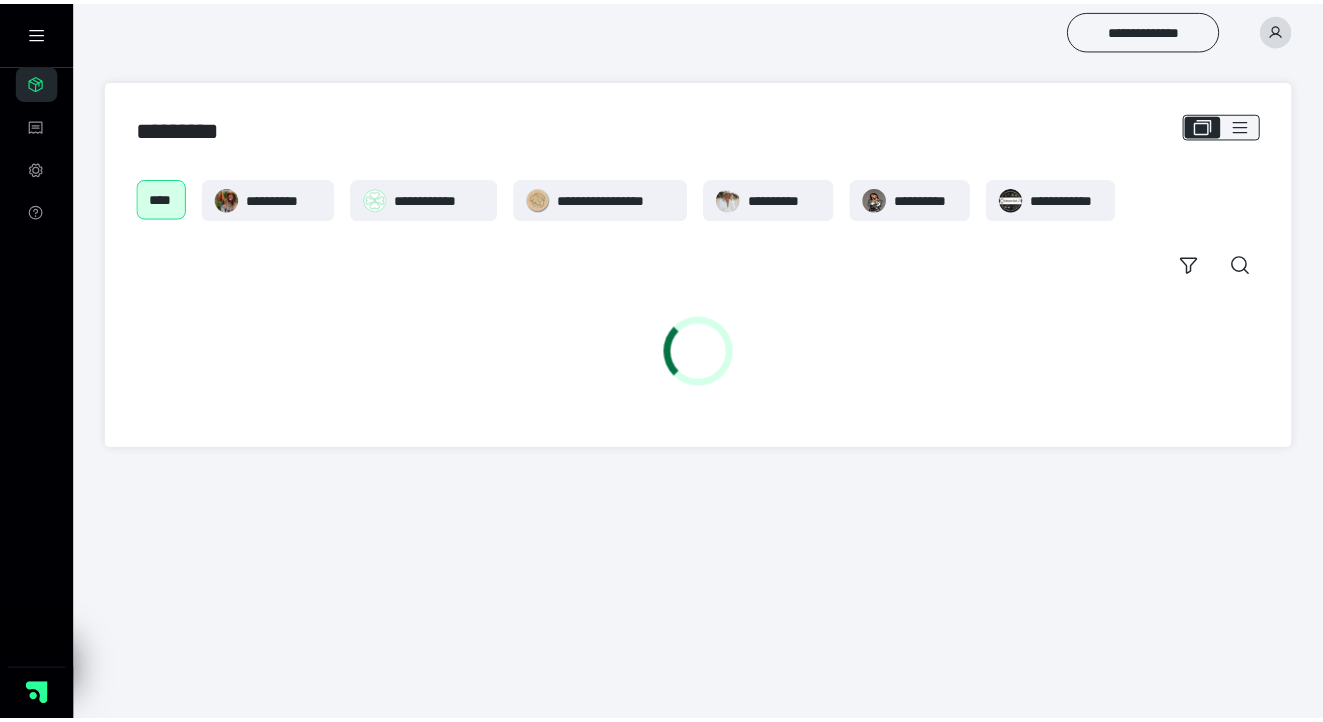 scroll, scrollTop: 0, scrollLeft: 0, axis: both 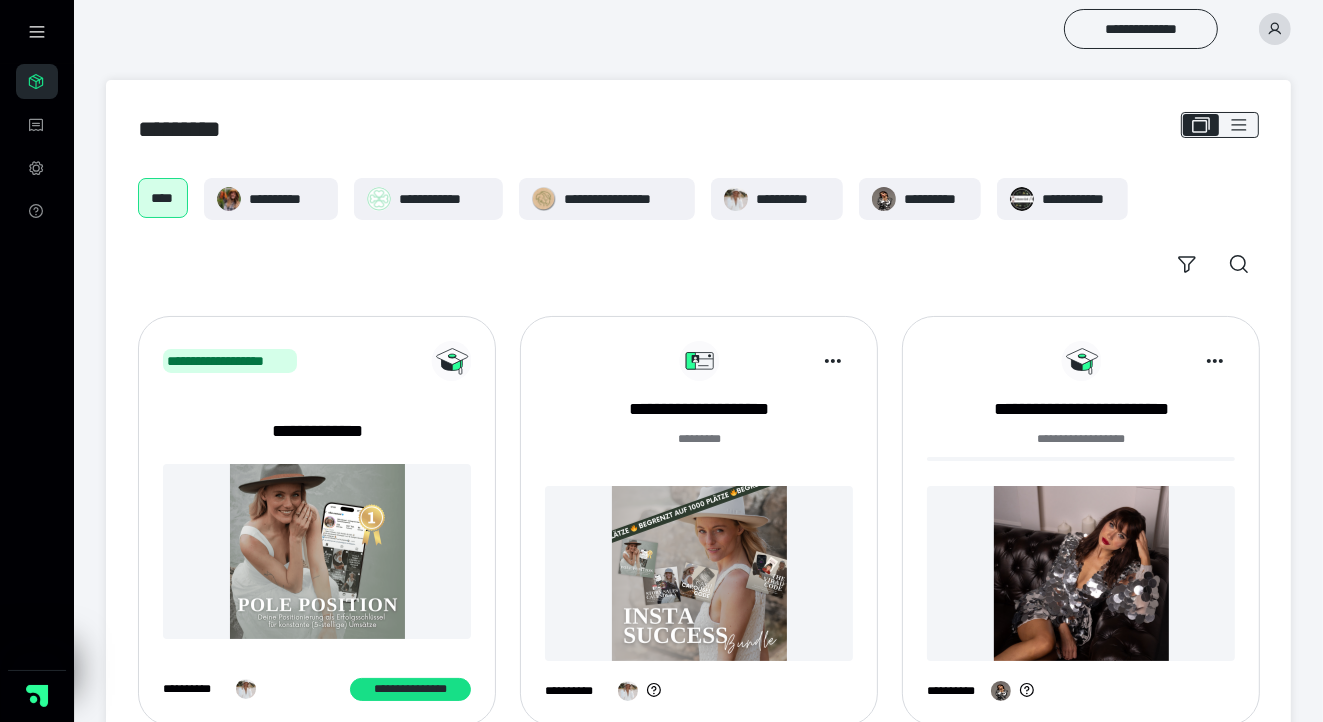 click 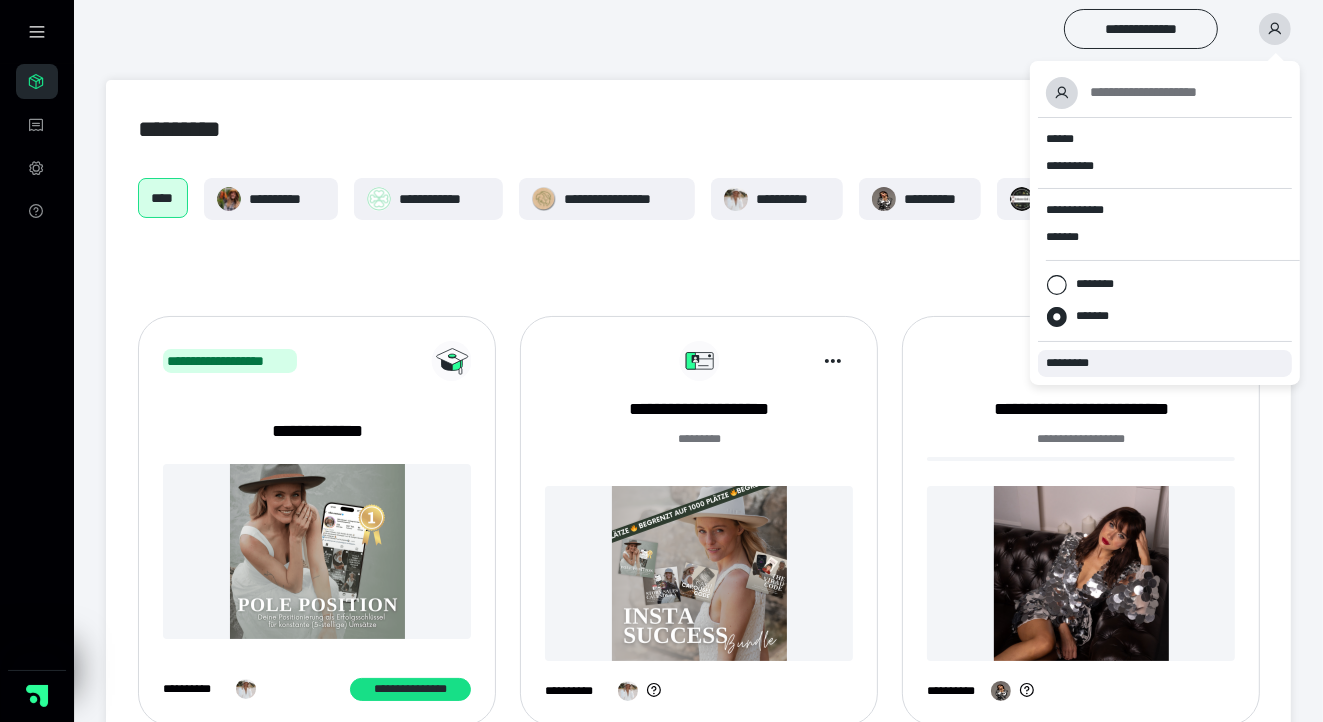 click on "*********" at bounding box center [1076, 363] 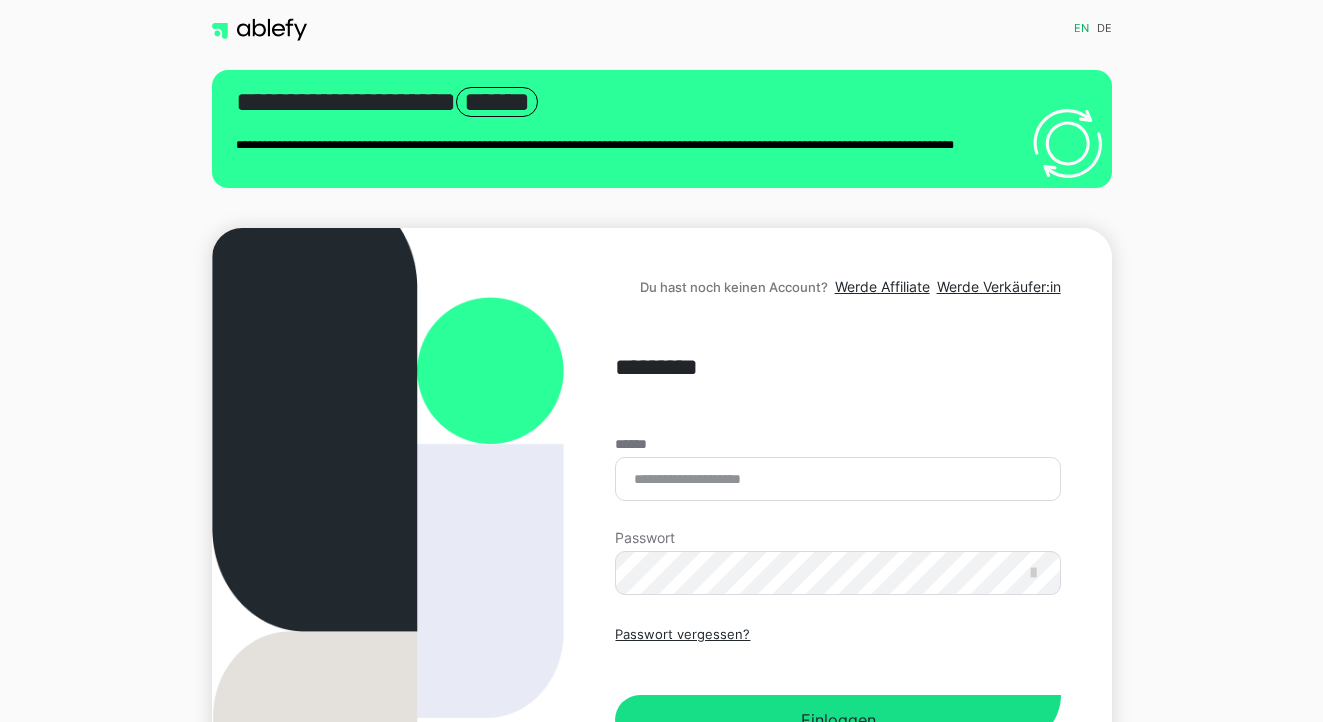 scroll, scrollTop: 0, scrollLeft: 0, axis: both 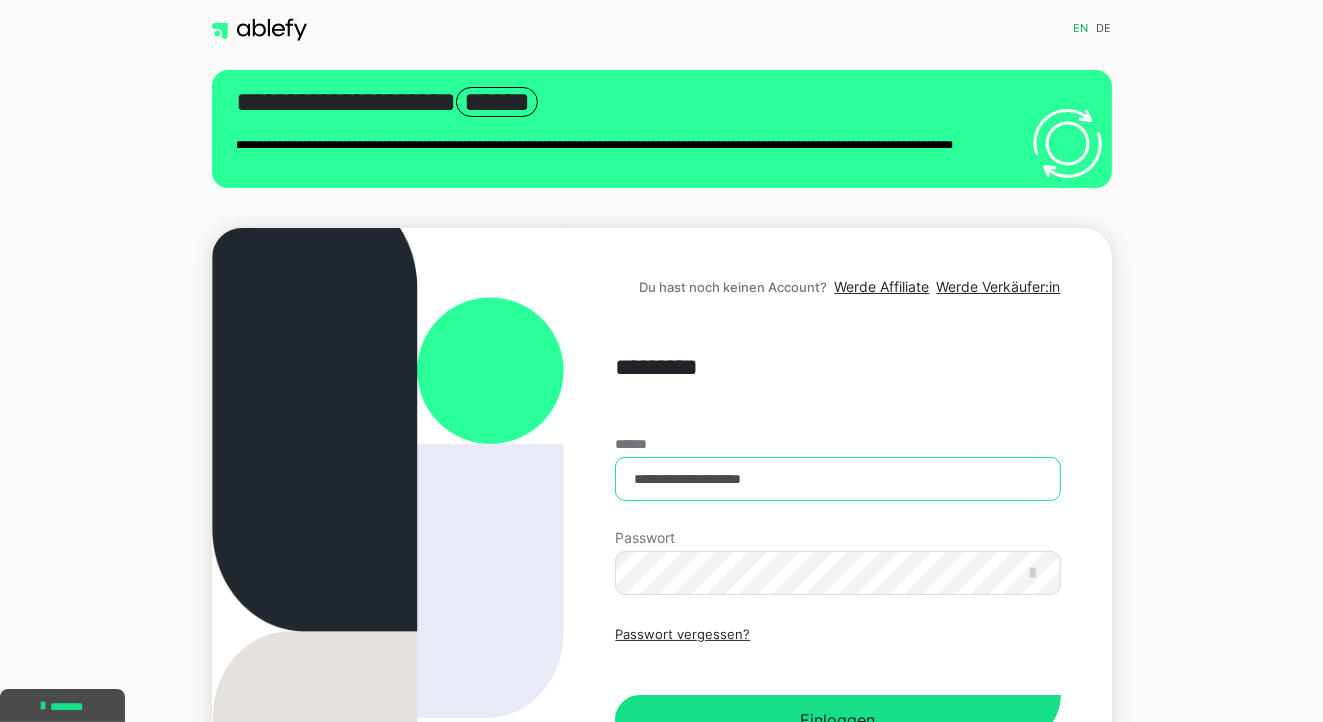 click on "**********" at bounding box center [837, 479] 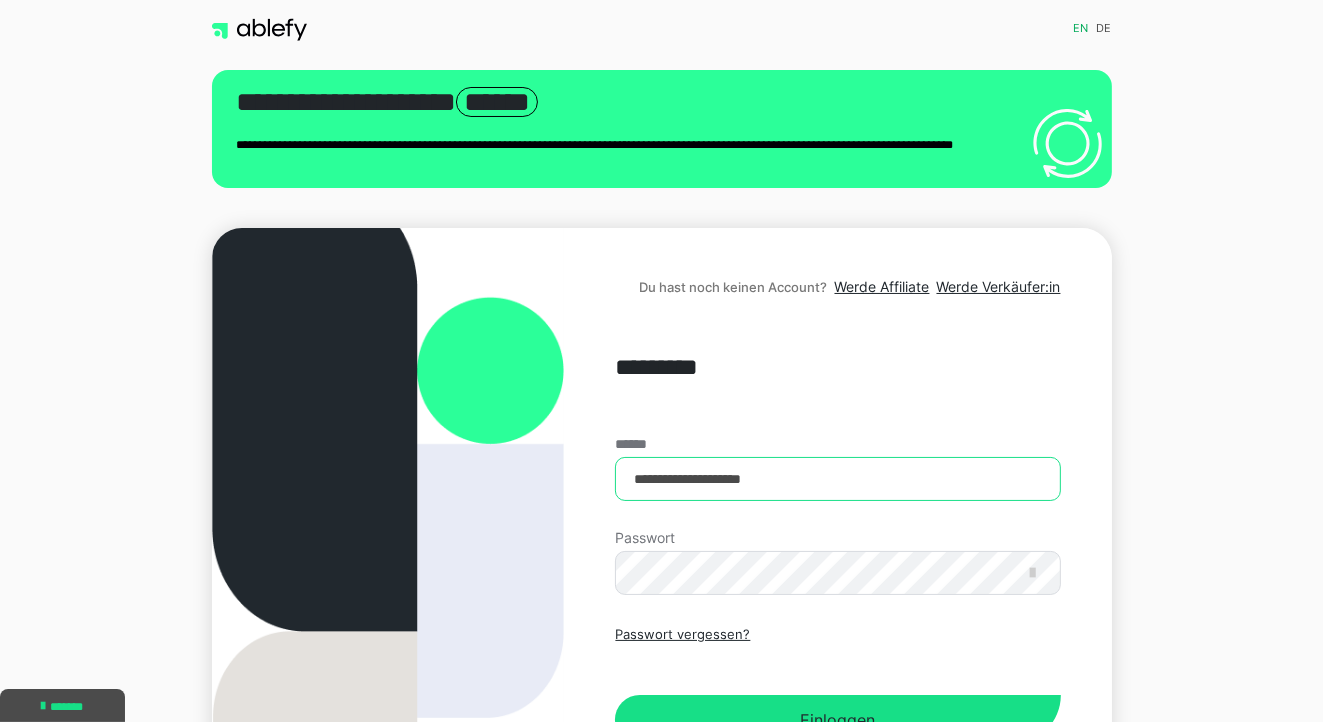 type on "**********" 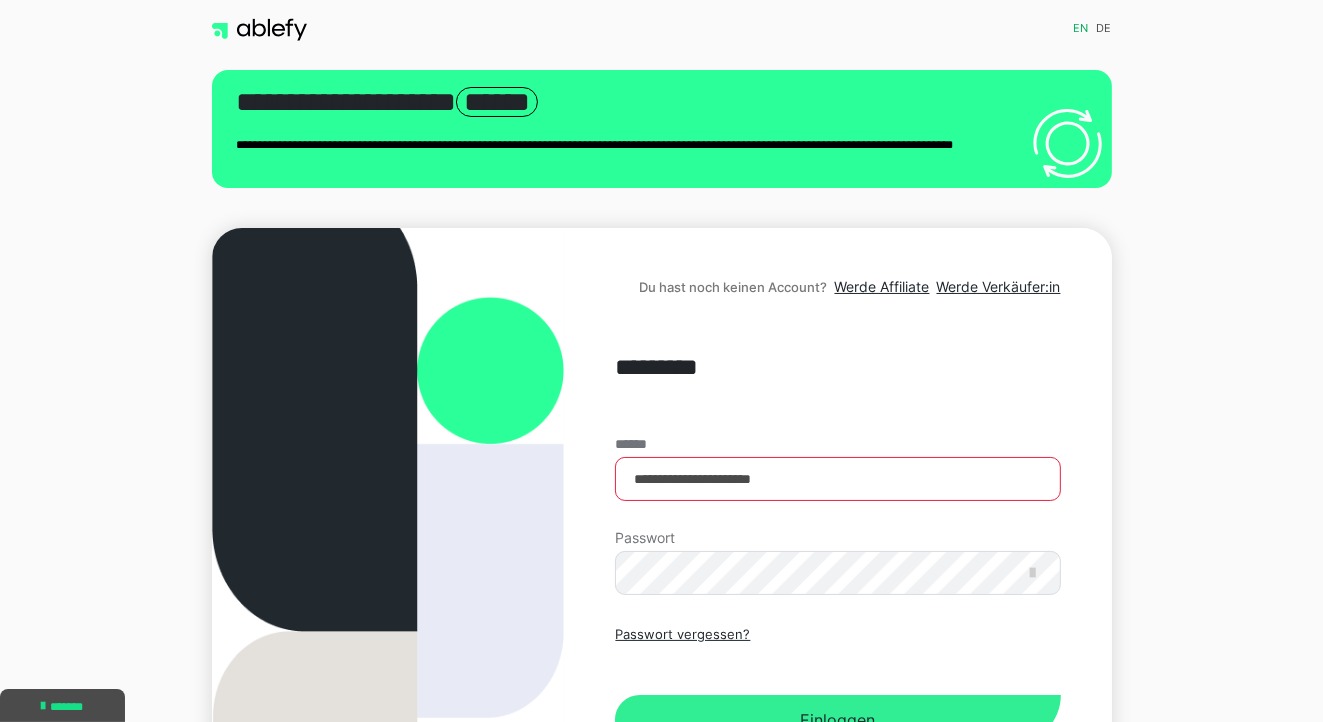 click on "Einloggen" at bounding box center (837, 720) 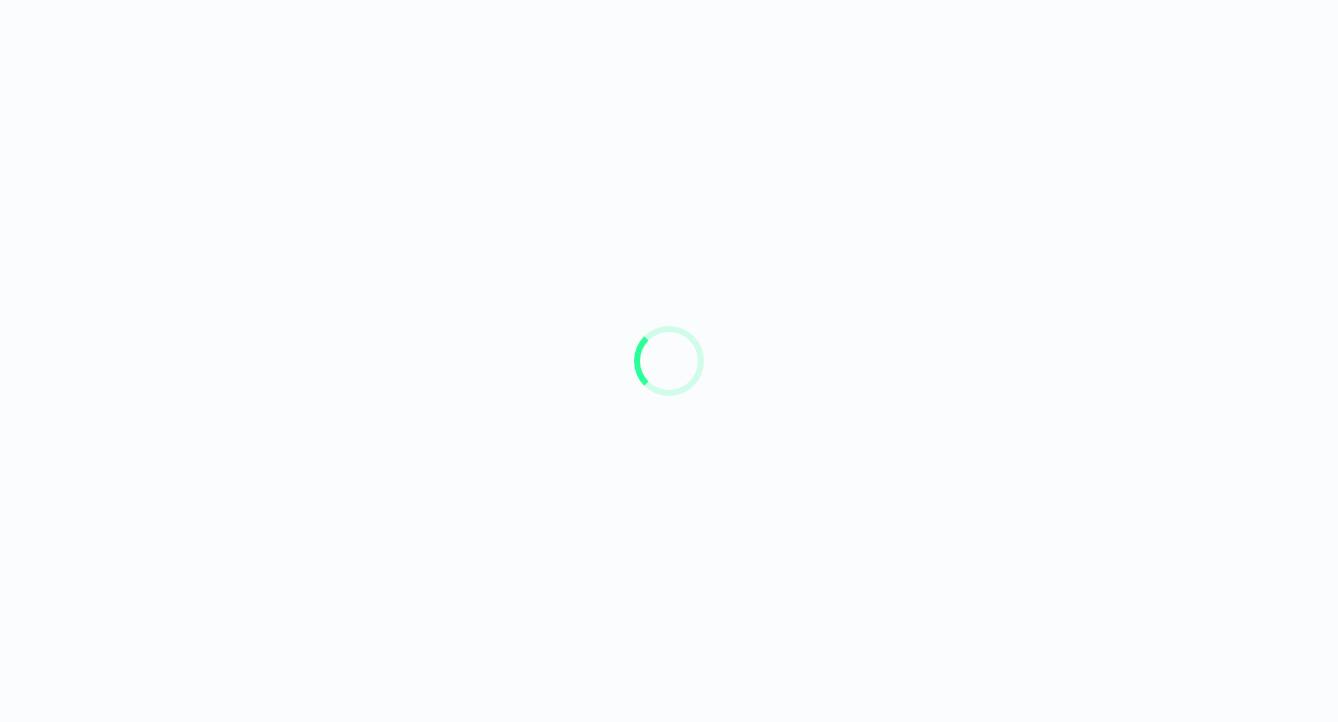 scroll, scrollTop: 0, scrollLeft: 0, axis: both 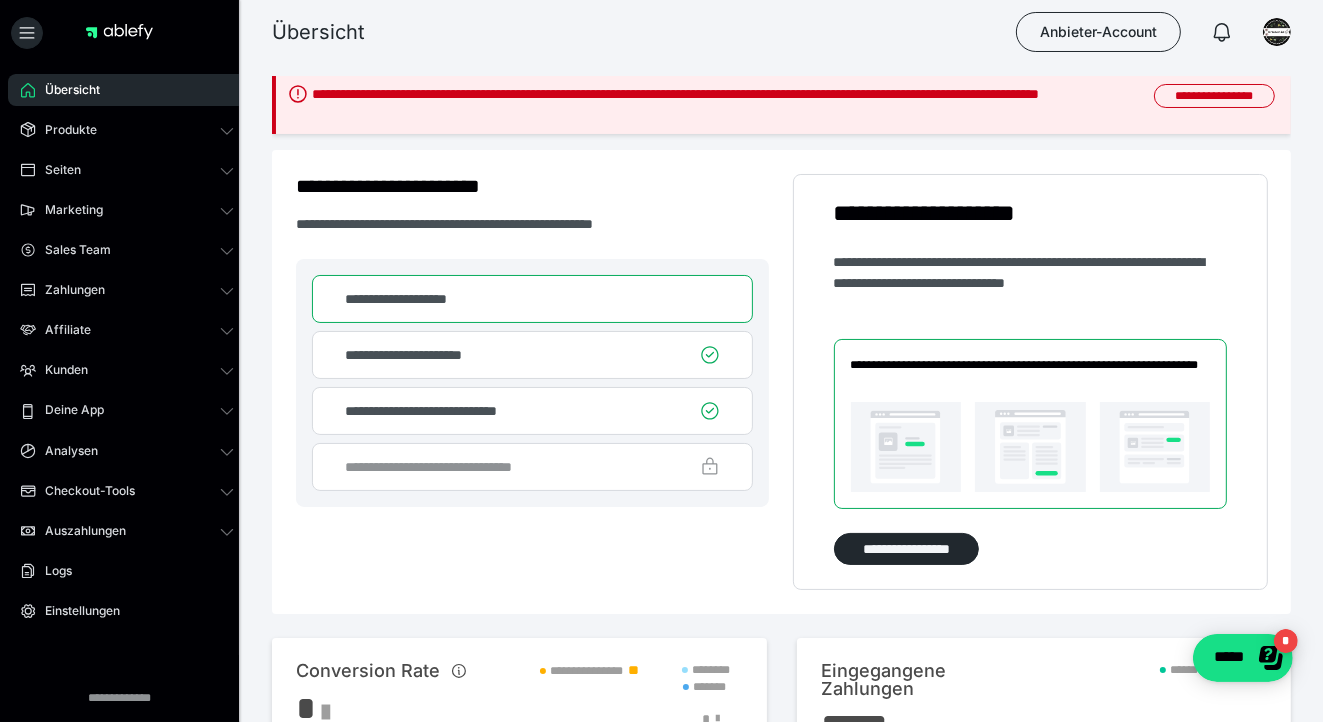 click on "**********" at bounding box center [781, 1075] 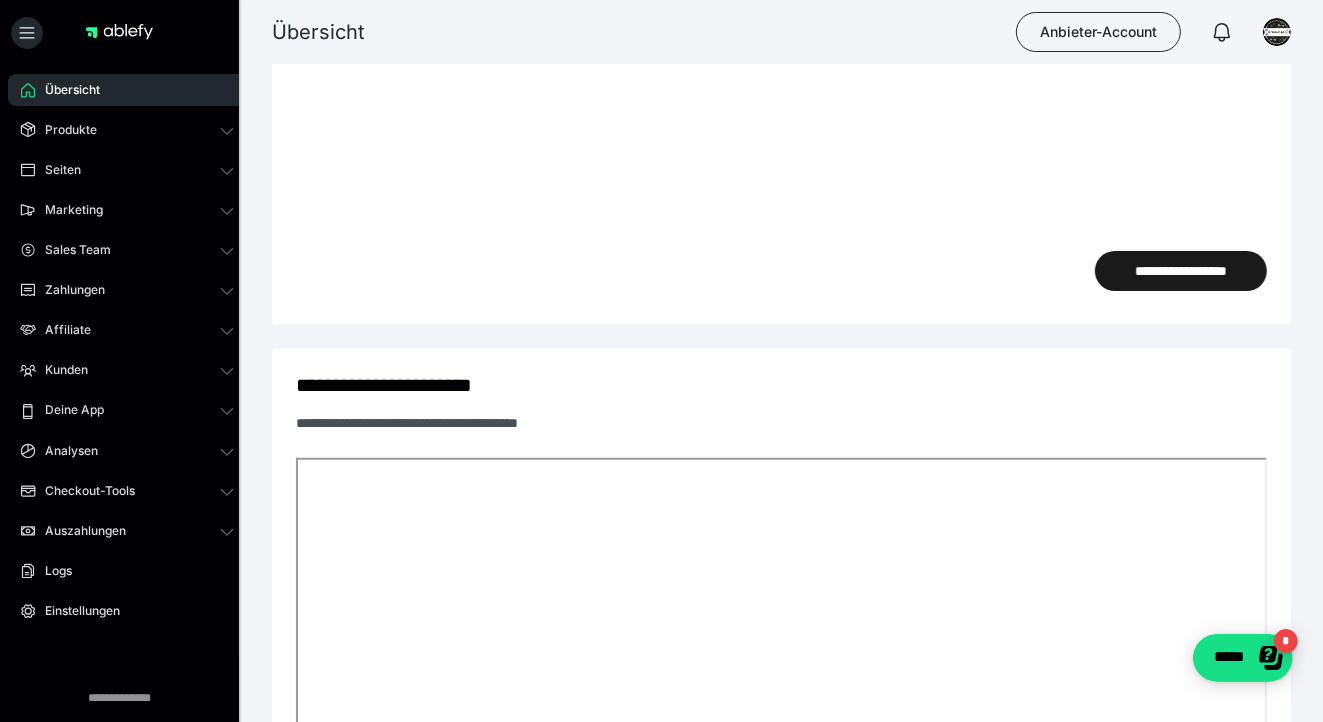 scroll, scrollTop: 1200, scrollLeft: 0, axis: vertical 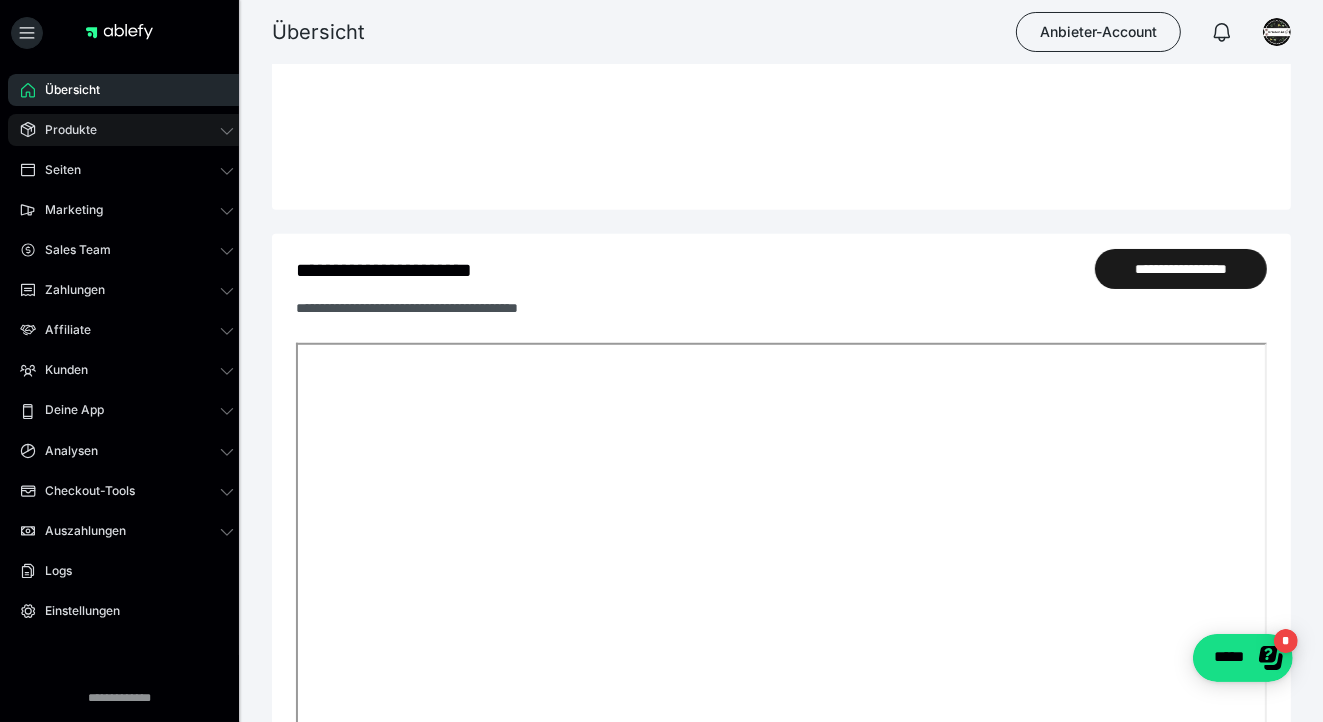 click on "Produkte" at bounding box center (127, 130) 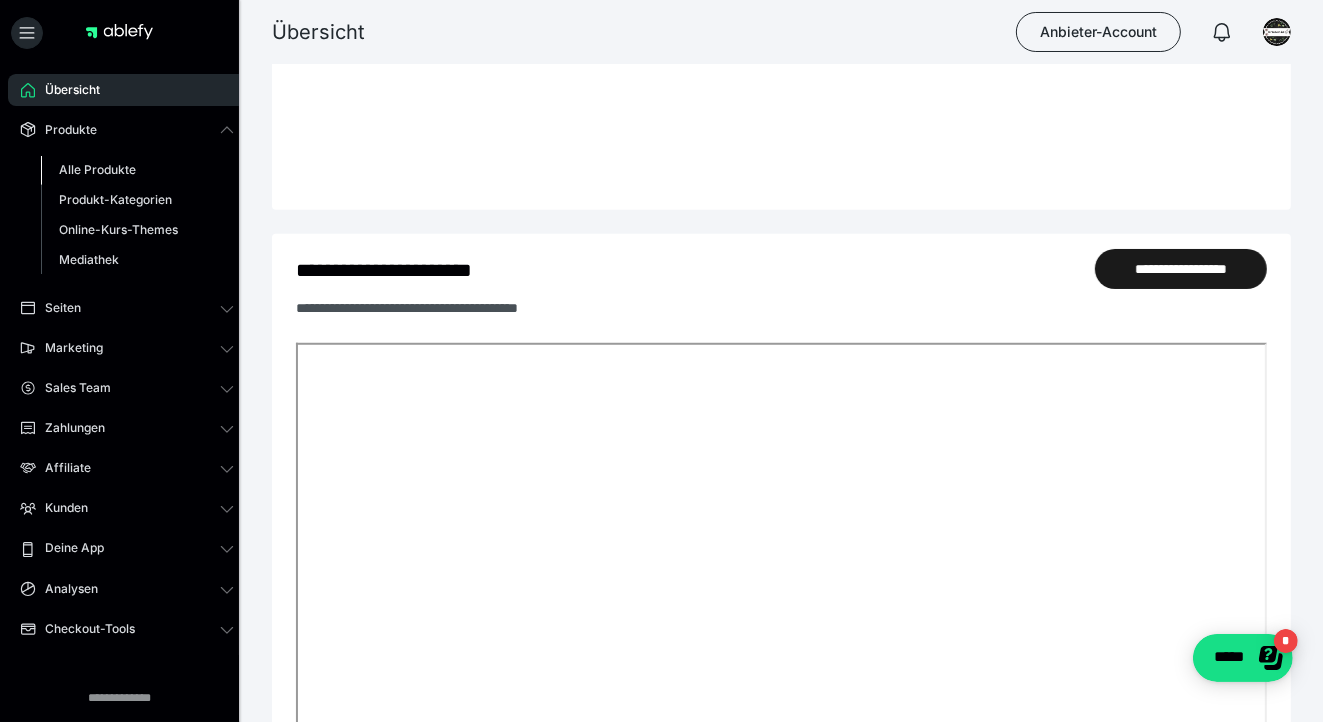 click on "Alle Produkte" at bounding box center [97, 169] 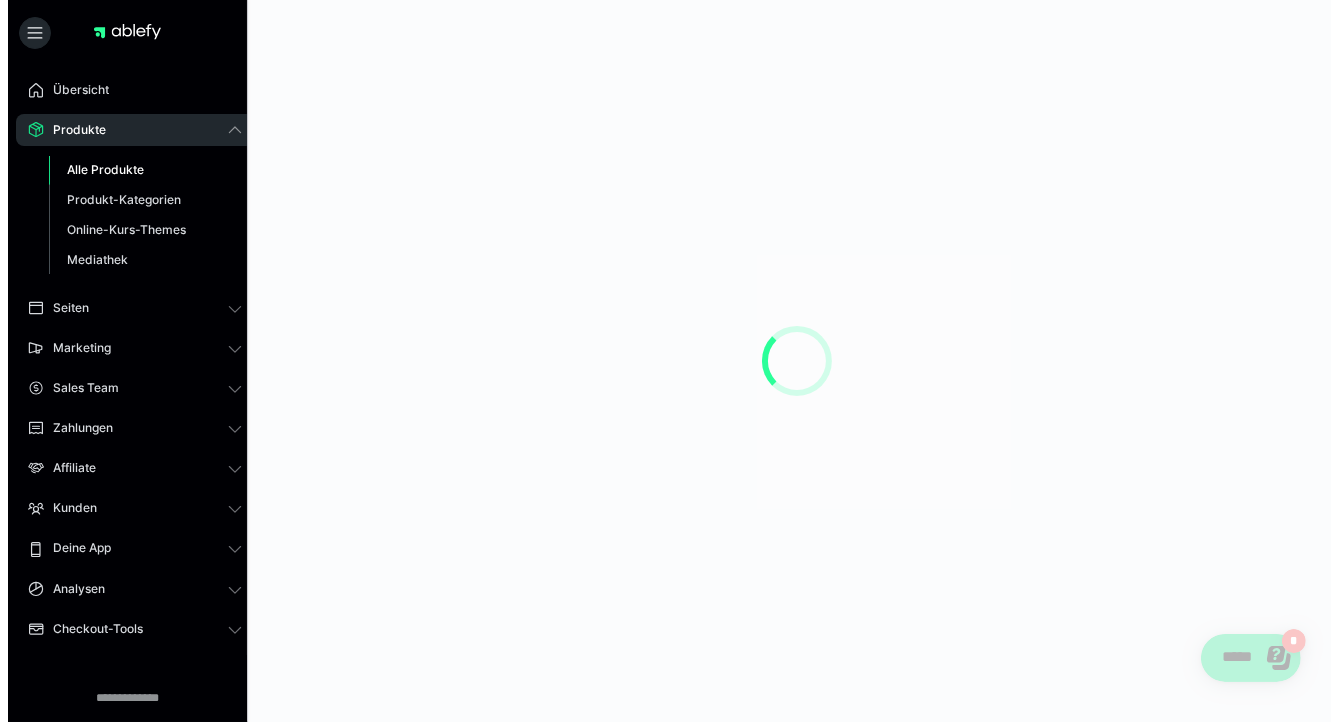 scroll, scrollTop: 0, scrollLeft: 0, axis: both 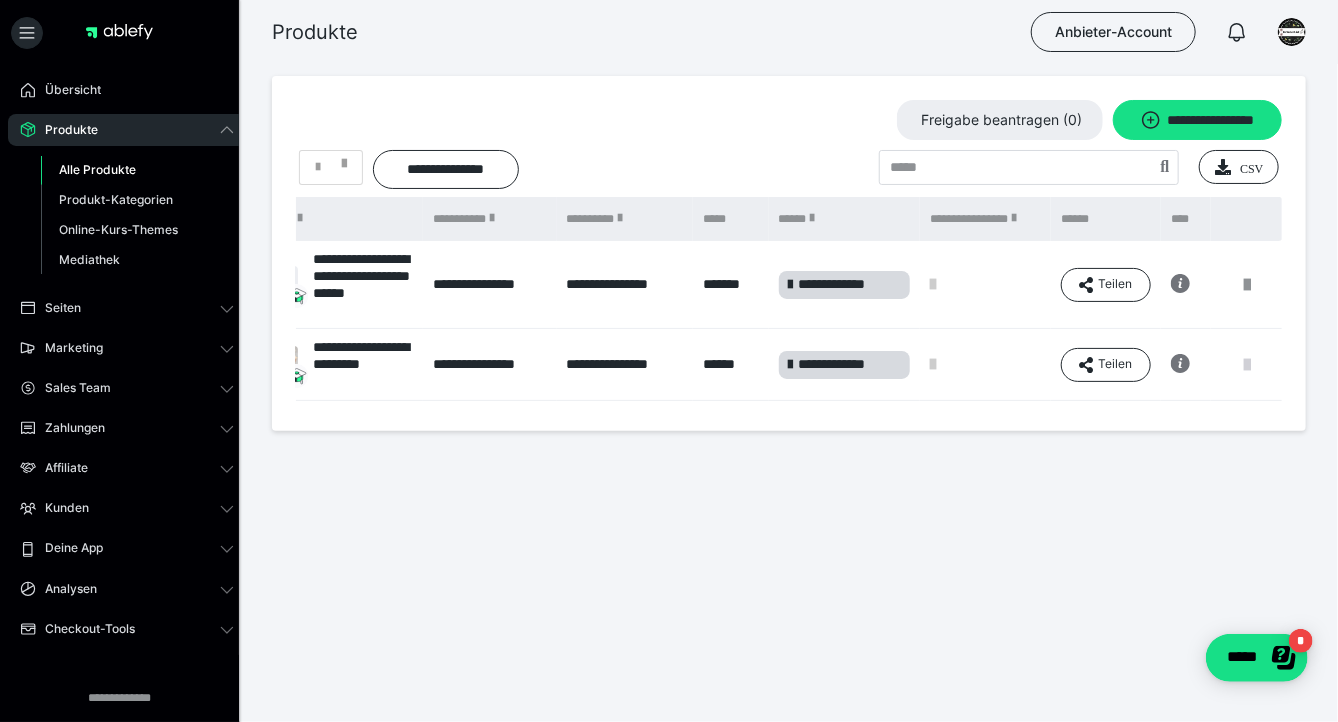 click at bounding box center [1247, 365] 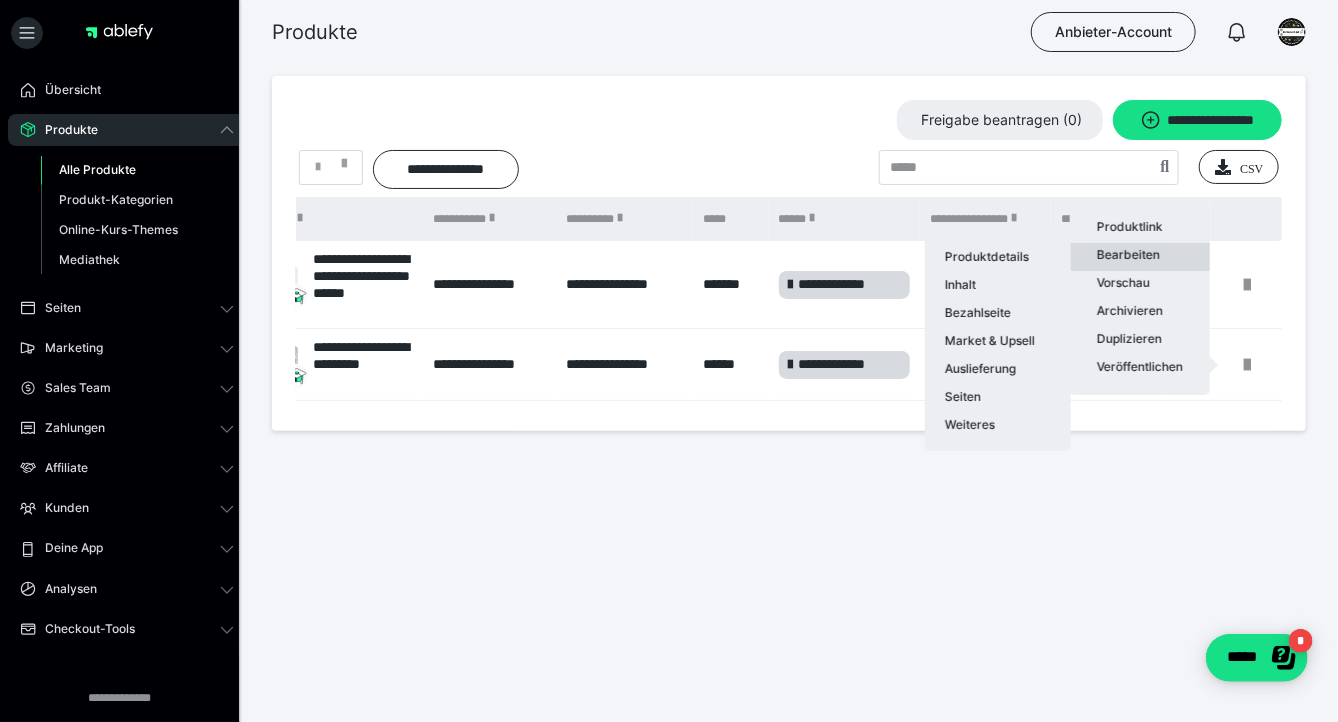 click on "Bearbeiten Produktdetails Inhalt Bezahlseite Market & Upsell Auslieferung Seiten Weiteres" at bounding box center (1140, 257) 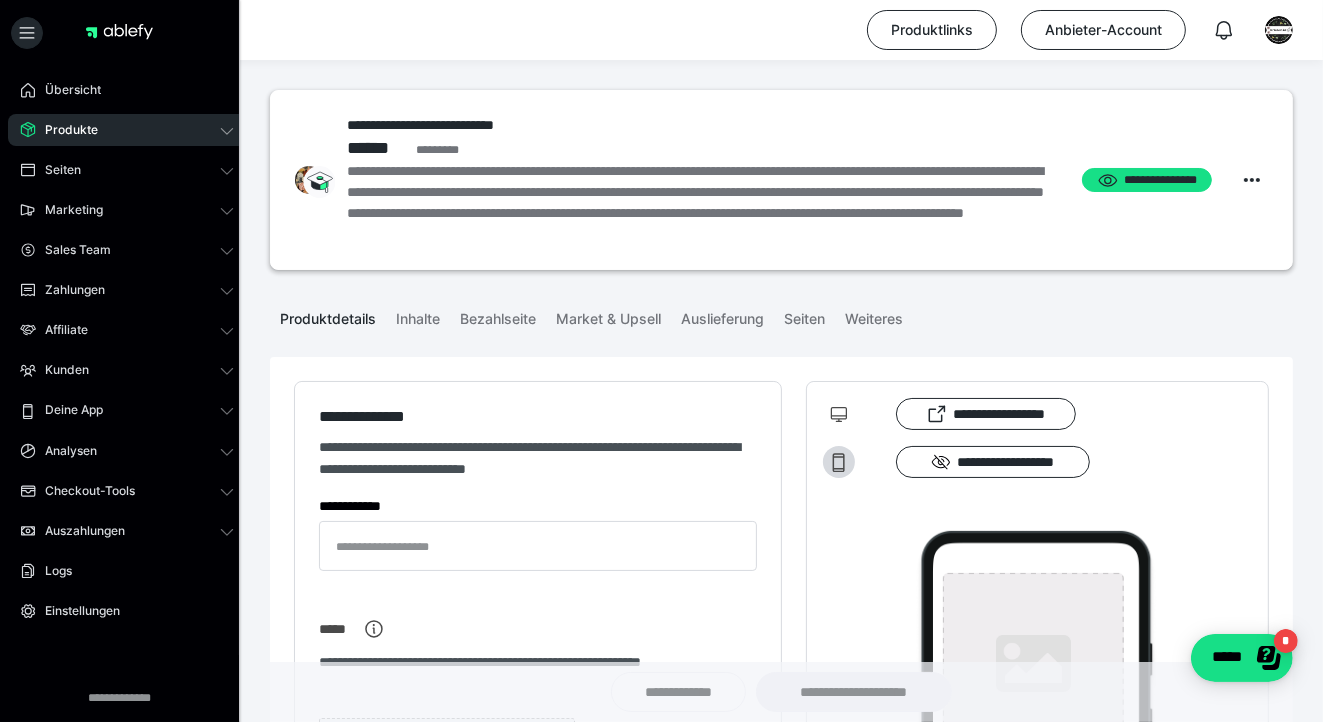 type on "**********" 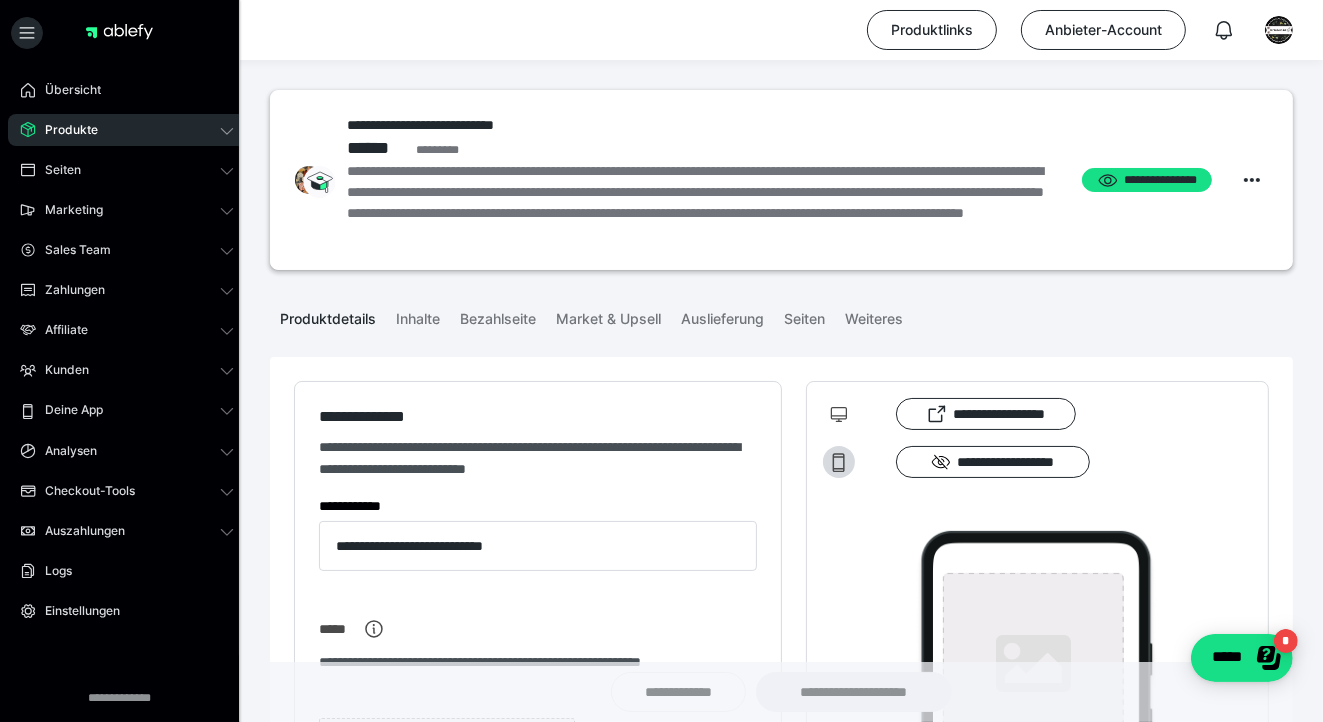 type on "**********" 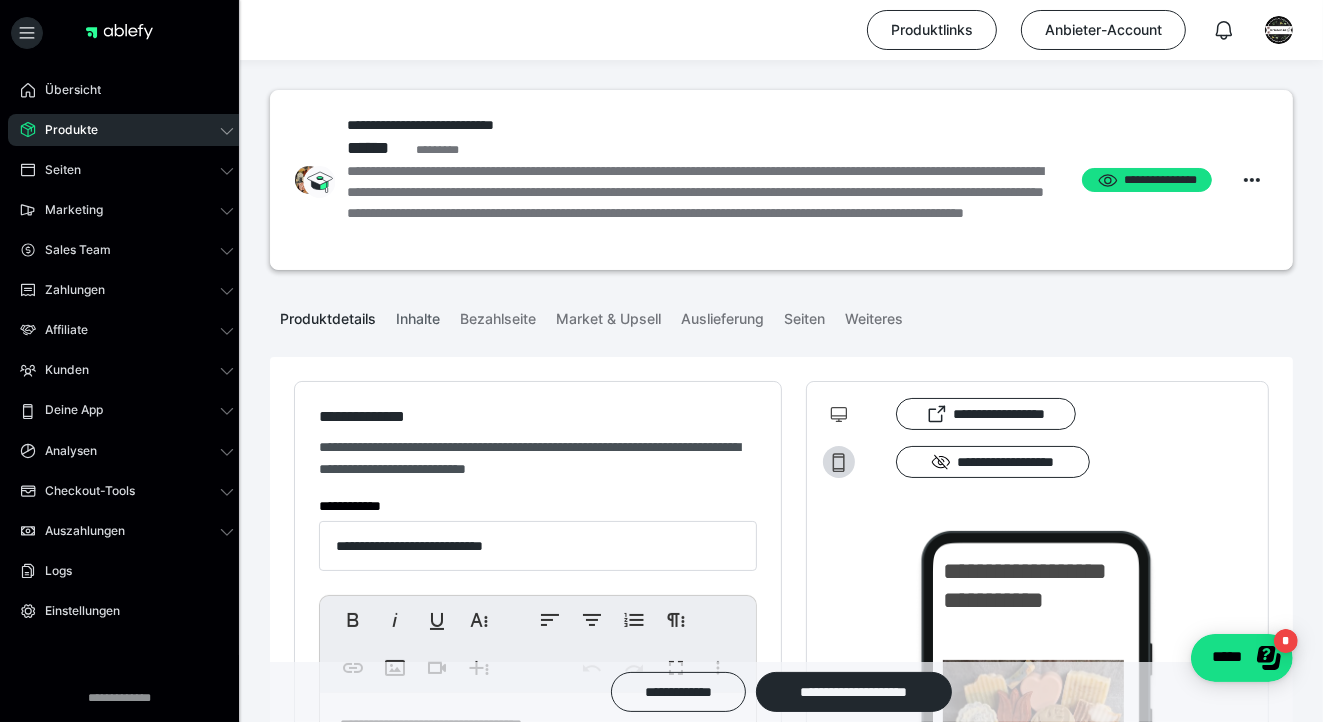 click on "Inhalte" at bounding box center [418, 315] 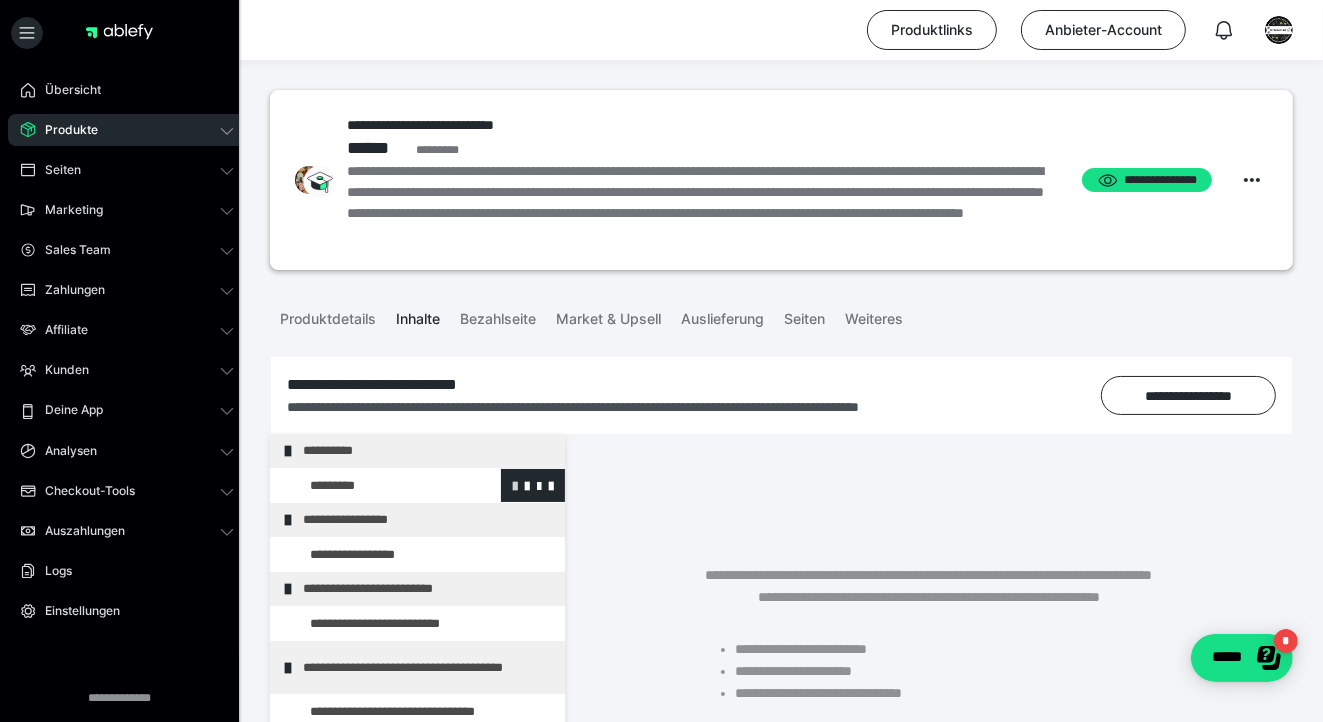click at bounding box center [515, 485] 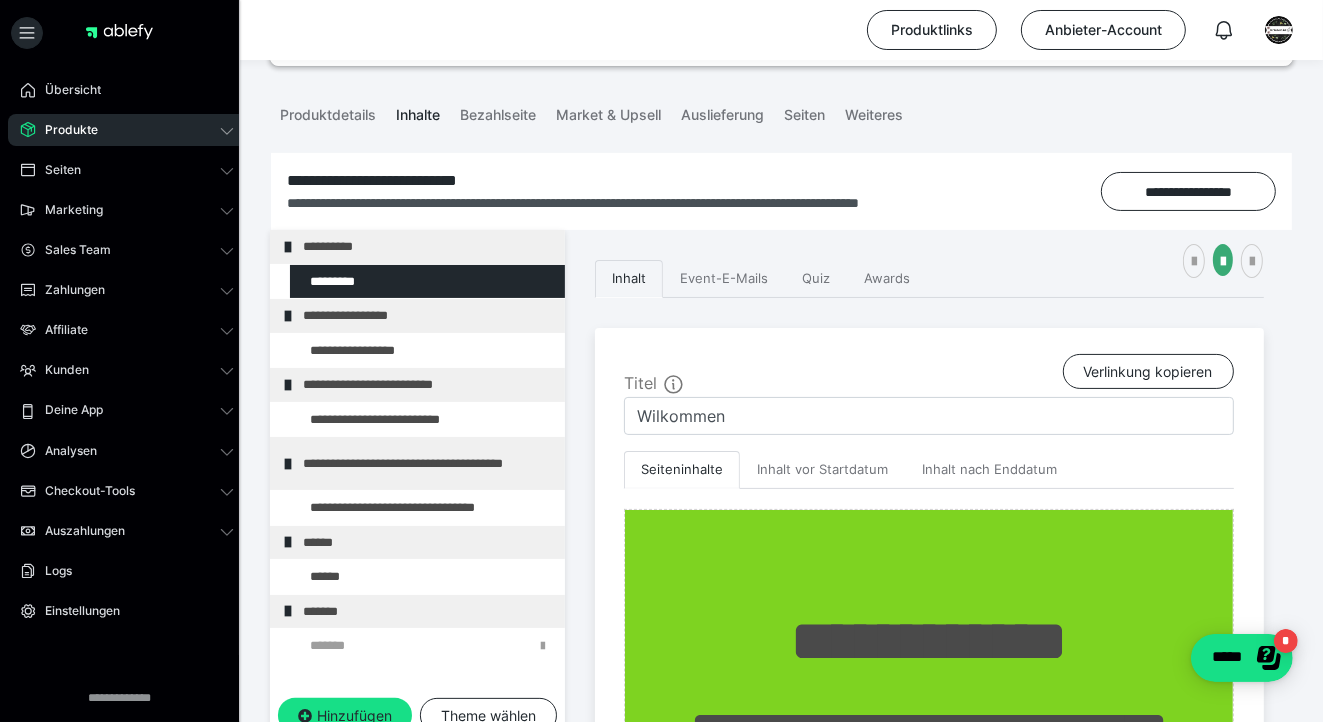 scroll, scrollTop: 197, scrollLeft: 0, axis: vertical 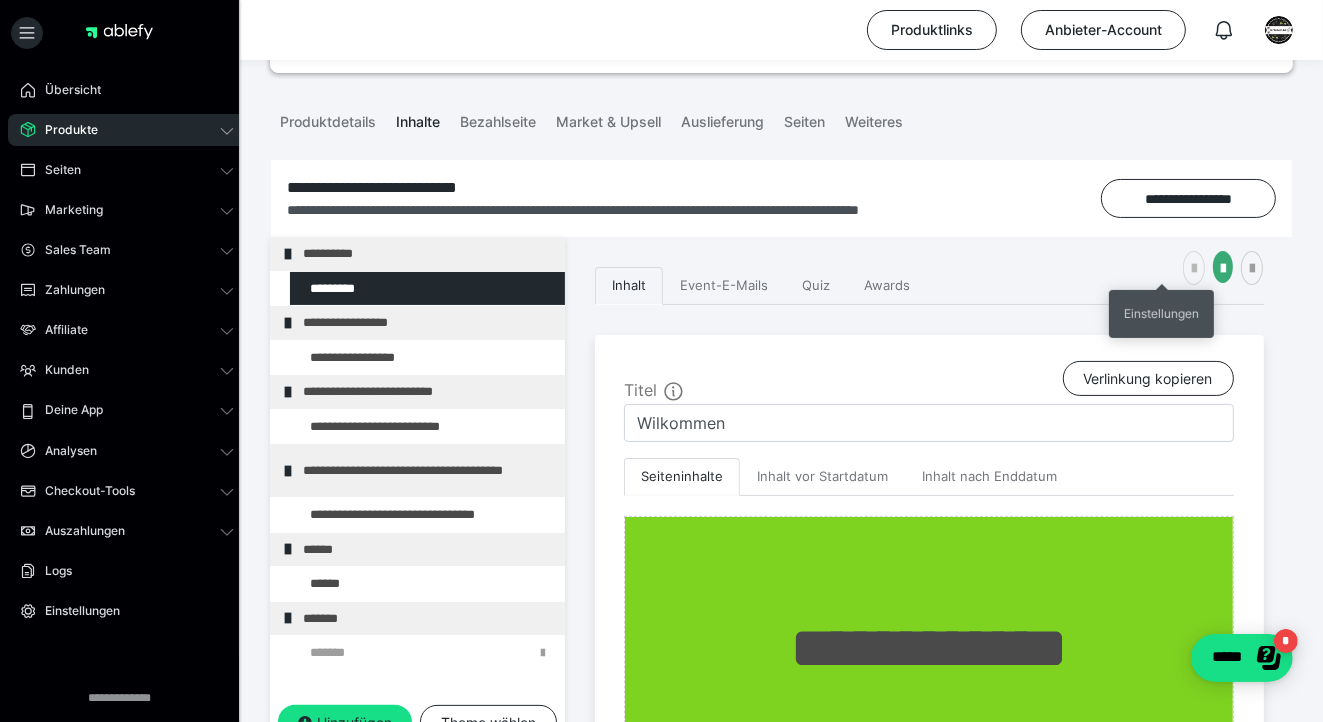 click at bounding box center [1194, 269] 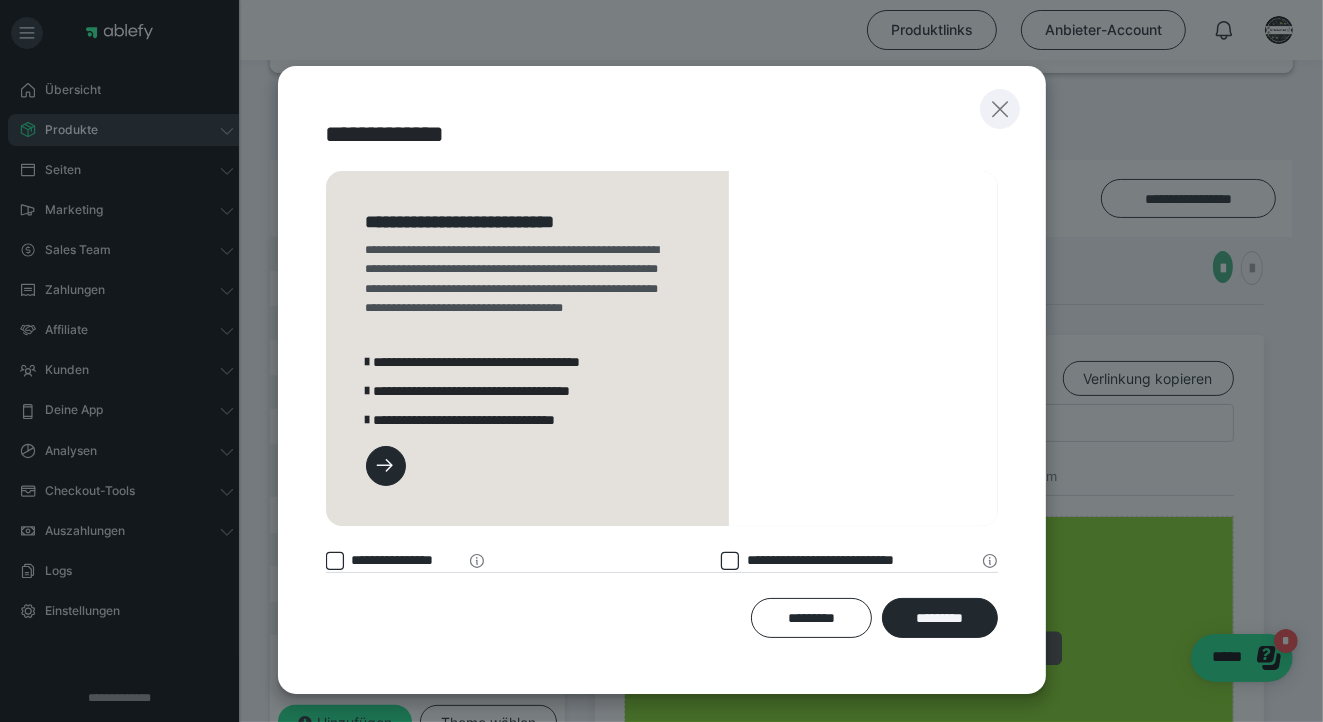click at bounding box center [1000, 109] 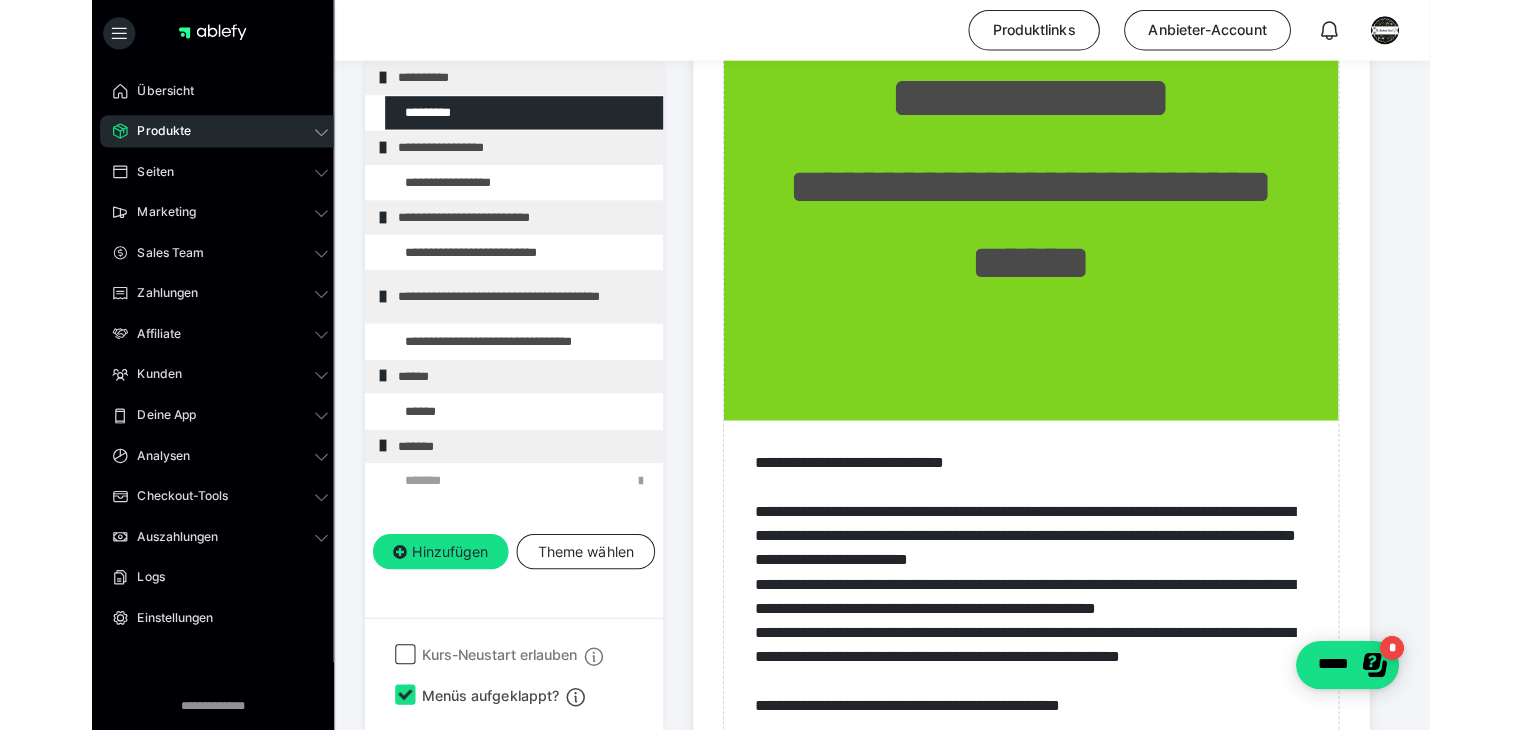 scroll, scrollTop: 753, scrollLeft: 0, axis: vertical 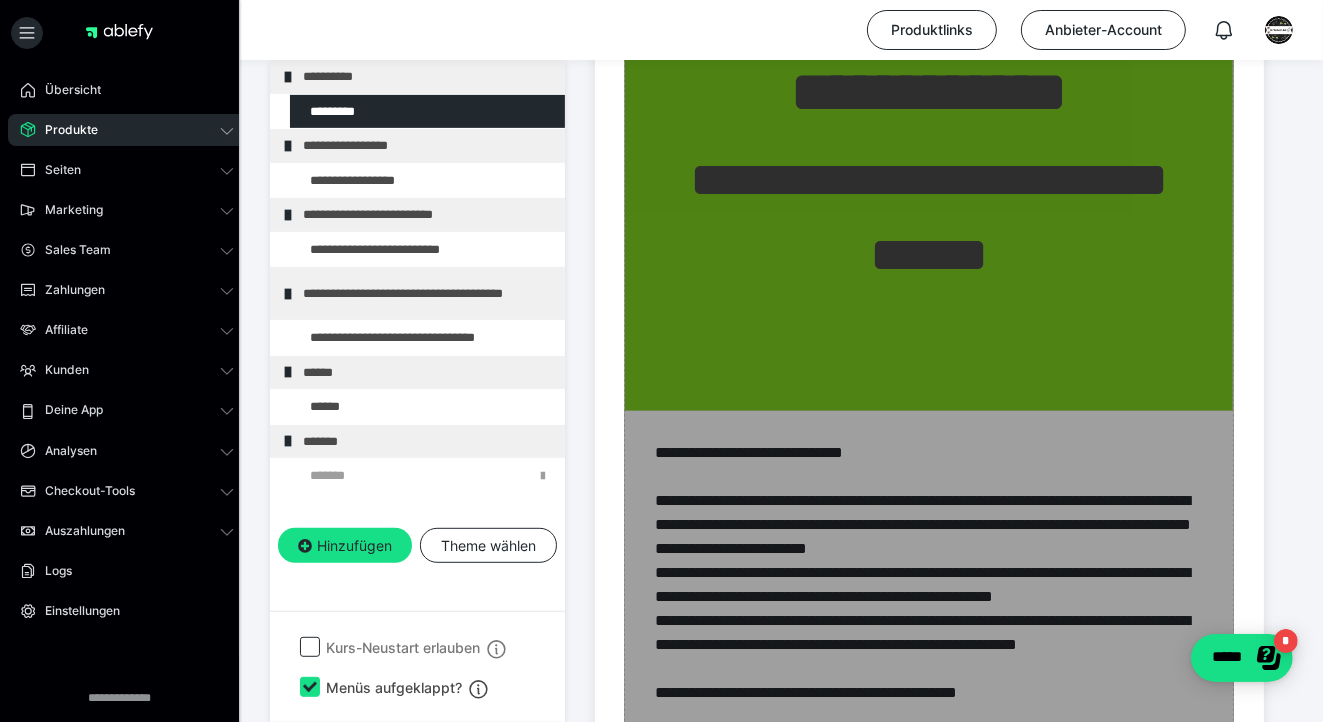 click on "Zum Pagebuilder" at bounding box center [929, 438] 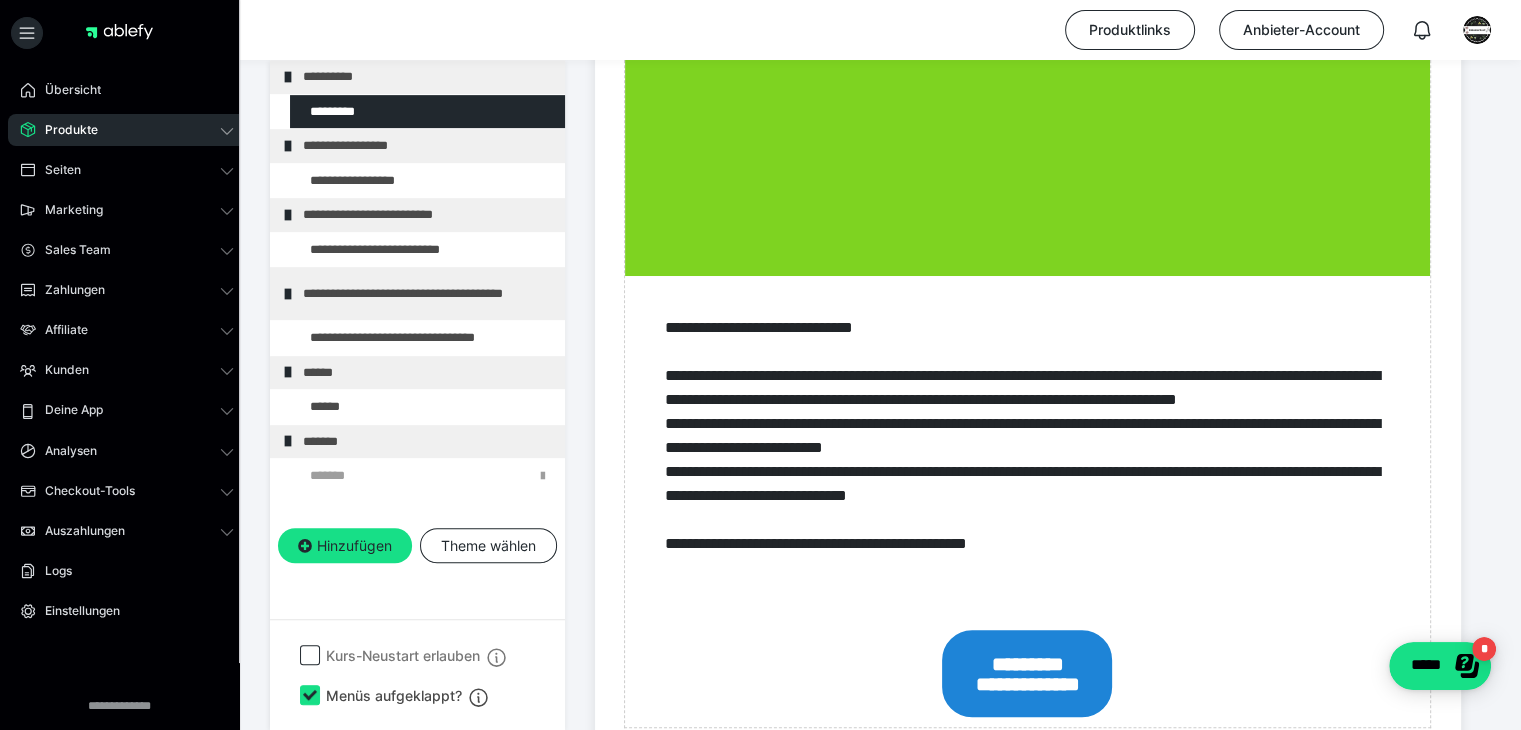 scroll, scrollTop: 874, scrollLeft: 0, axis: vertical 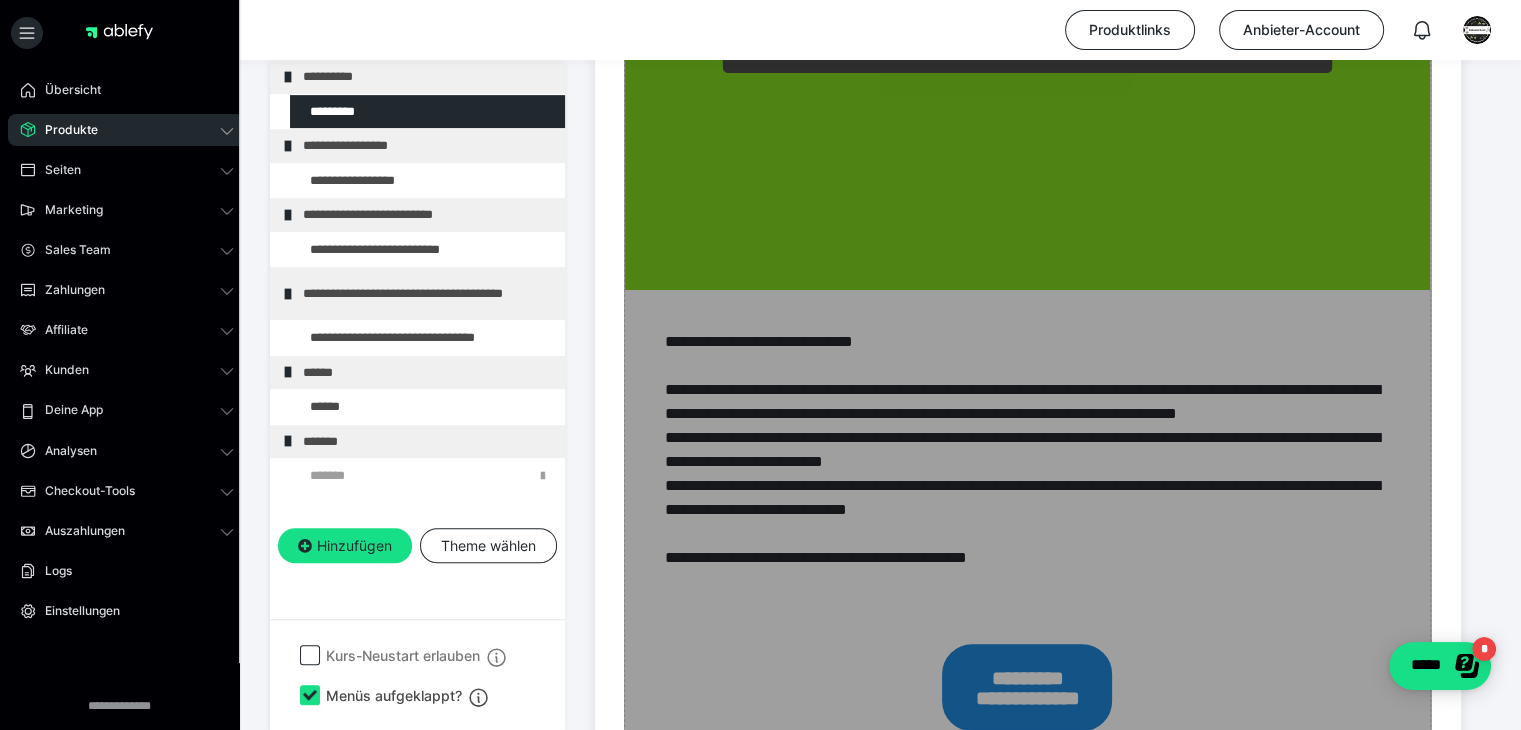 click on "Zum Pagebuilder" at bounding box center (1027, 291) 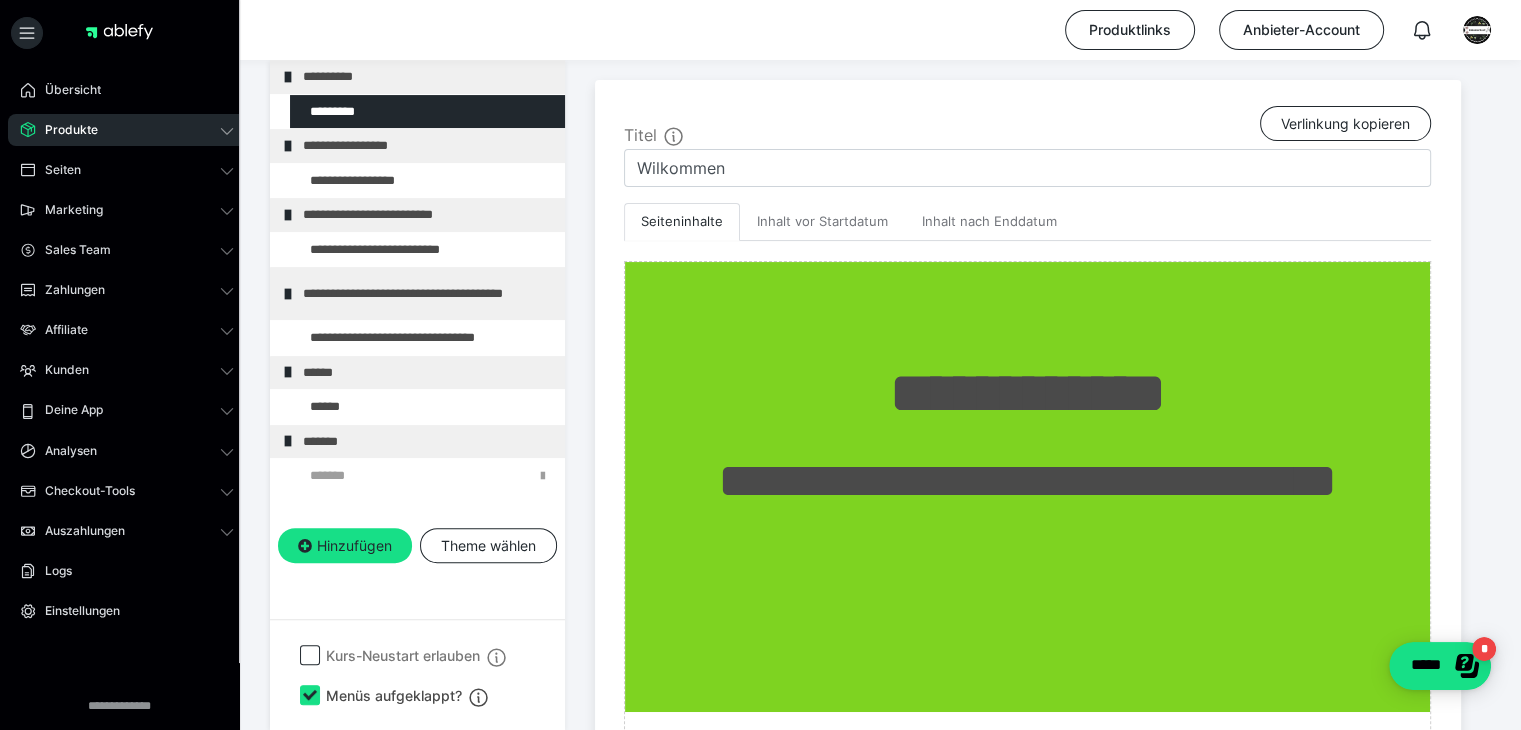 scroll, scrollTop: 446, scrollLeft: 0, axis: vertical 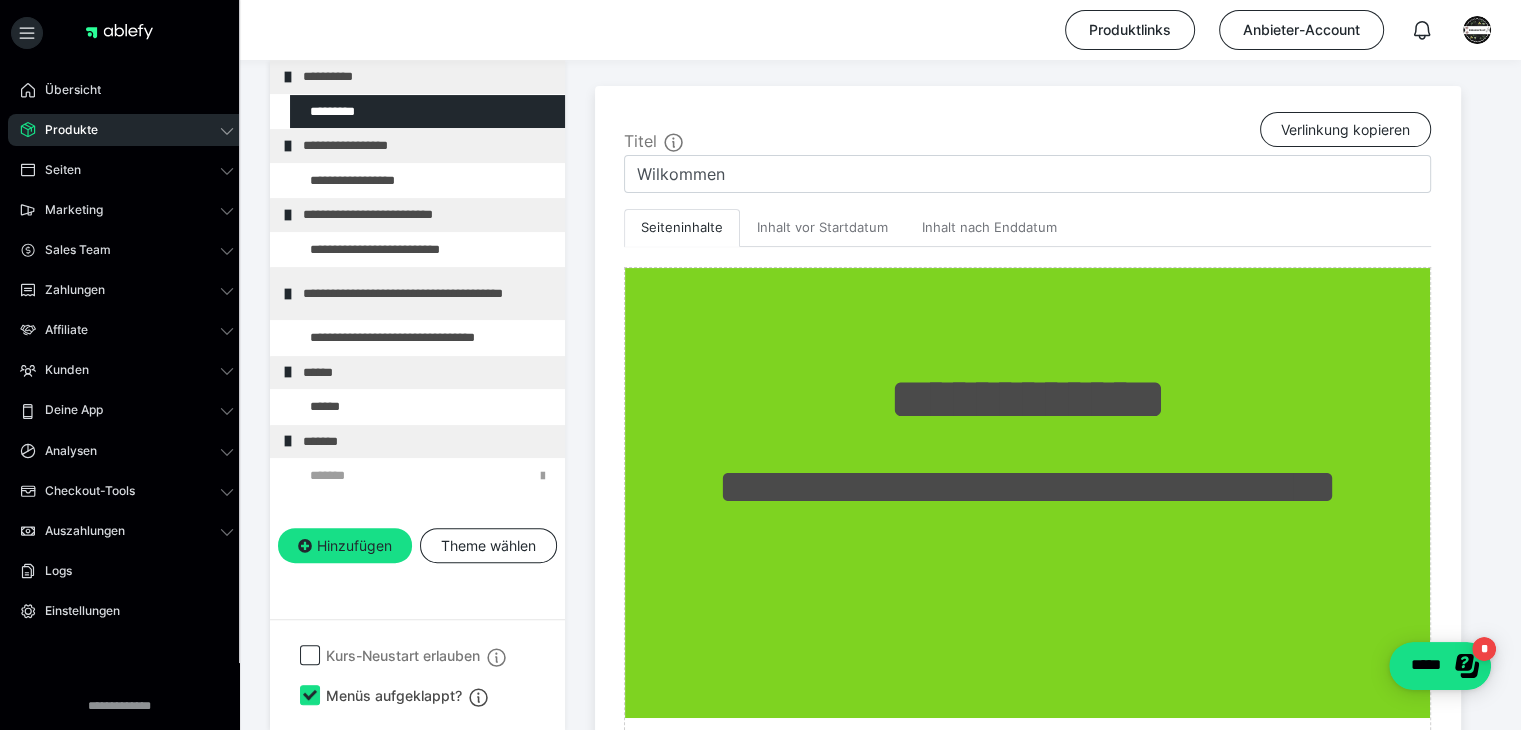 click on "Seiteninhalte" at bounding box center [682, 228] 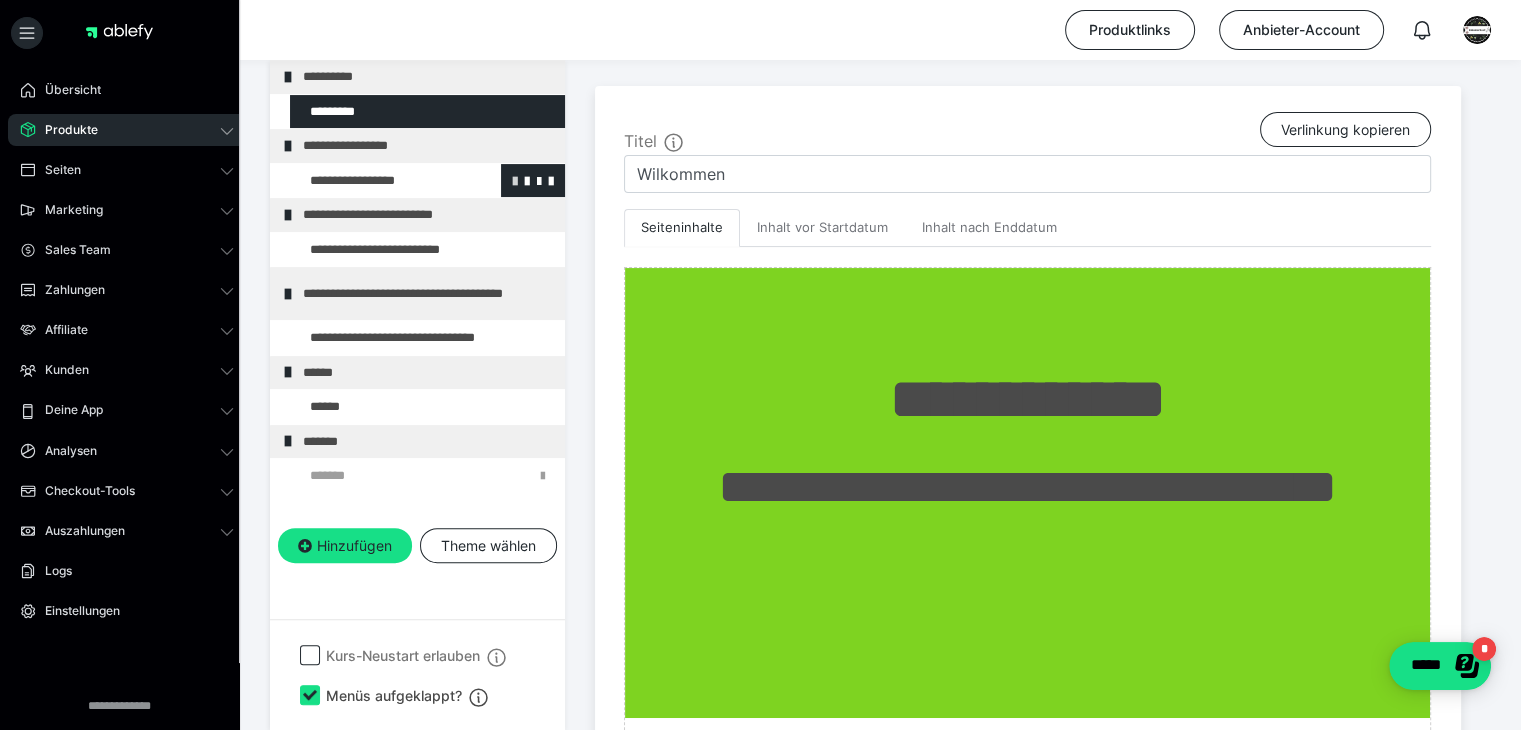 click at bounding box center [515, 180] 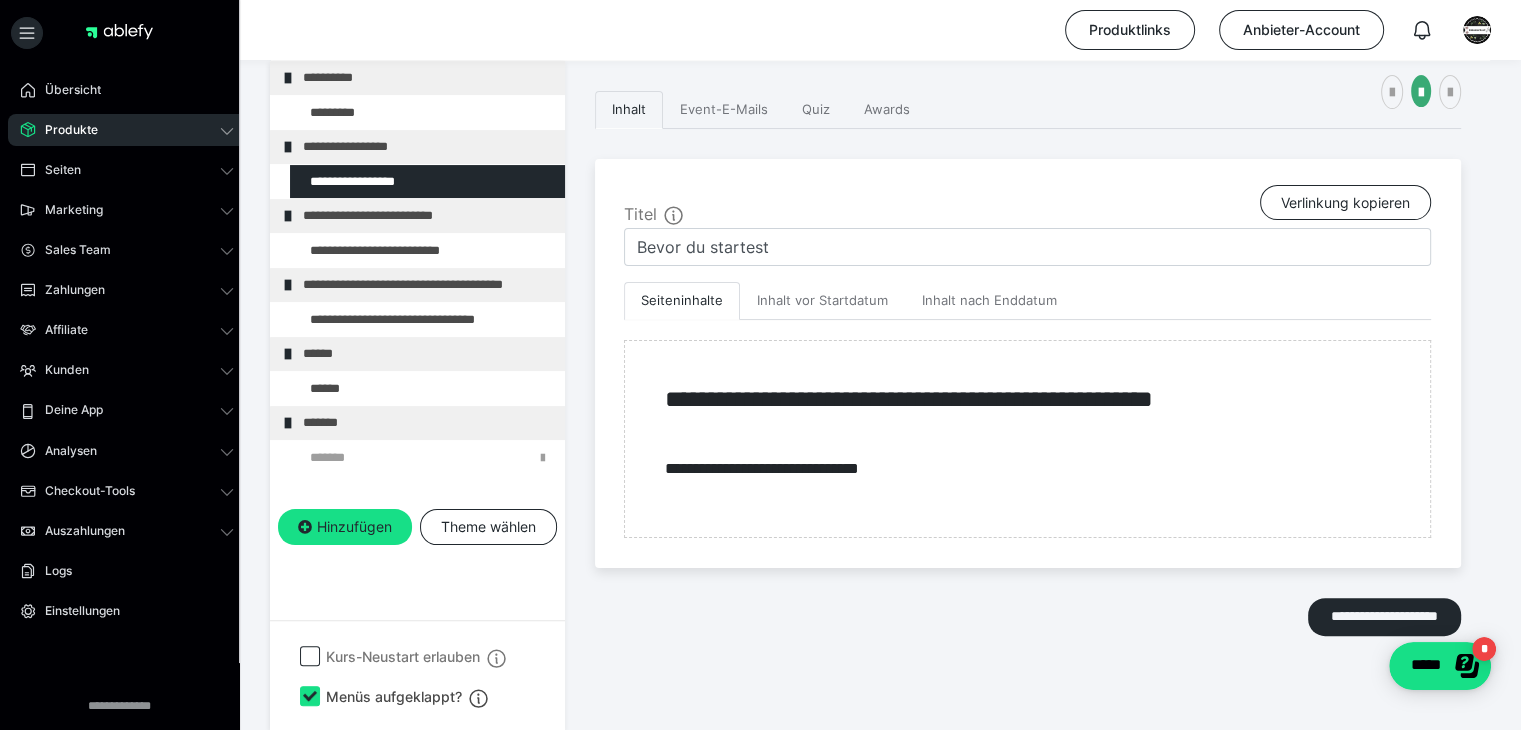 scroll, scrollTop: 376, scrollLeft: 0, axis: vertical 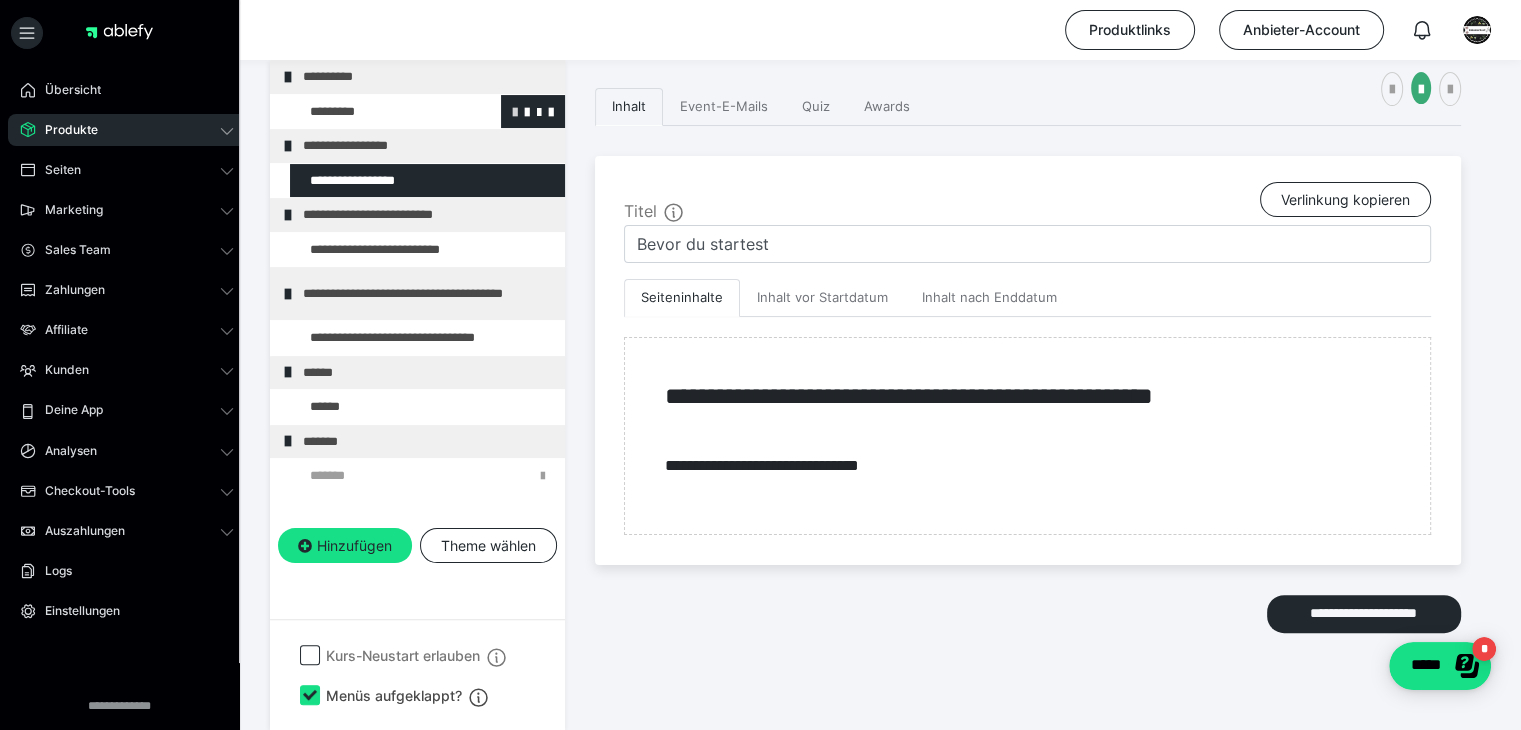 click at bounding box center (515, 111) 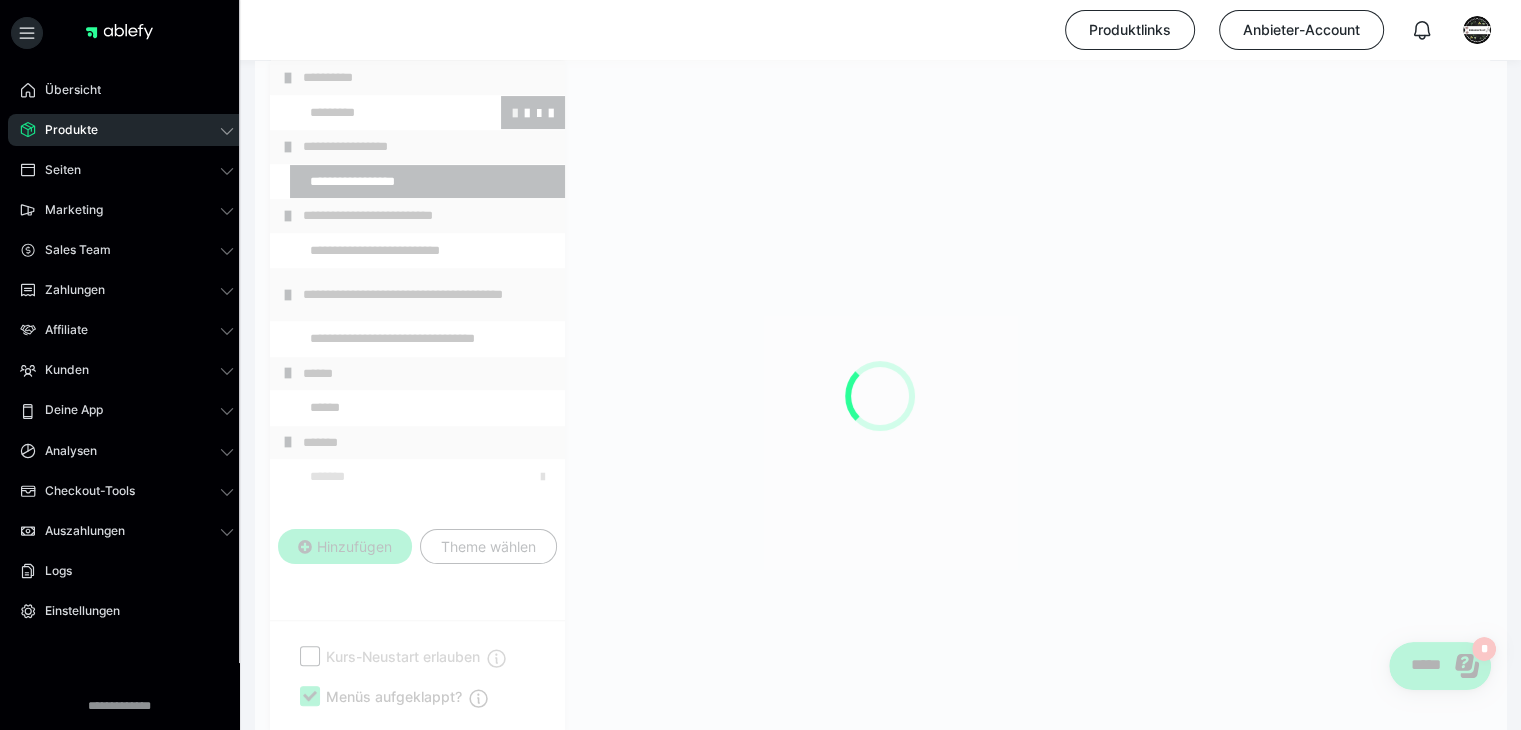 scroll, scrollTop: 446, scrollLeft: 0, axis: vertical 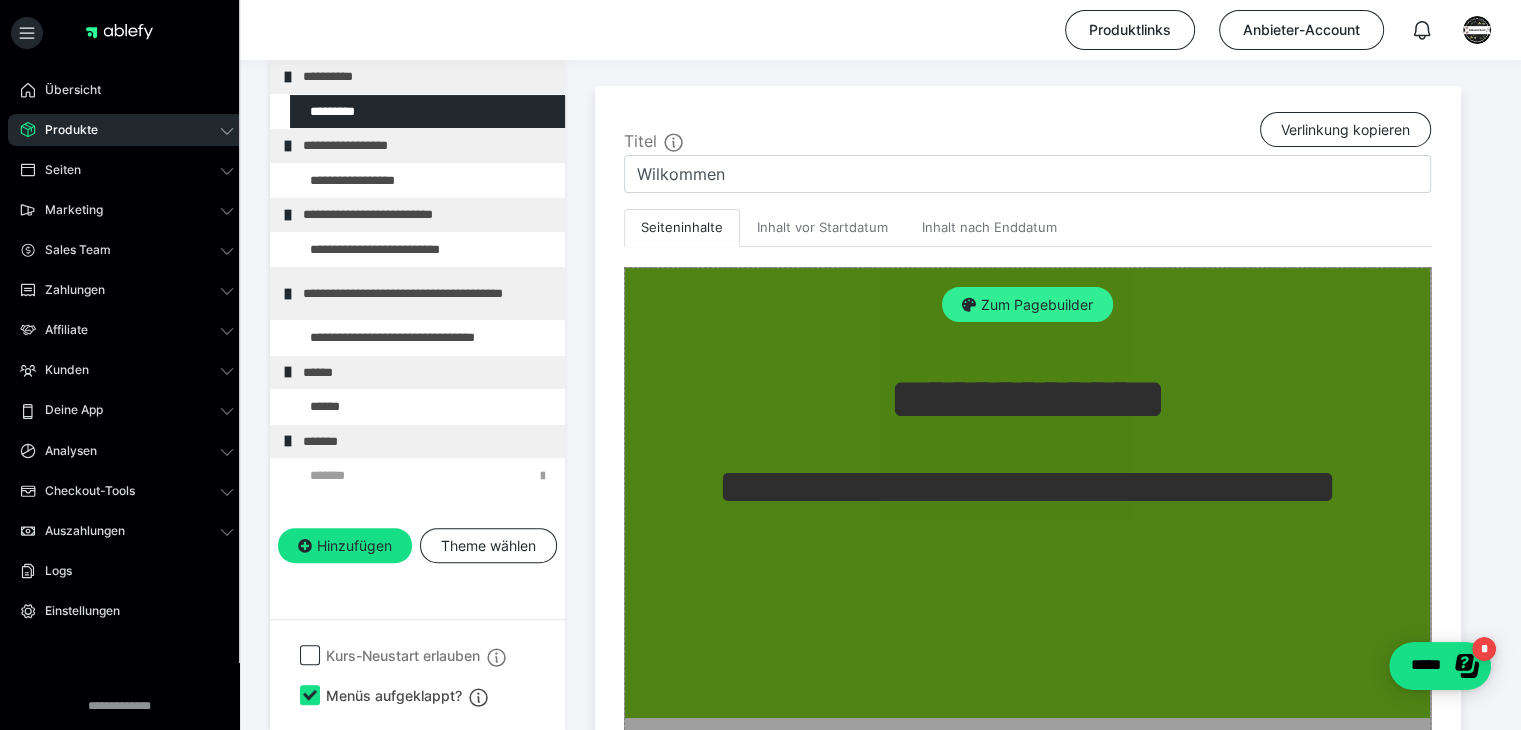 click on "Zum Pagebuilder" at bounding box center (1027, 305) 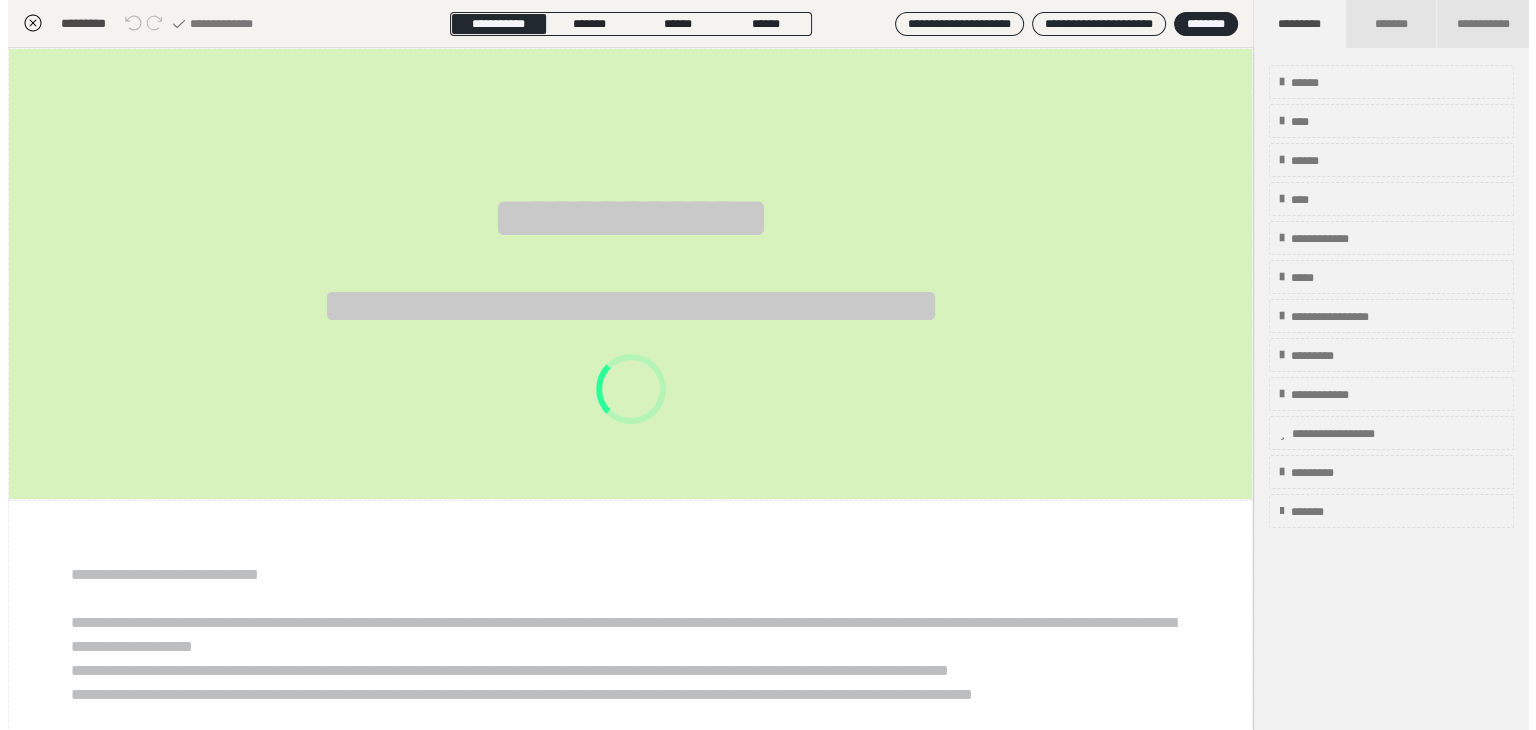 scroll, scrollTop: 352, scrollLeft: 0, axis: vertical 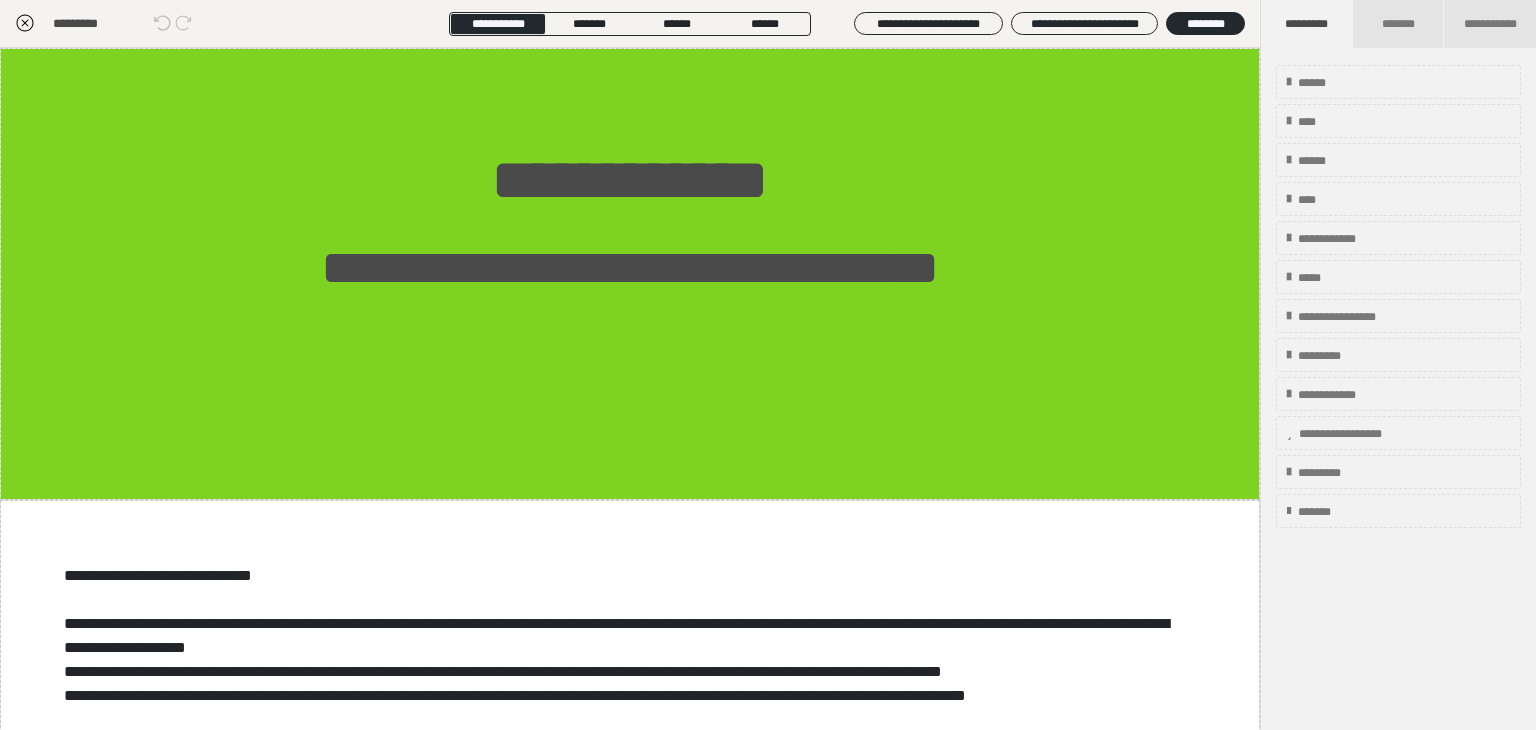 click on "**********" at bounding box center [1398, 413] 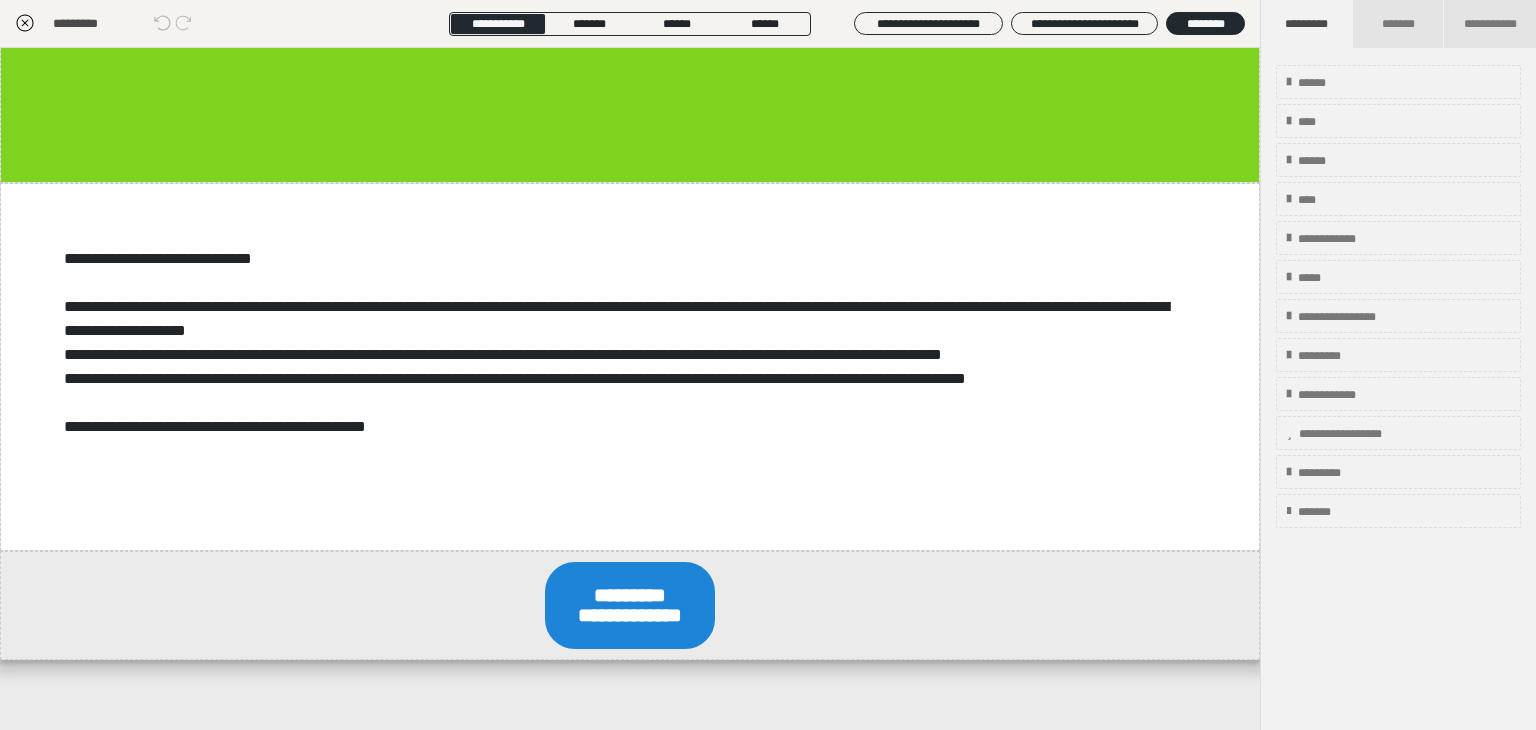 scroll, scrollTop: 329, scrollLeft: 0, axis: vertical 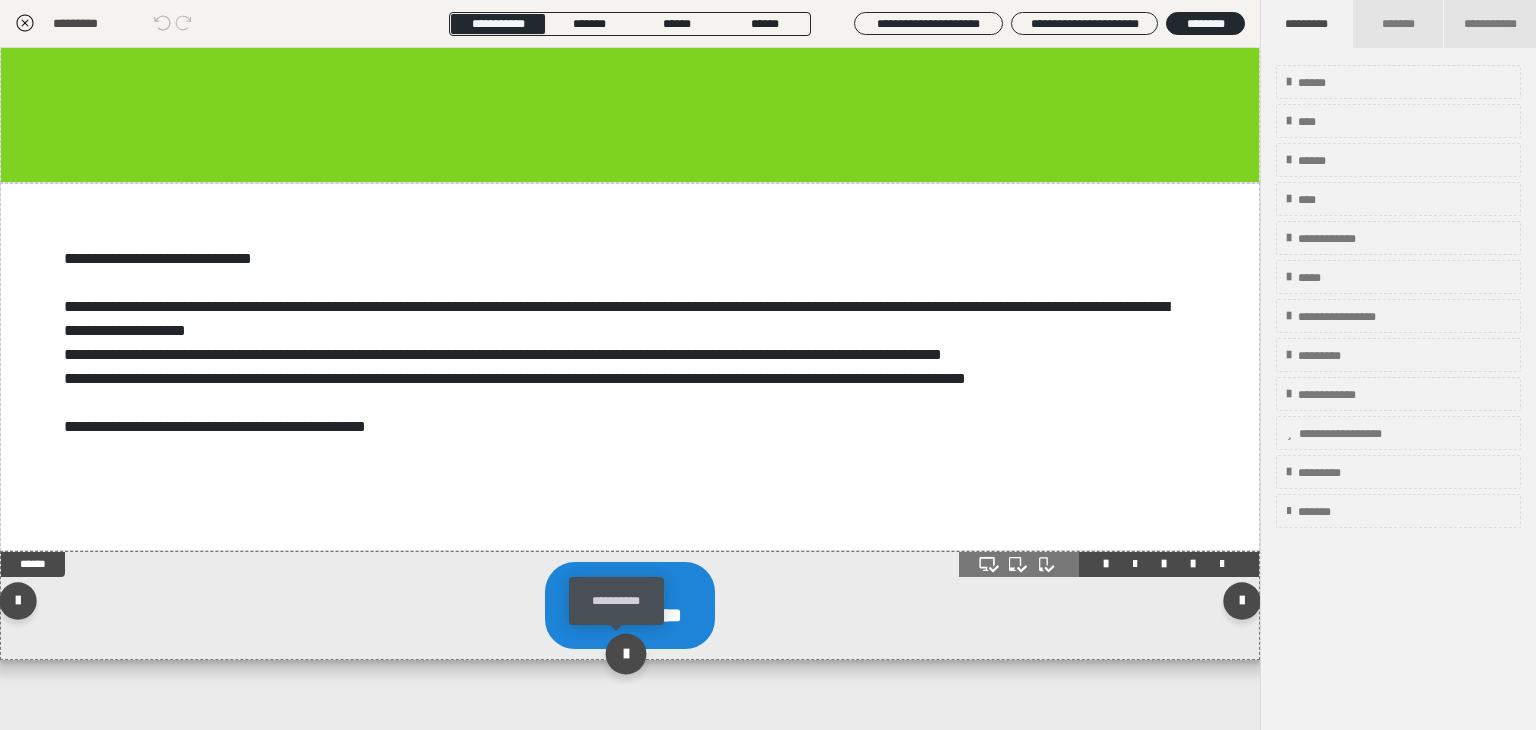 click at bounding box center (625, 654) 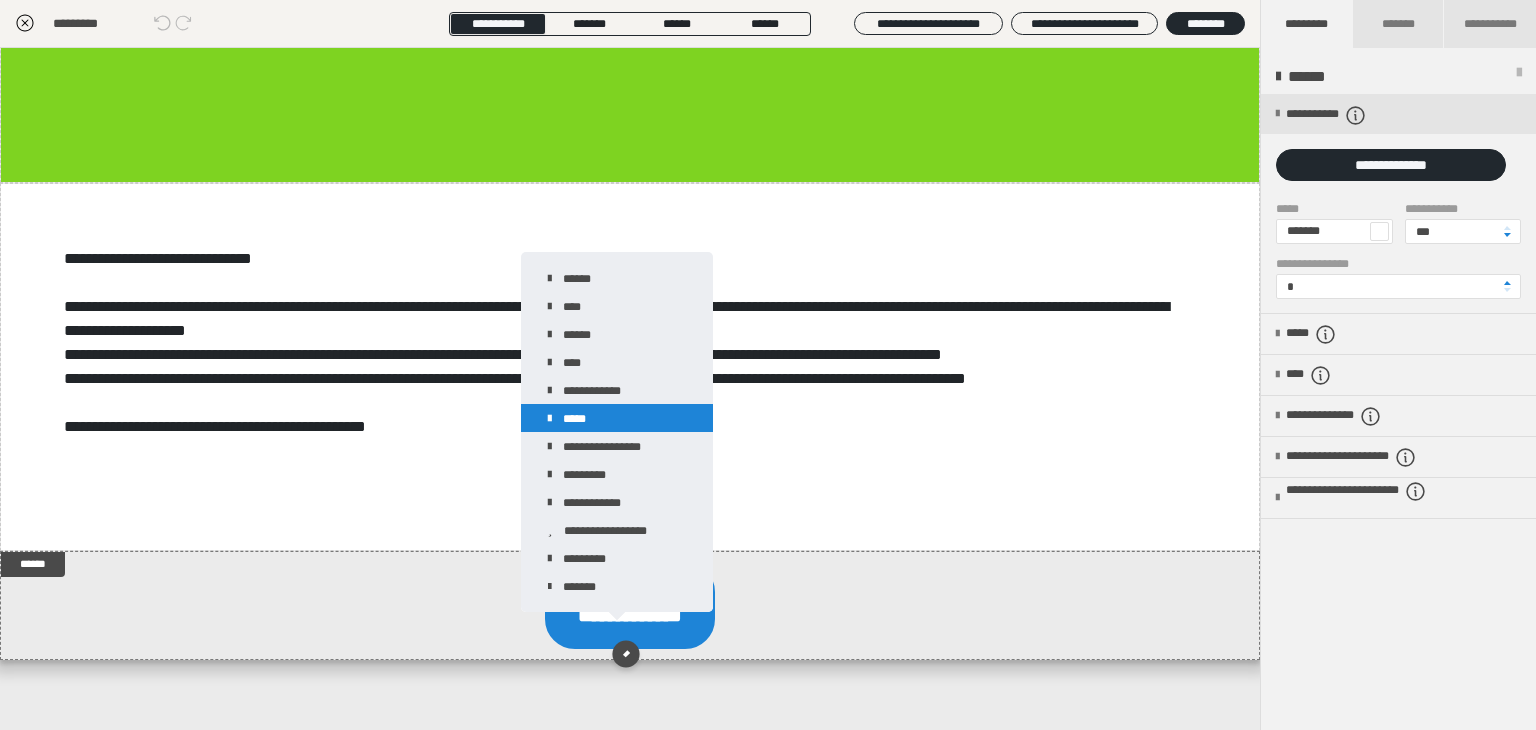 click on "*****" at bounding box center [617, 418] 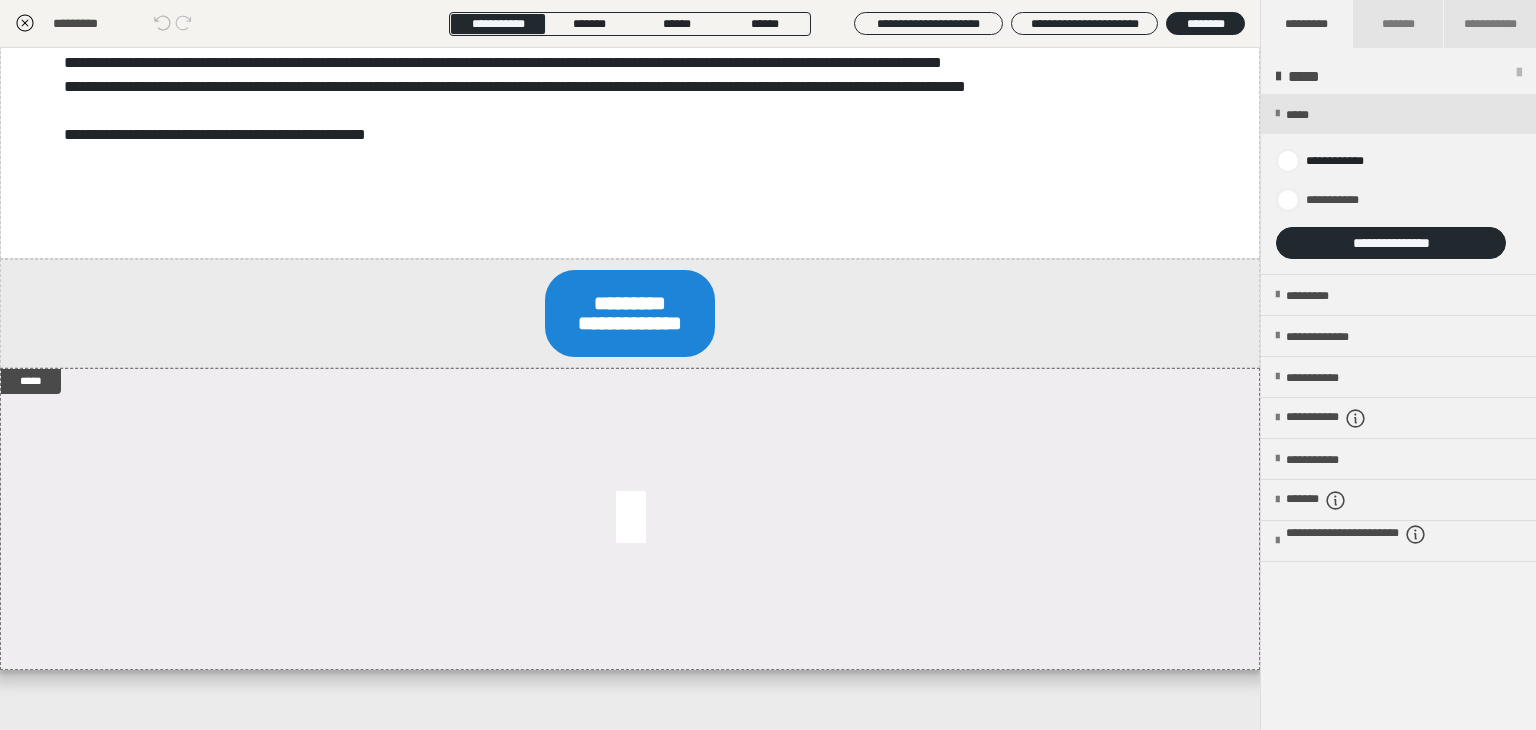 scroll, scrollTop: 631, scrollLeft: 0, axis: vertical 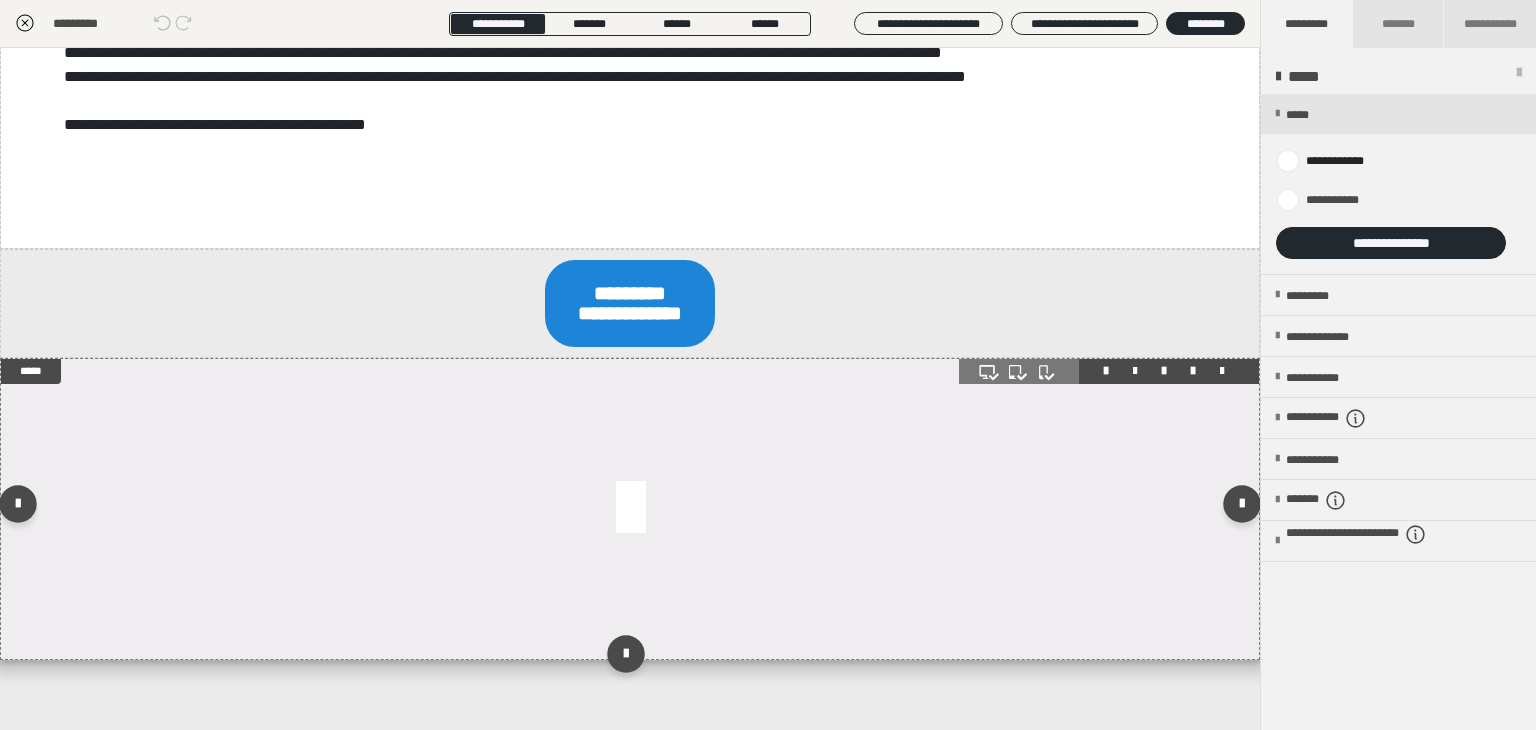 click at bounding box center [630, 509] 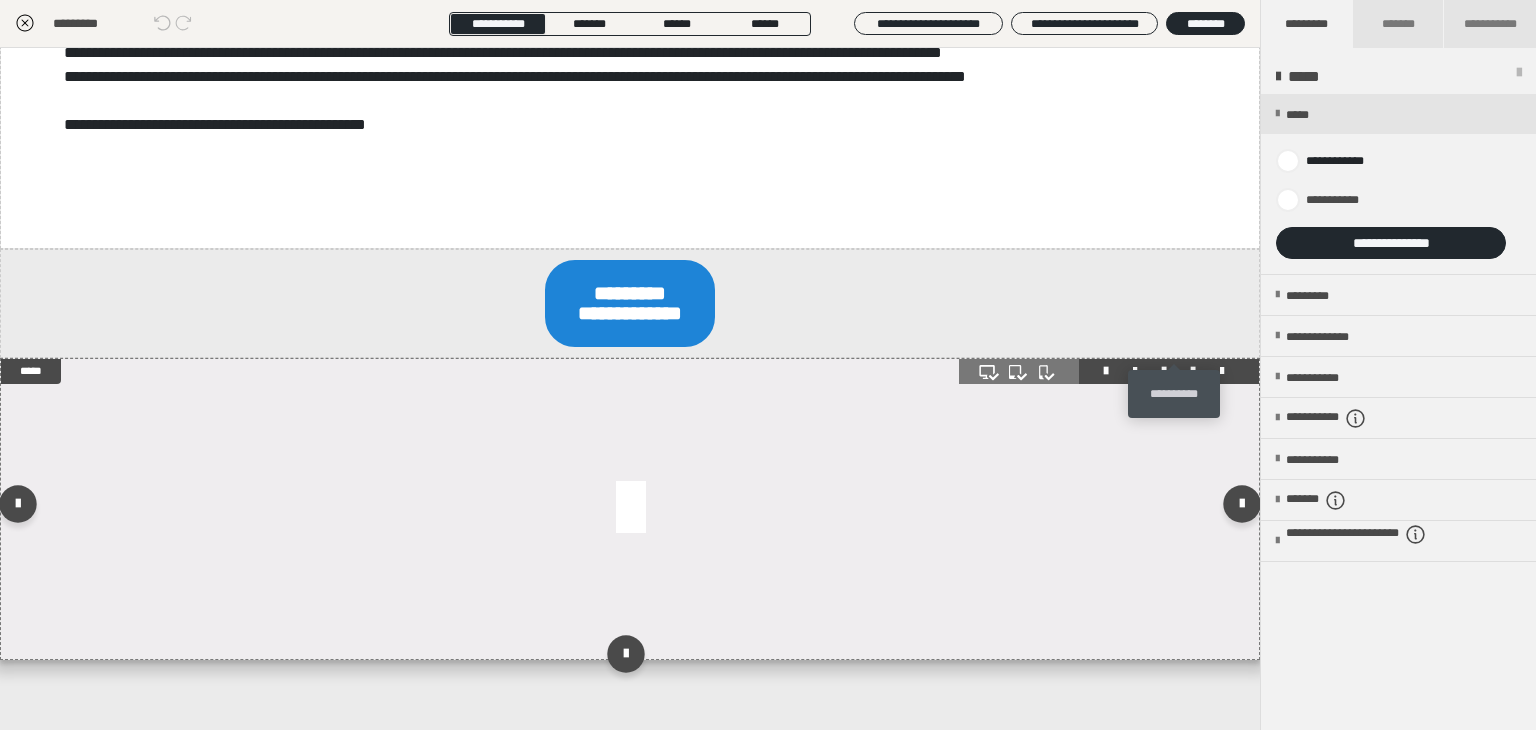 click at bounding box center [1193, 371] 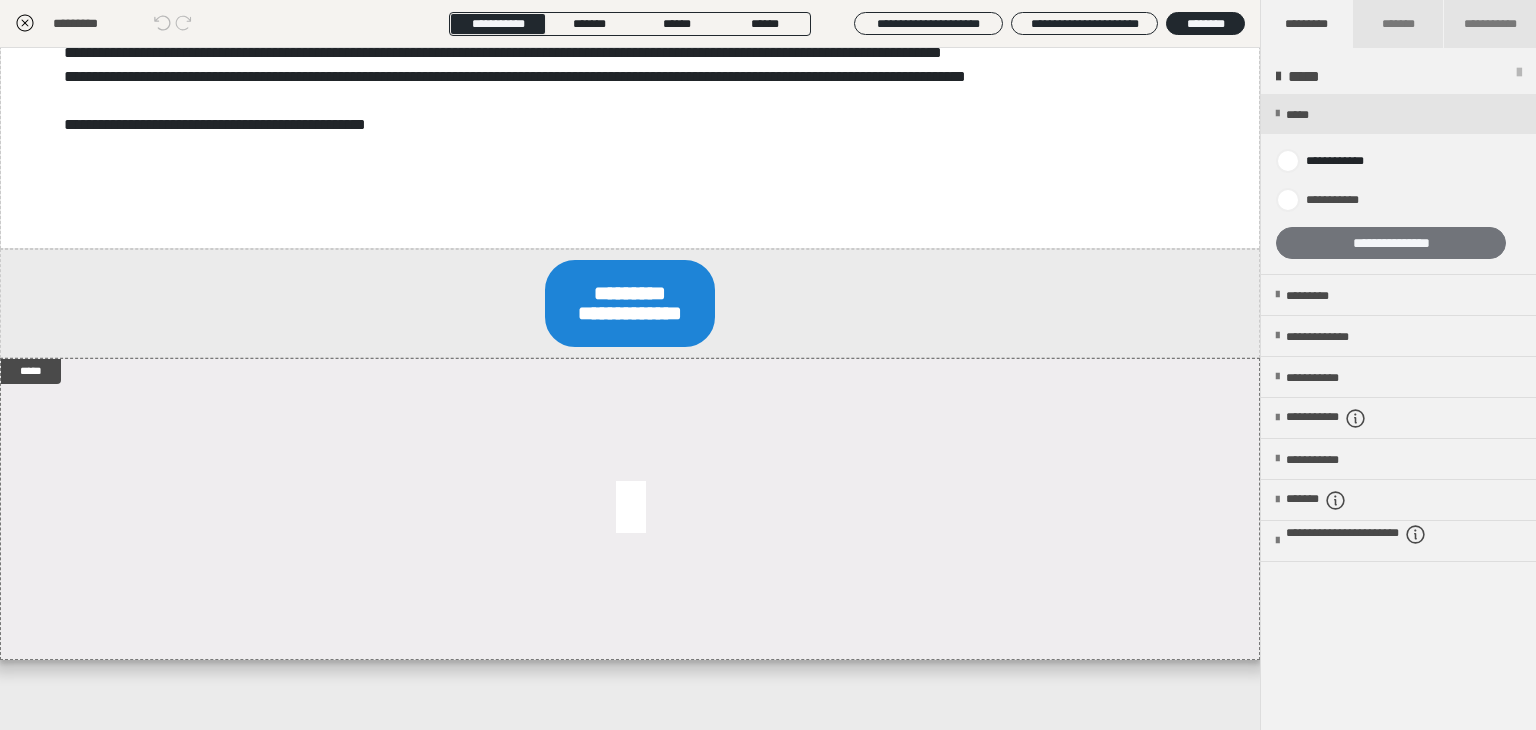 click on "**********" at bounding box center [1391, 243] 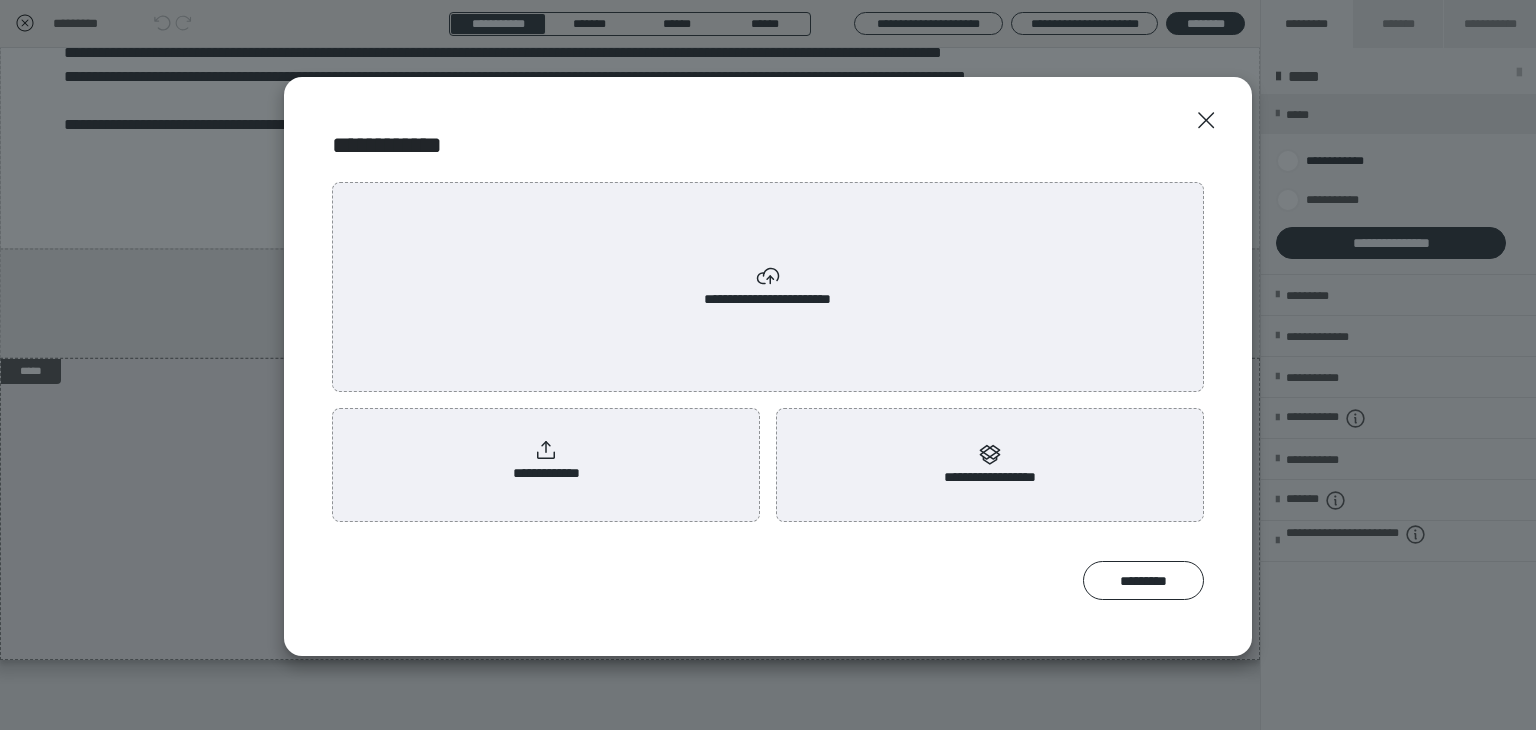 click on "**********" at bounding box center (546, 461) 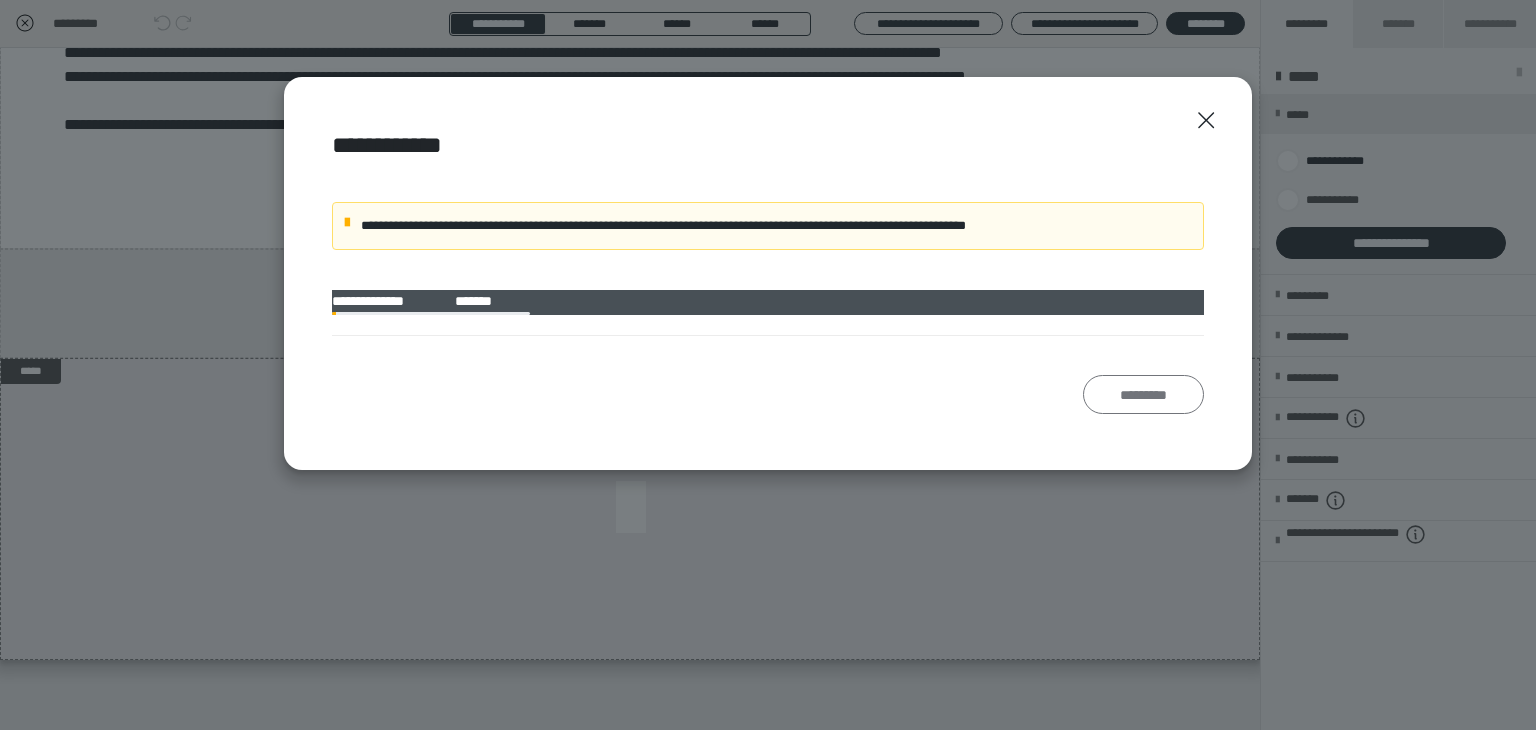 click on "*********" at bounding box center (1143, 395) 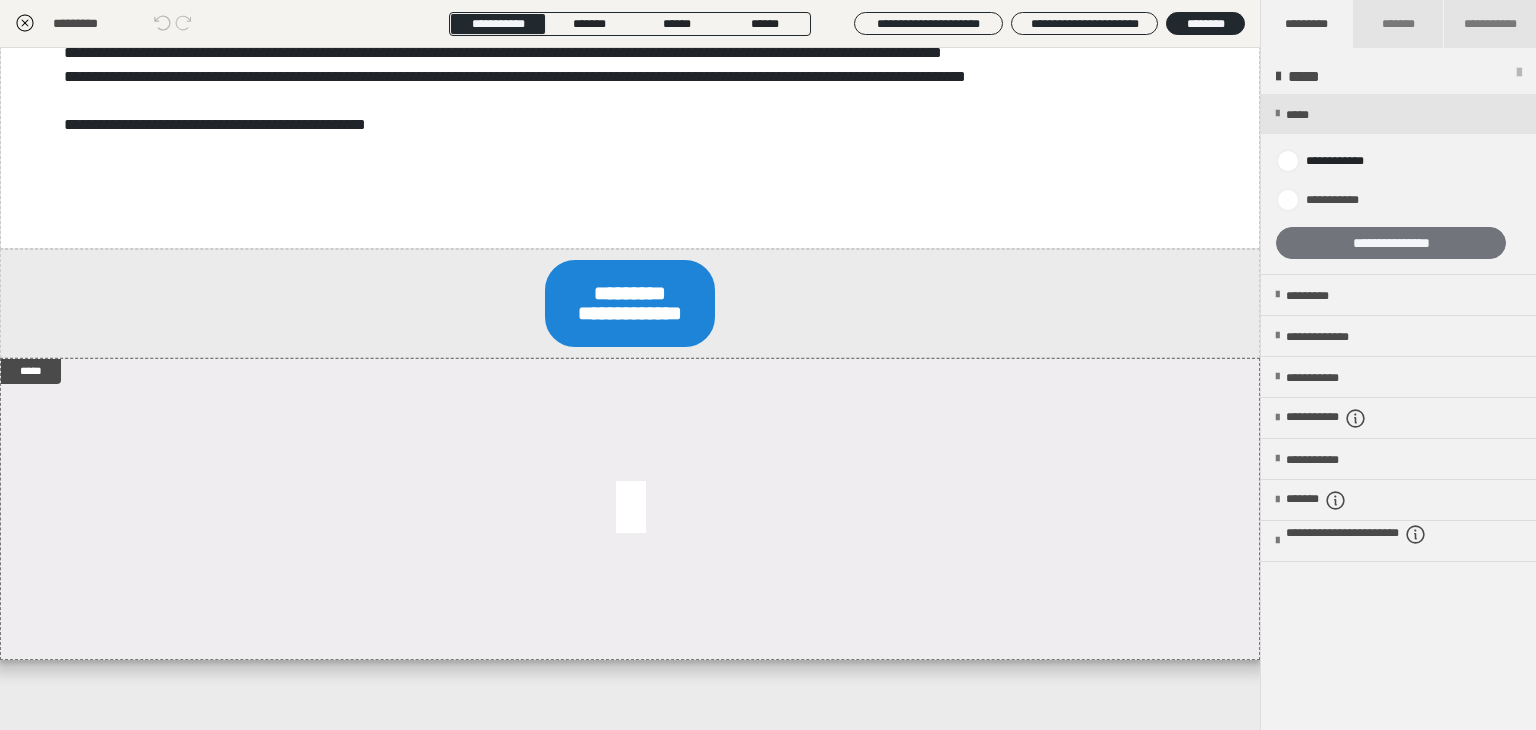 click on "**********" at bounding box center (1391, 243) 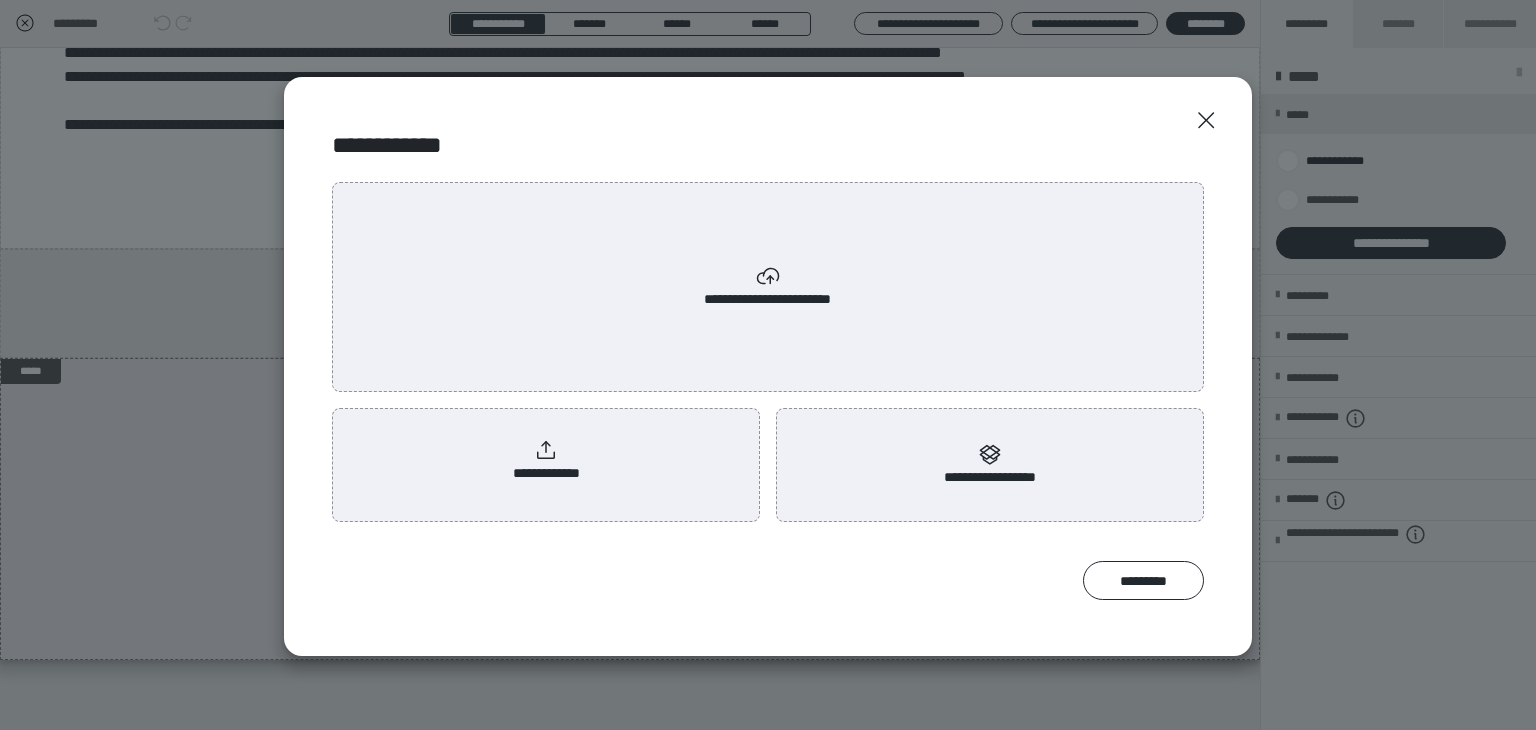 click on "**********" at bounding box center [546, 461] 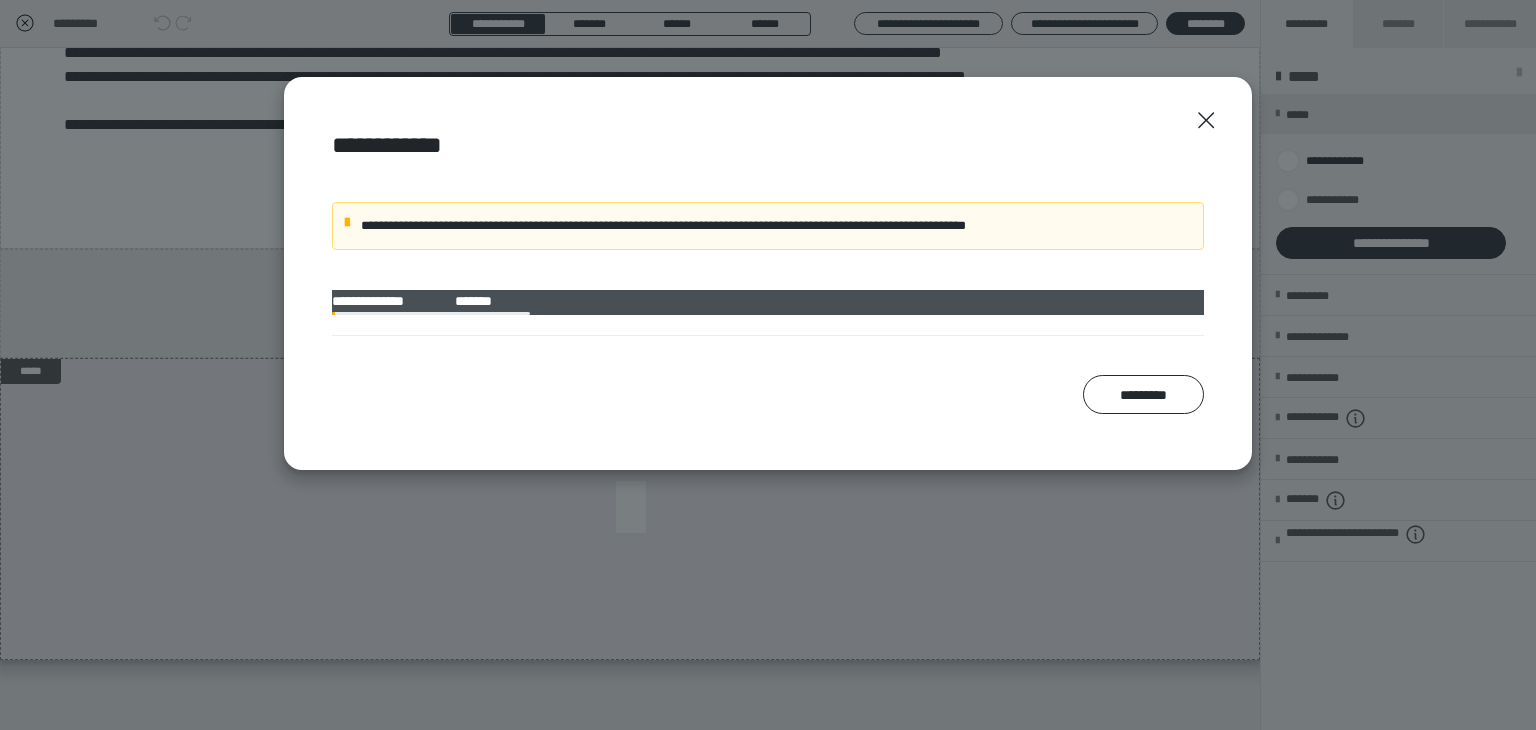click on "*********" at bounding box center [768, 395] 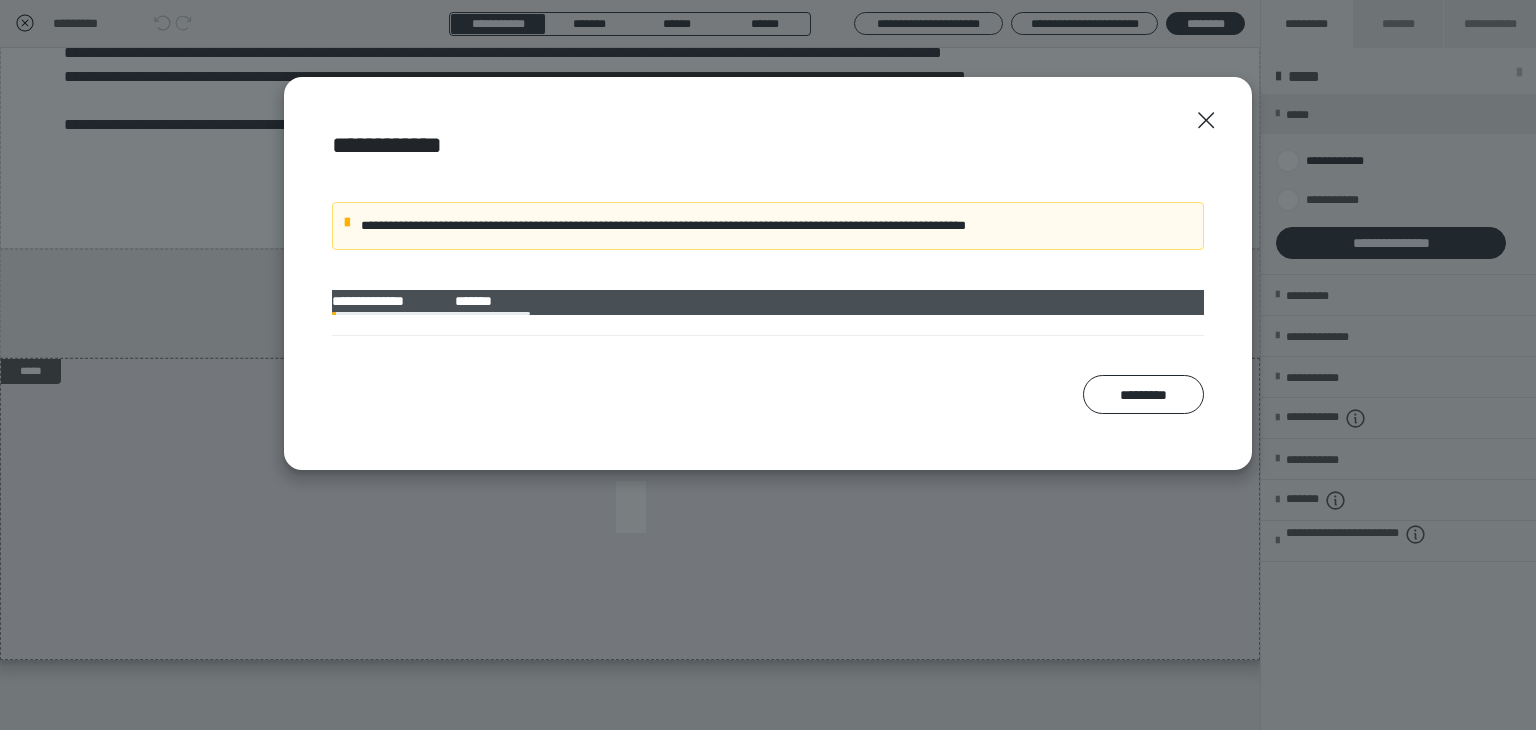 click on "*********" at bounding box center [768, 395] 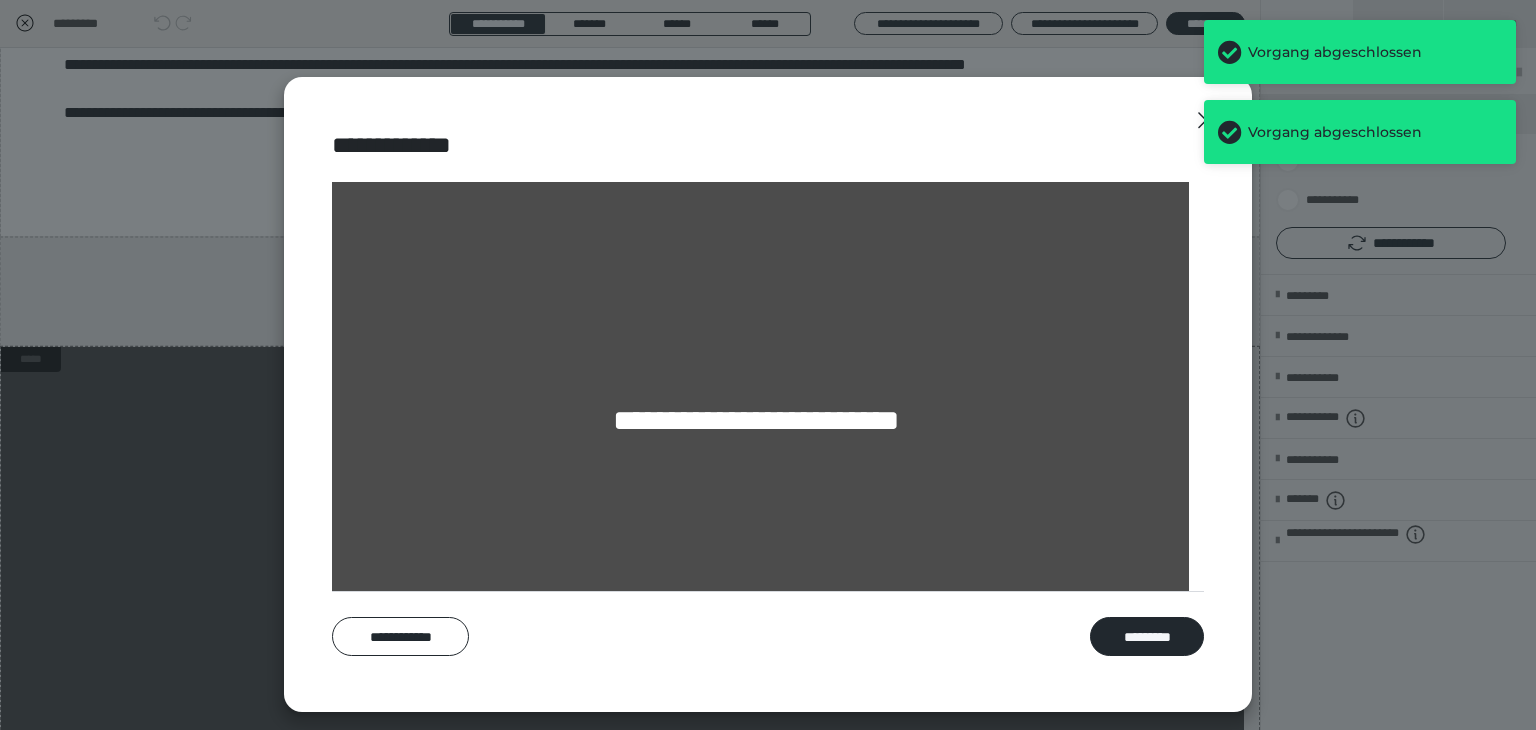 scroll, scrollTop: 355, scrollLeft: 0, axis: vertical 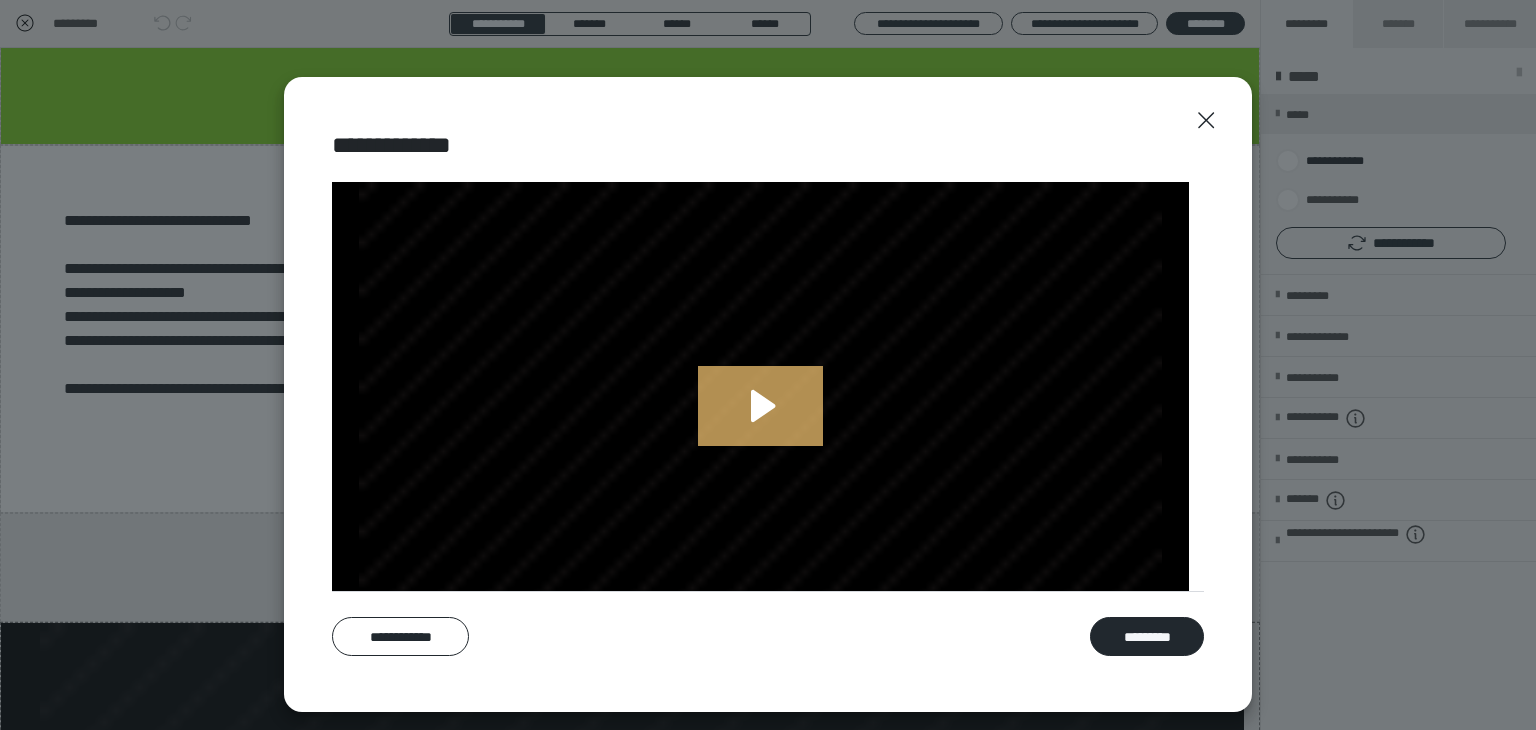 click 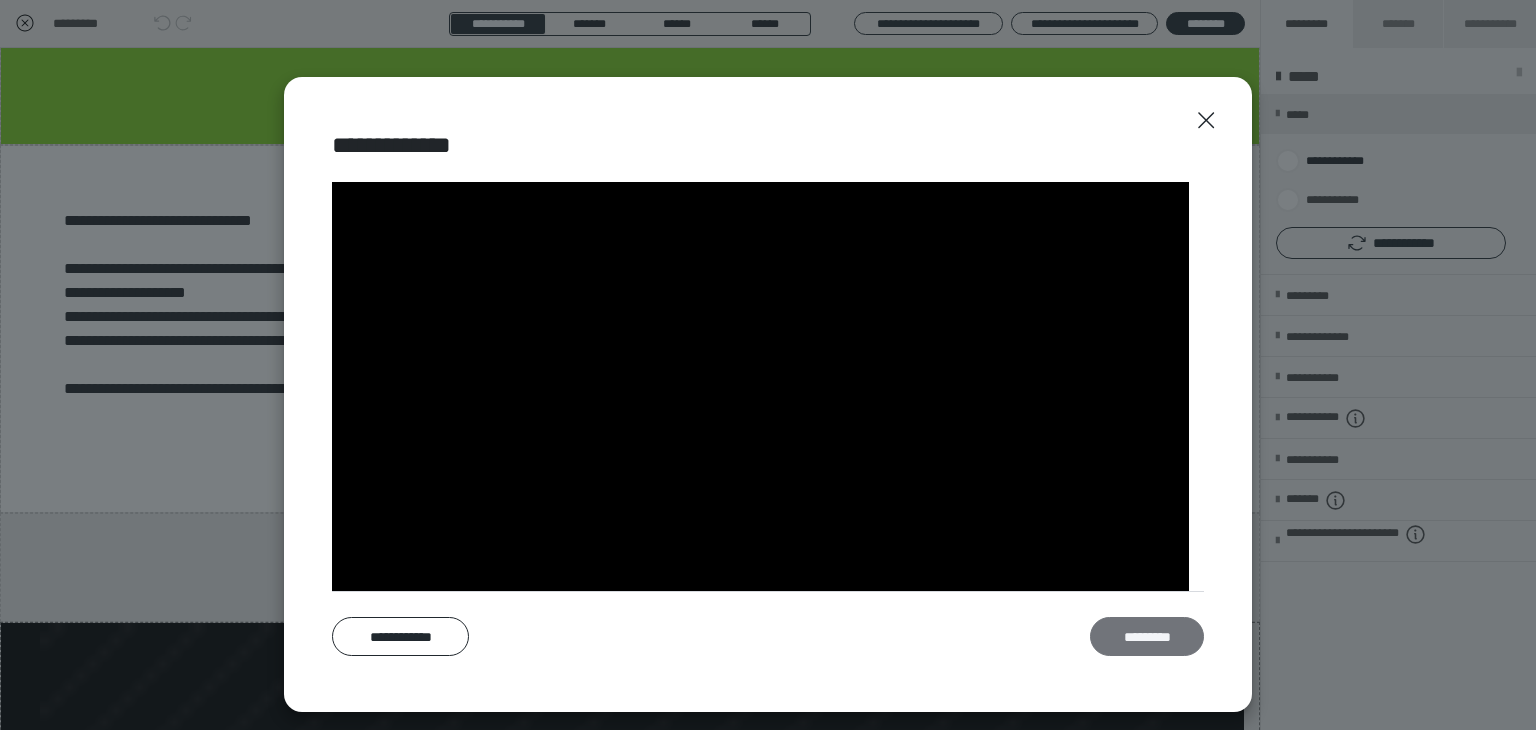 click on "*********" at bounding box center (1147, 637) 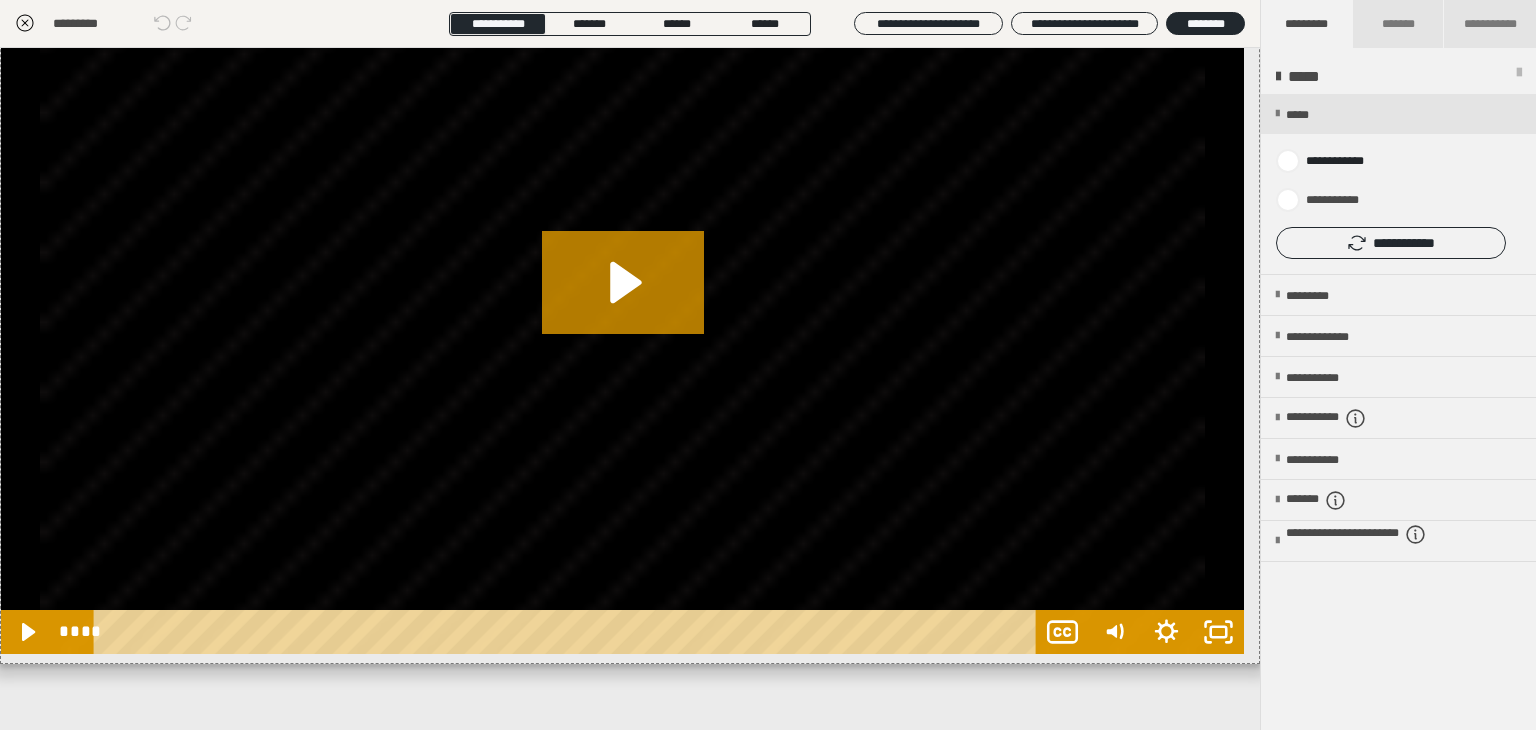 scroll, scrollTop: 1031, scrollLeft: 0, axis: vertical 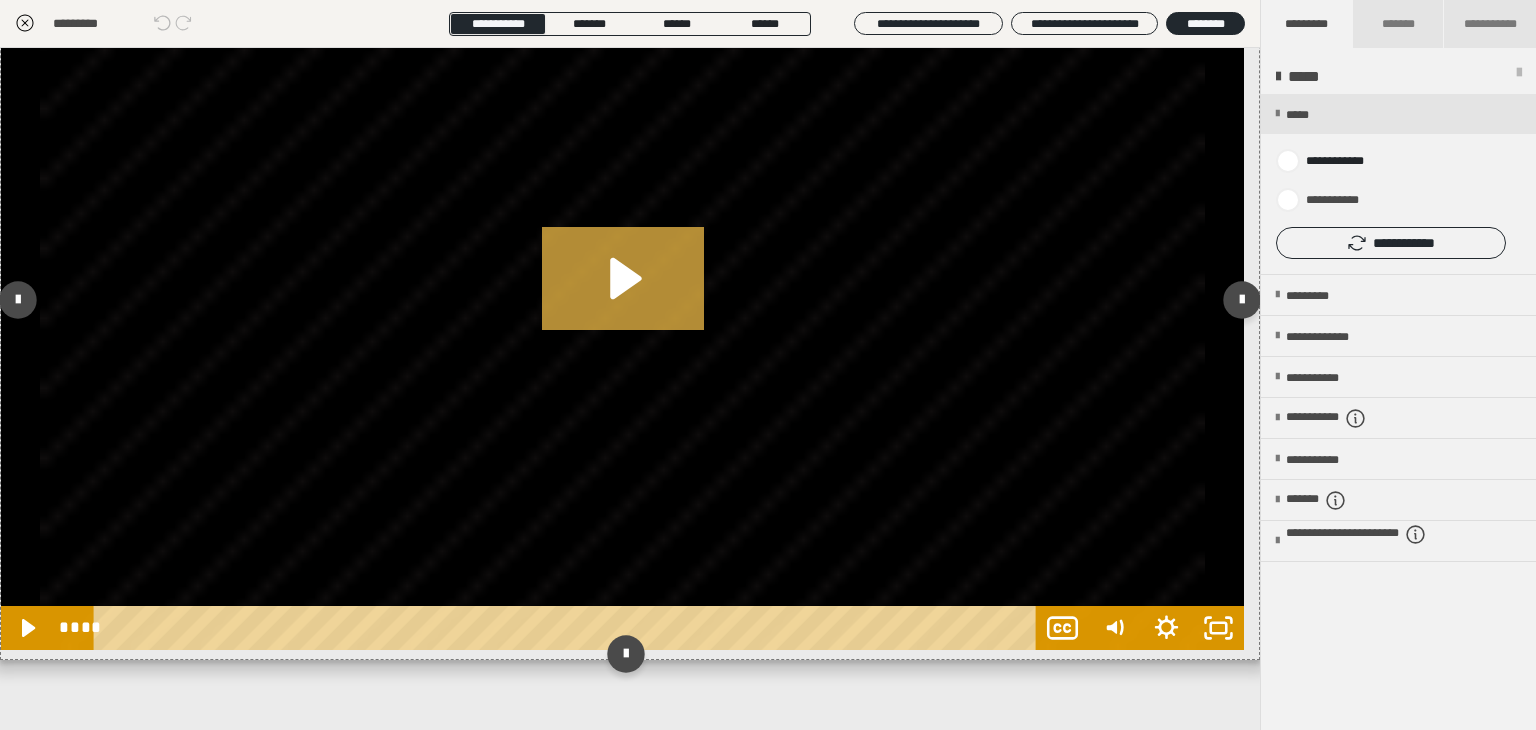 click 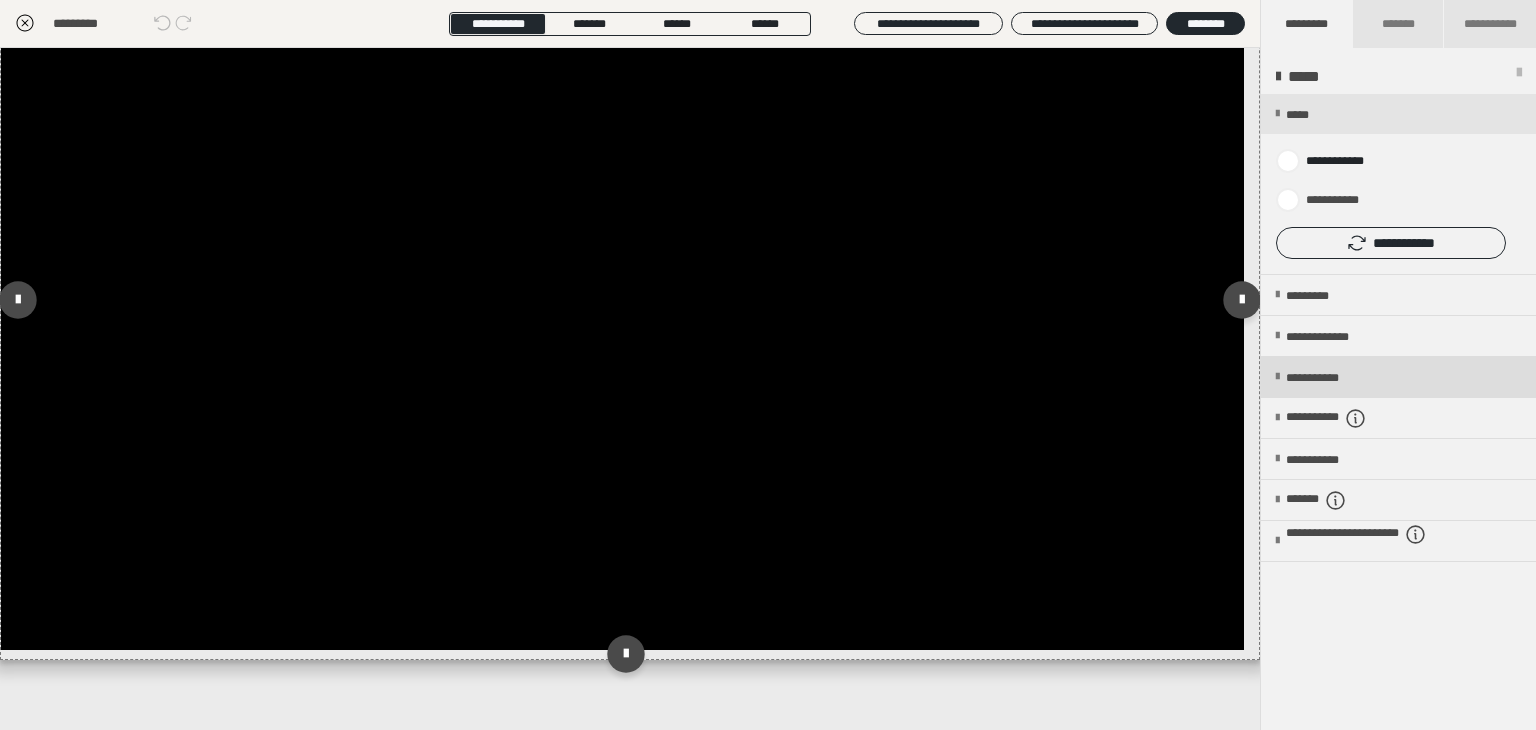 click on "**********" at bounding box center (1398, 377) 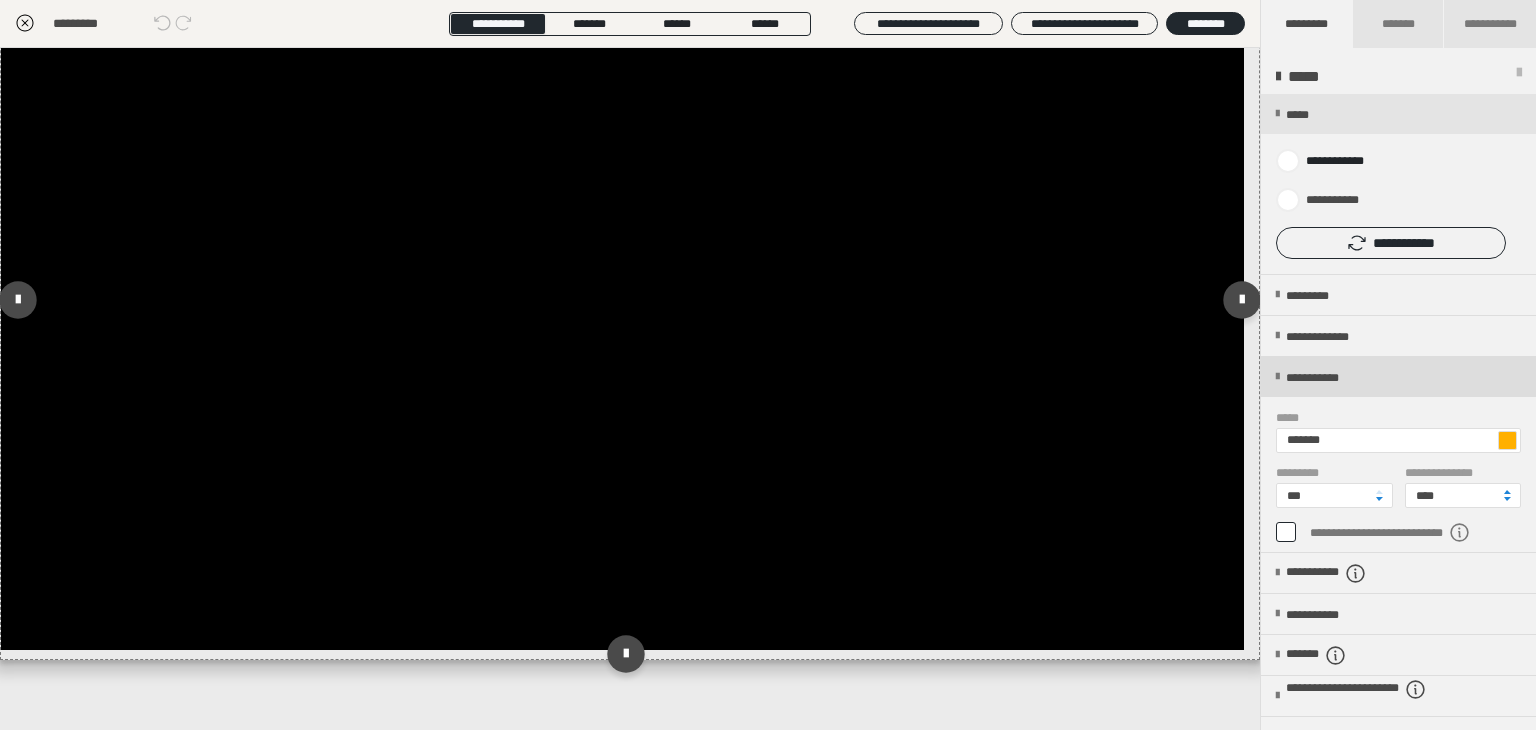 click at bounding box center [1277, 377] 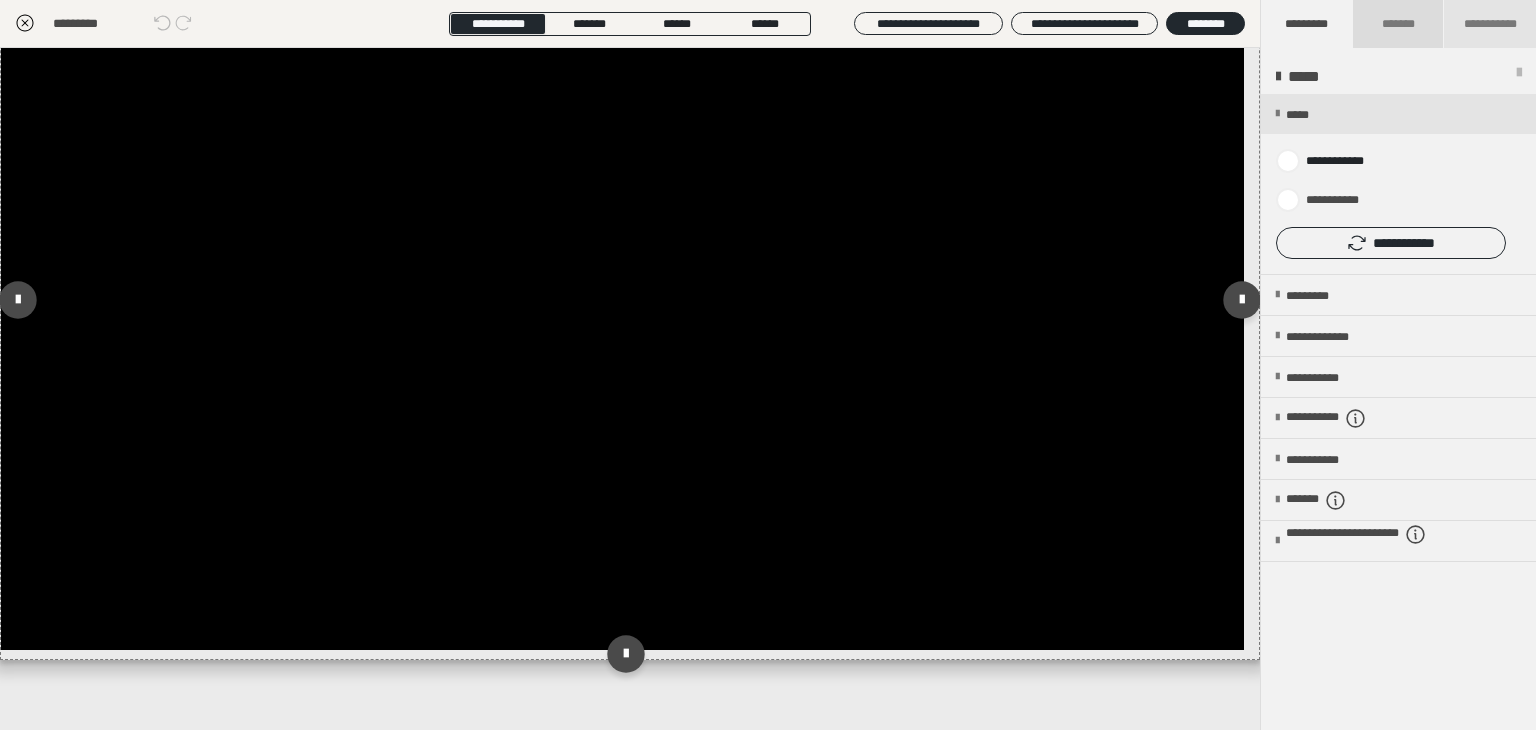 click on "*******" at bounding box center [1397, 24] 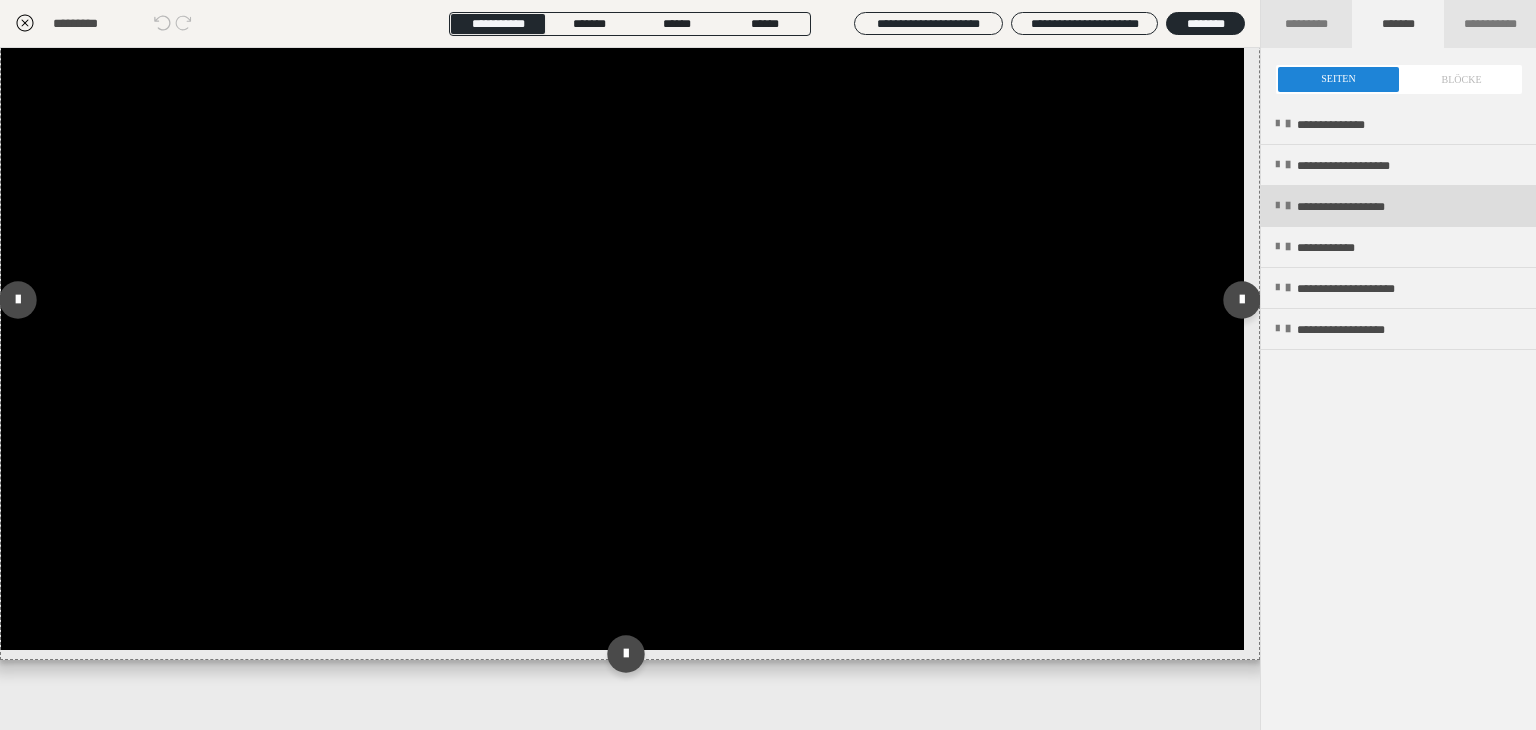 click at bounding box center (1277, 206) 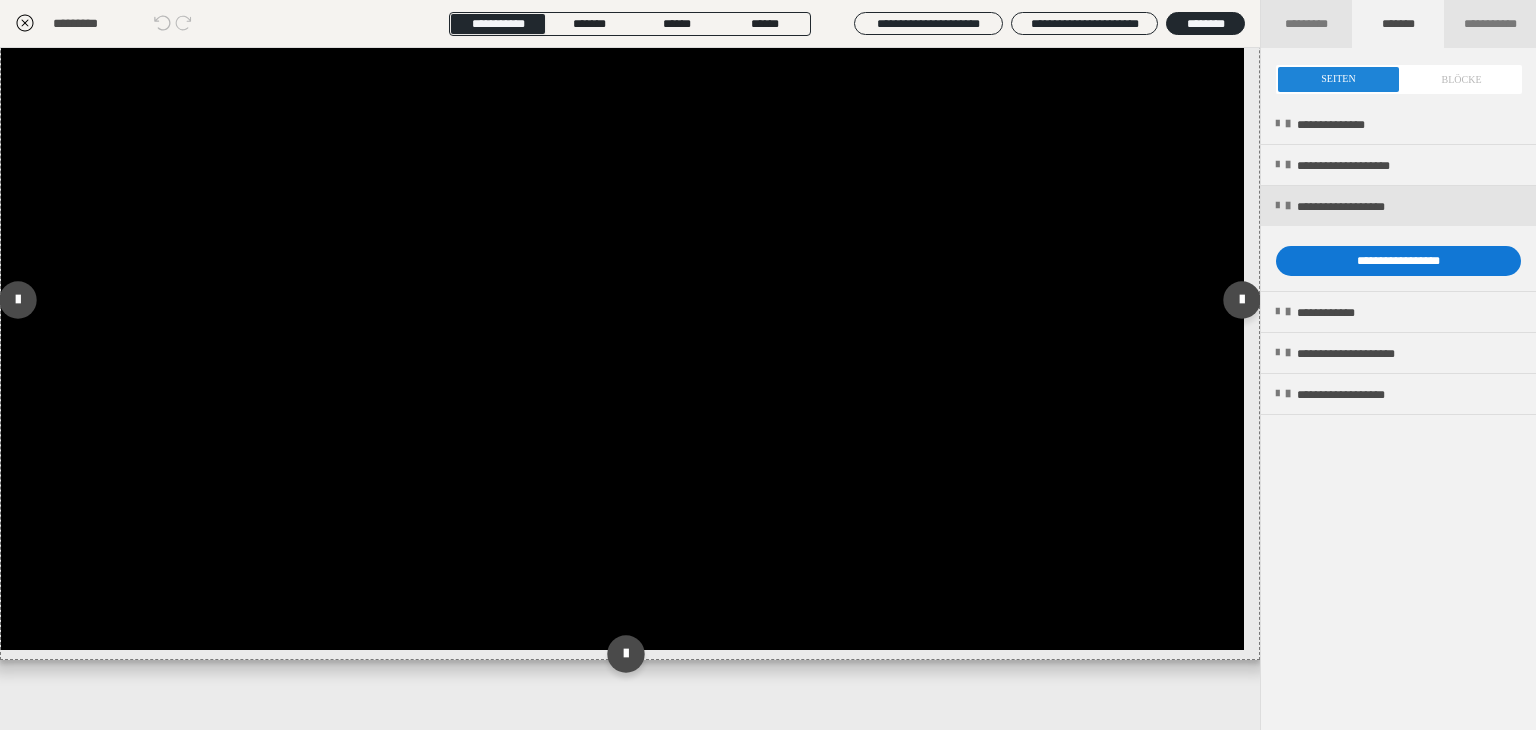 click on "**********" at bounding box center [1398, 261] 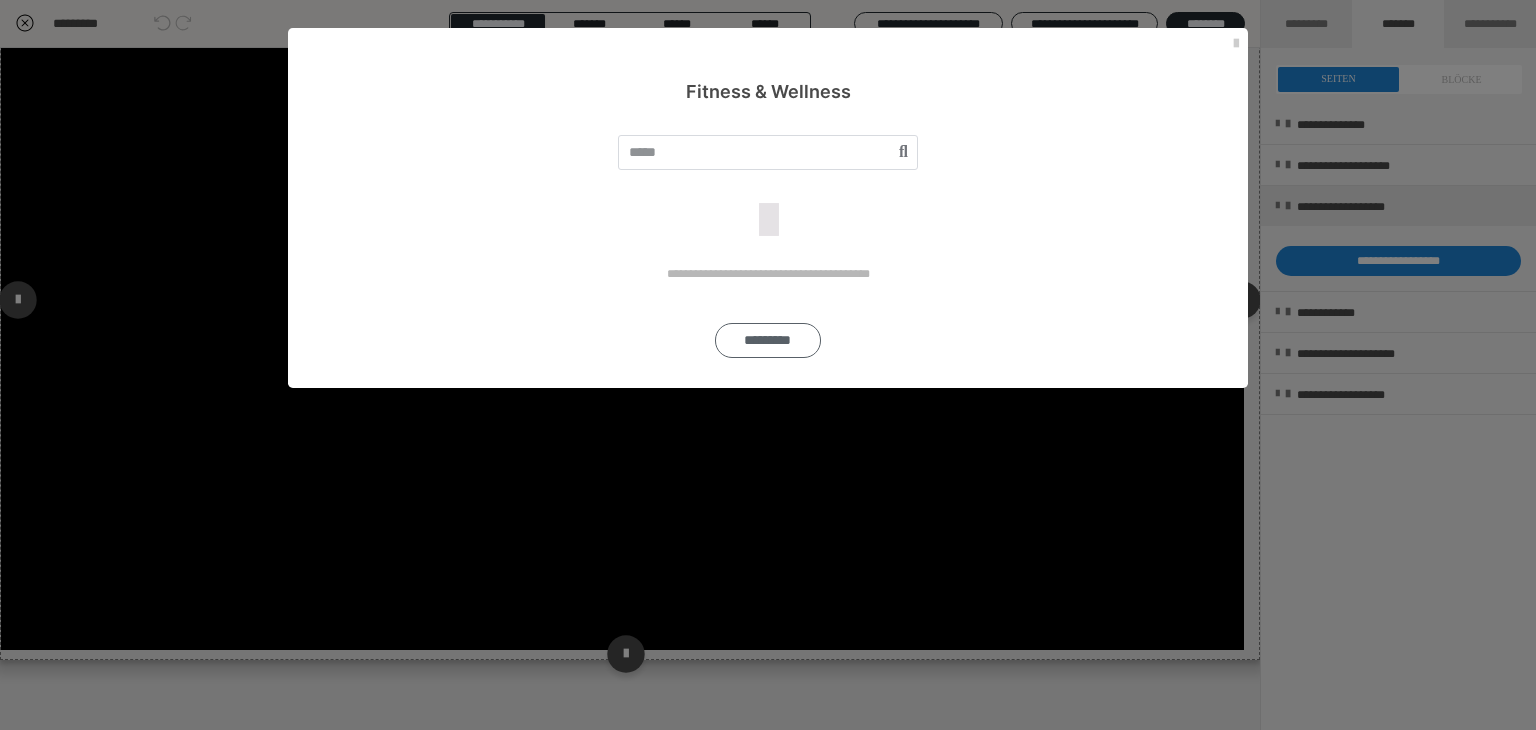 click on "*********" at bounding box center [768, 340] 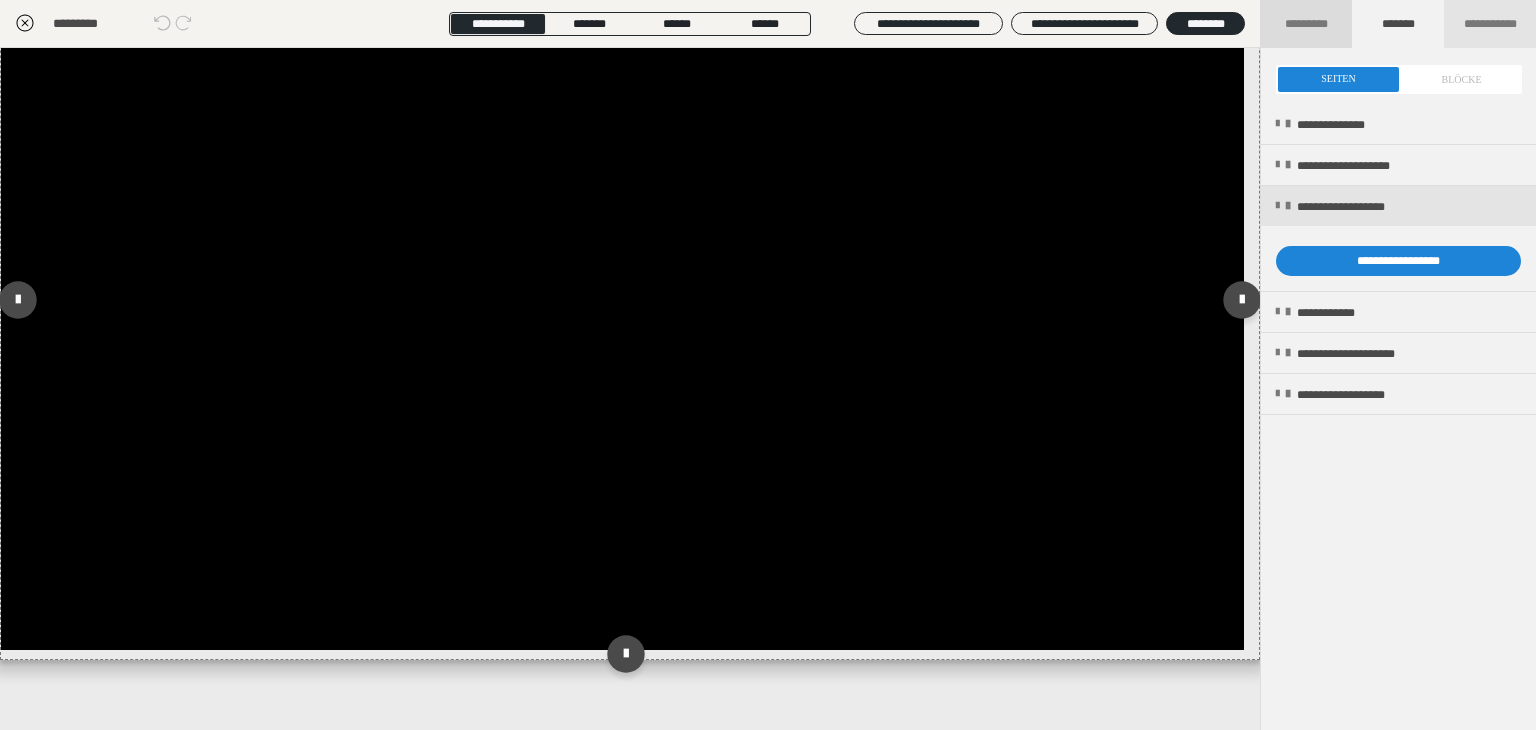 click on "*********" at bounding box center (1306, 24) 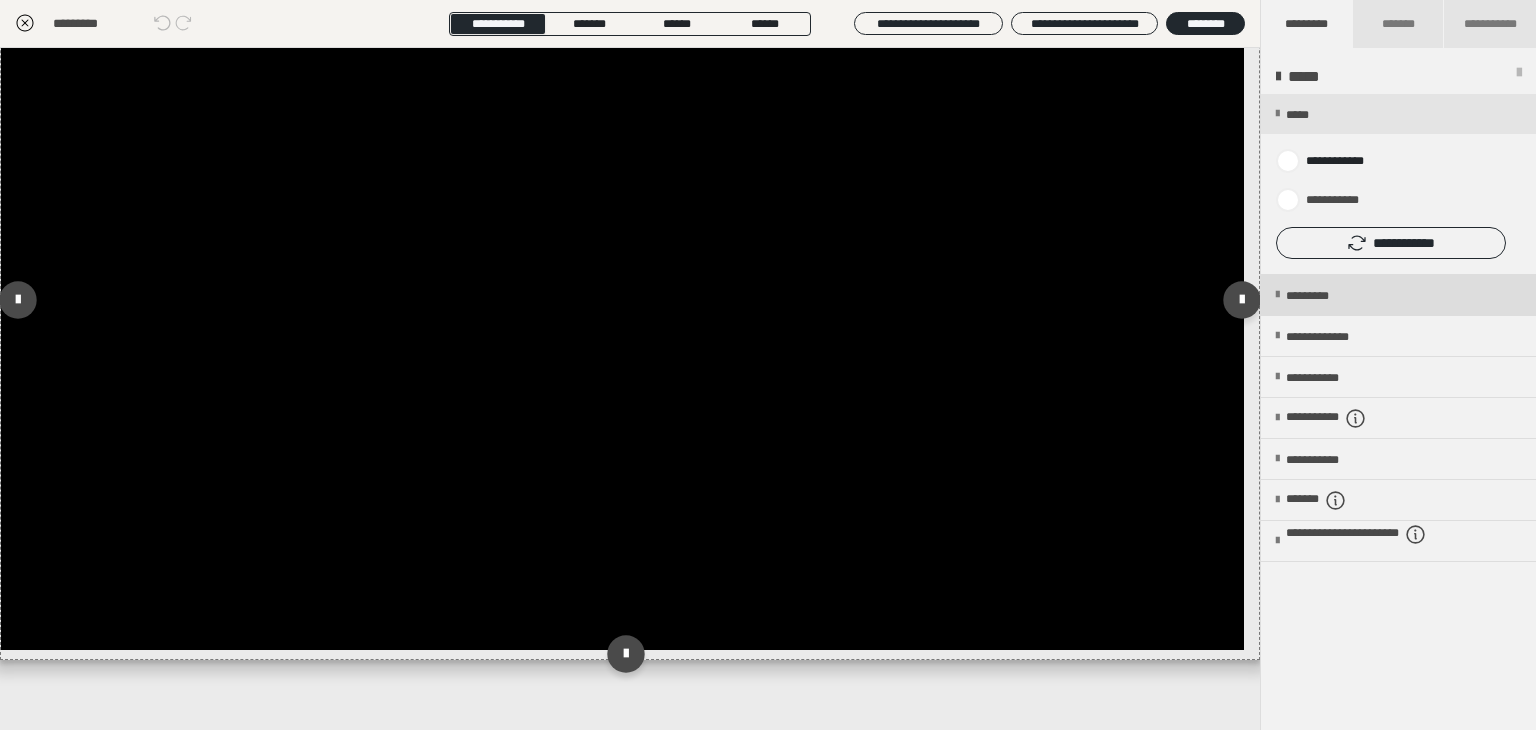click on "*********" at bounding box center [1324, 296] 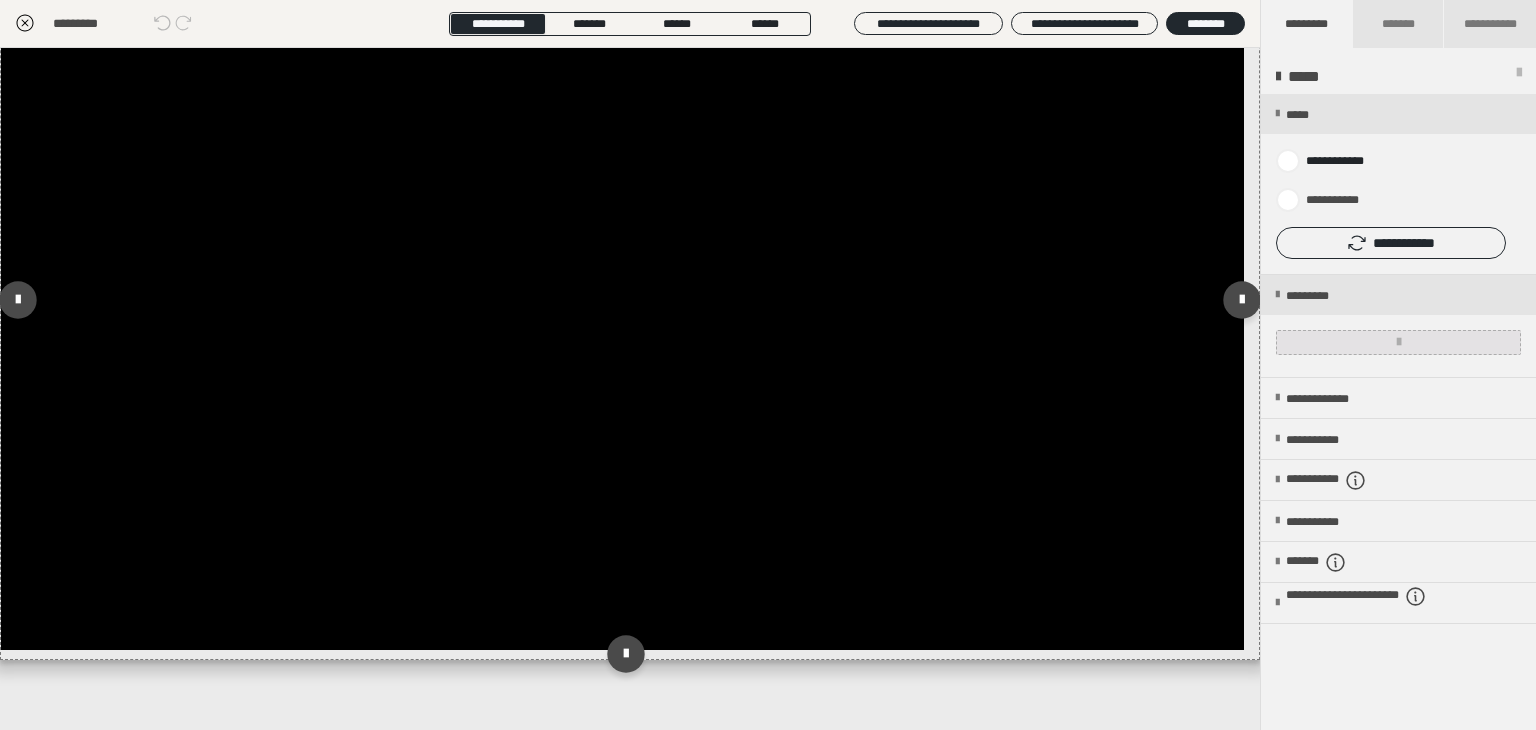 click at bounding box center (1398, 342) 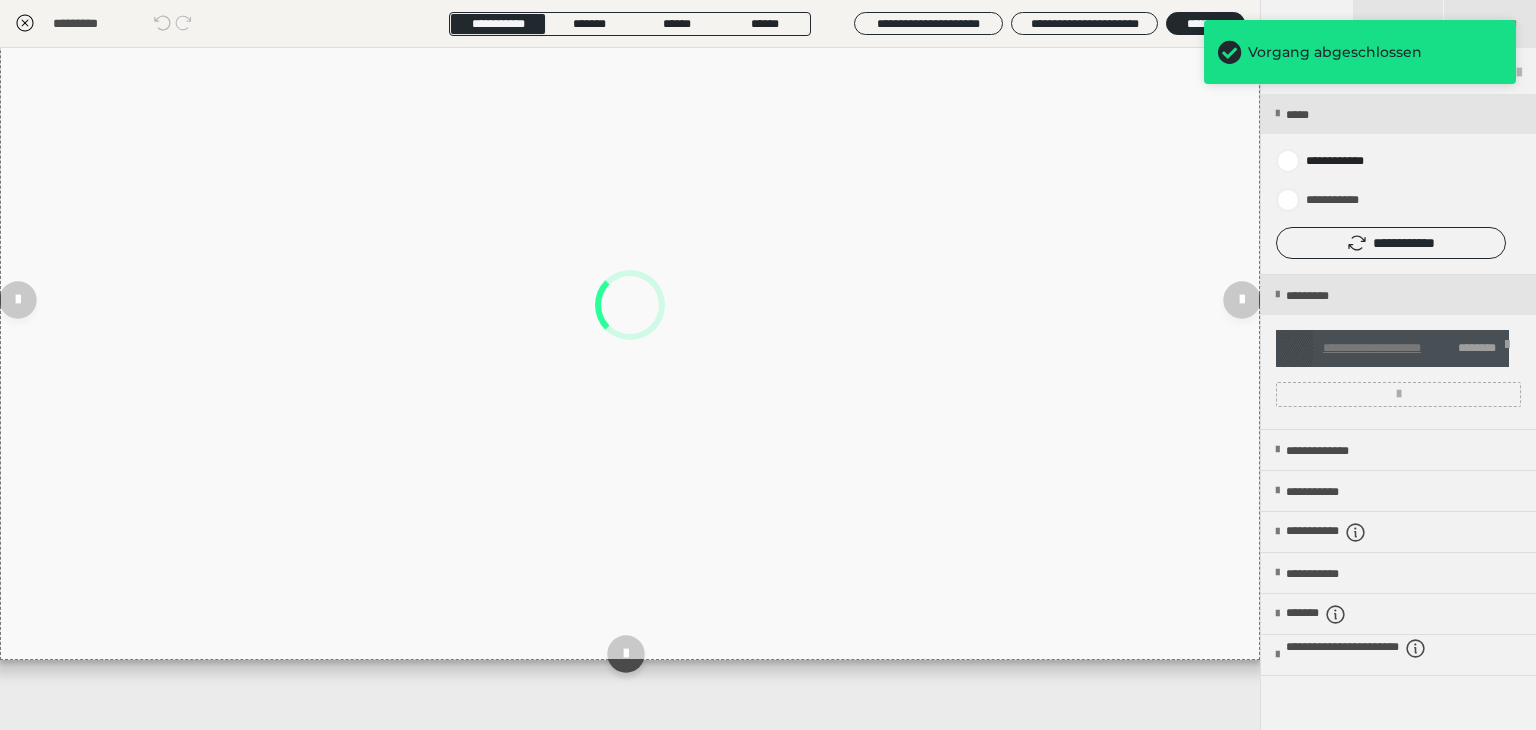 scroll, scrollTop: 355, scrollLeft: 0, axis: vertical 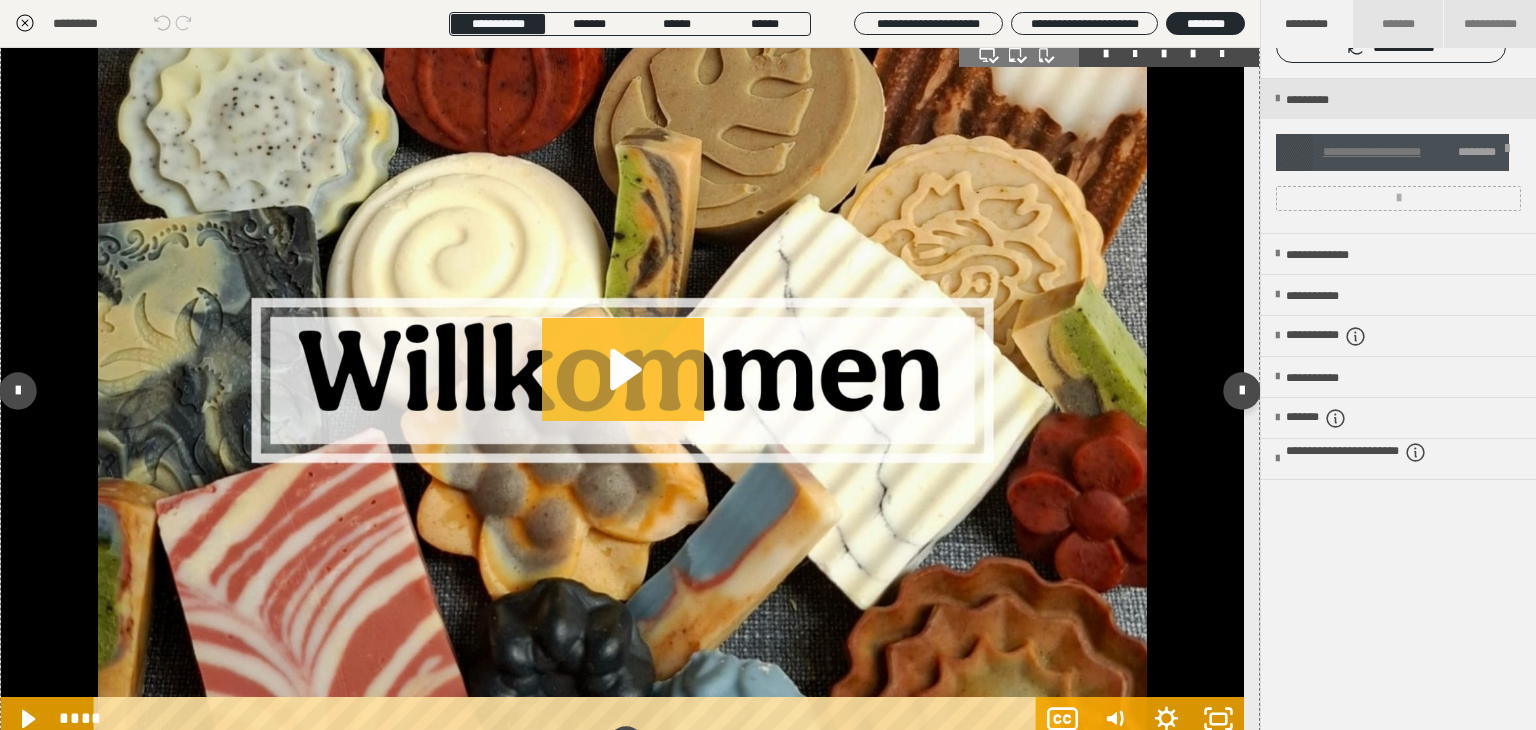 click 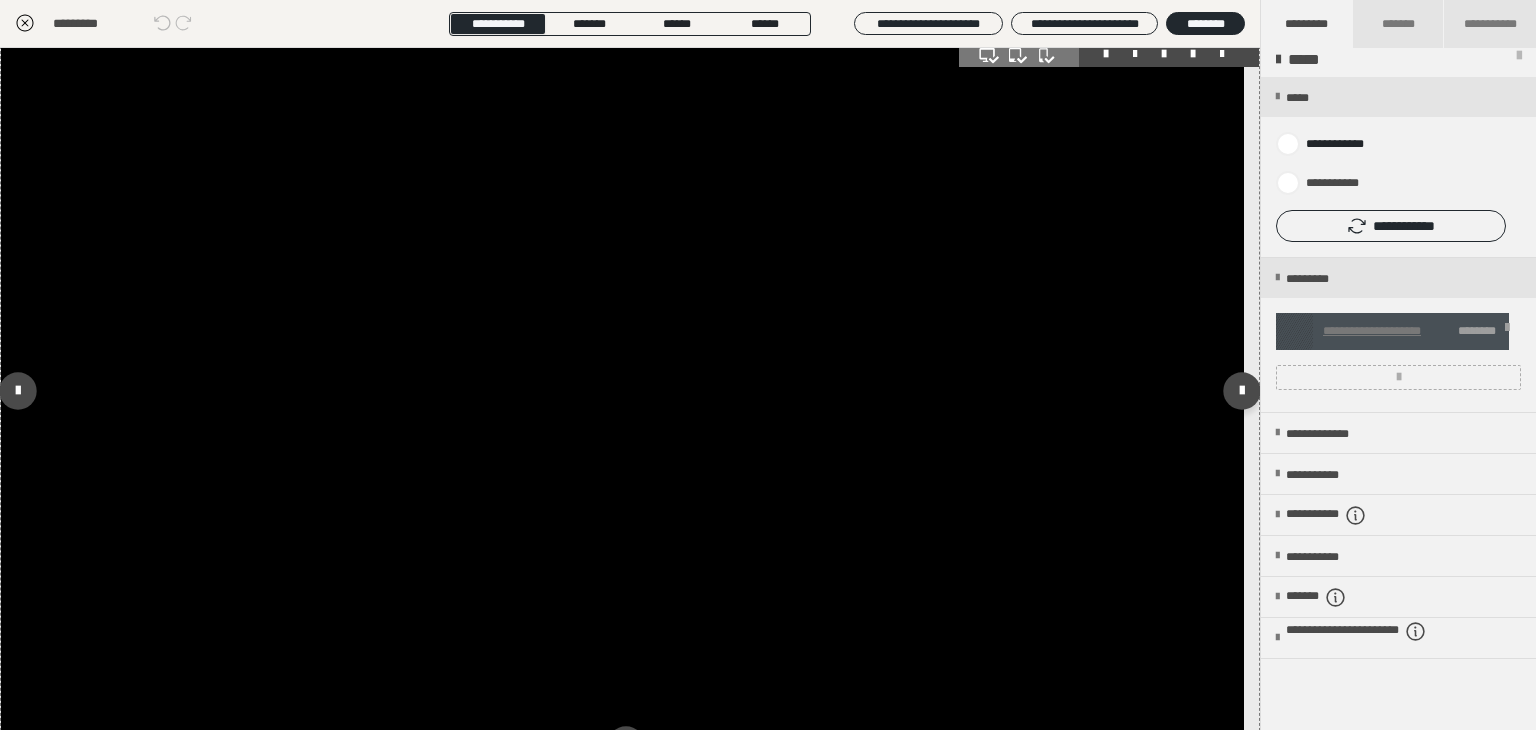 scroll, scrollTop: 0, scrollLeft: 0, axis: both 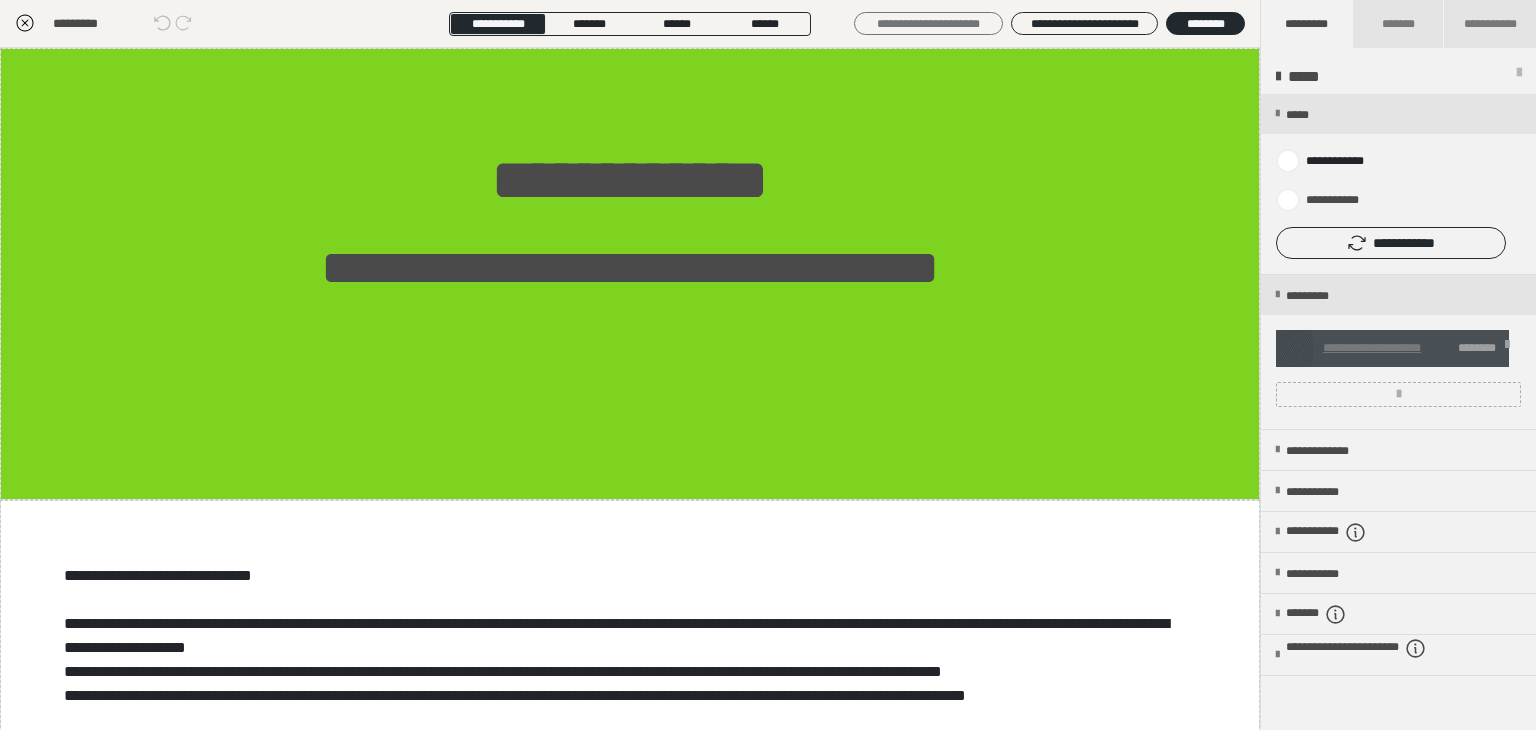 click on "**********" at bounding box center [928, 24] 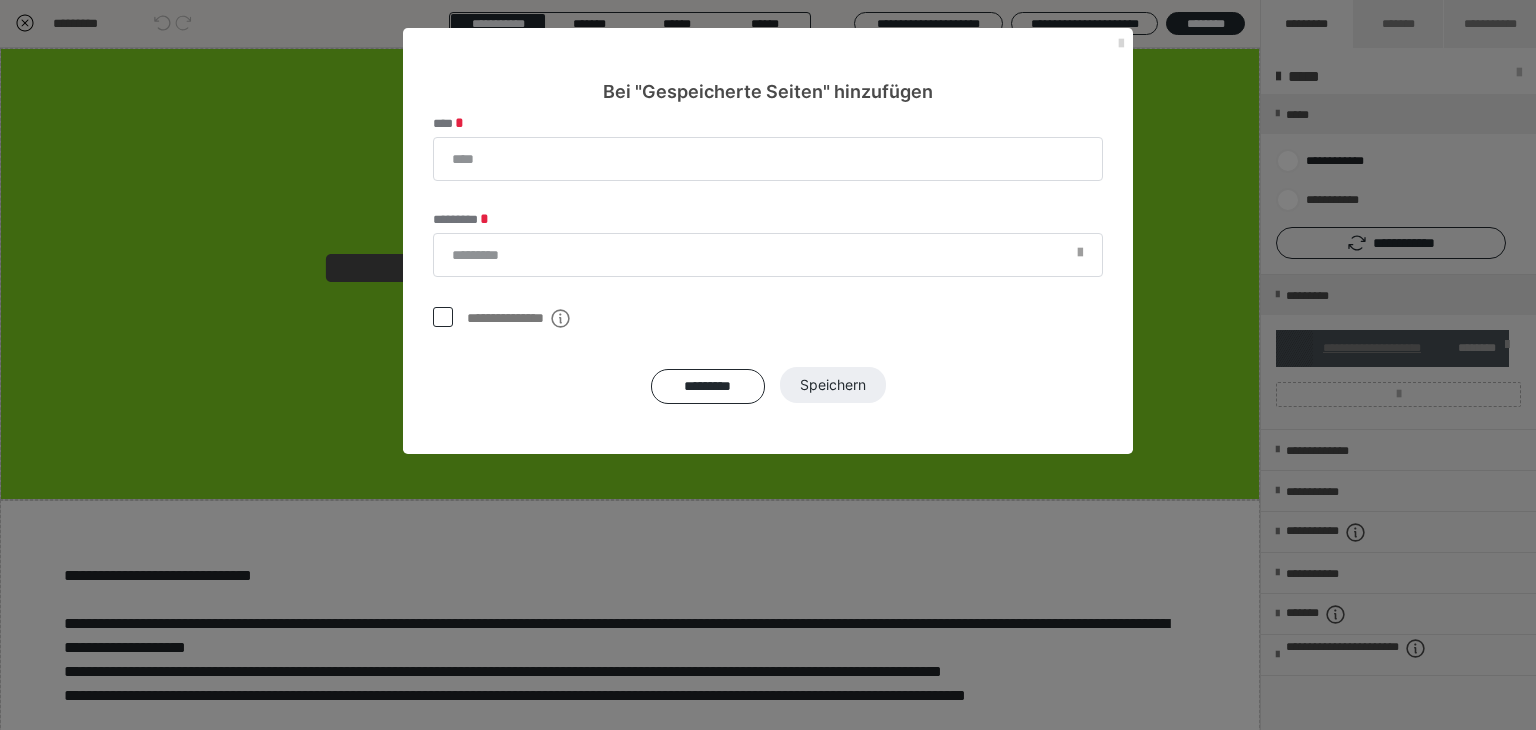click at bounding box center (1121, 44) 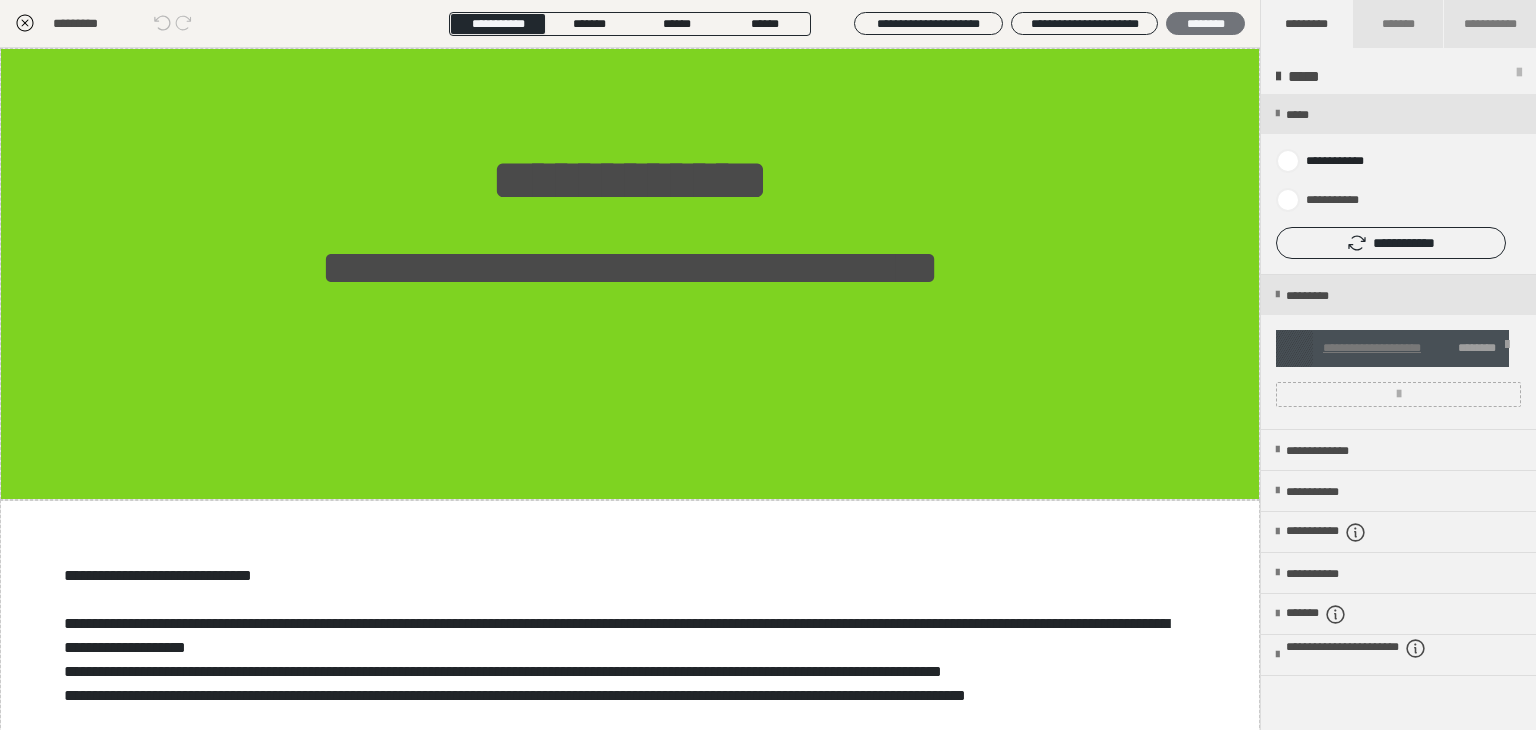 click on "********" at bounding box center (1205, 24) 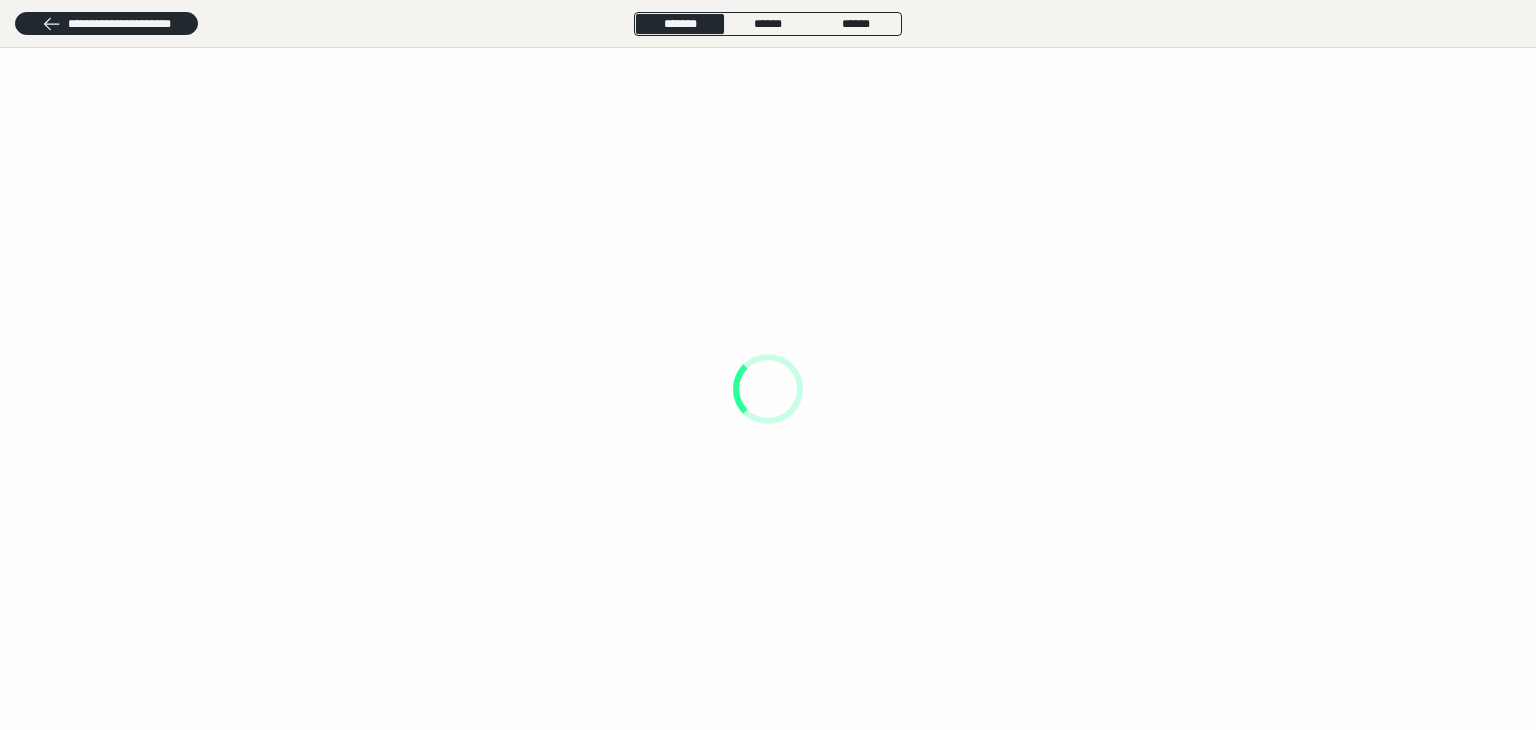 scroll, scrollTop: 0, scrollLeft: 0, axis: both 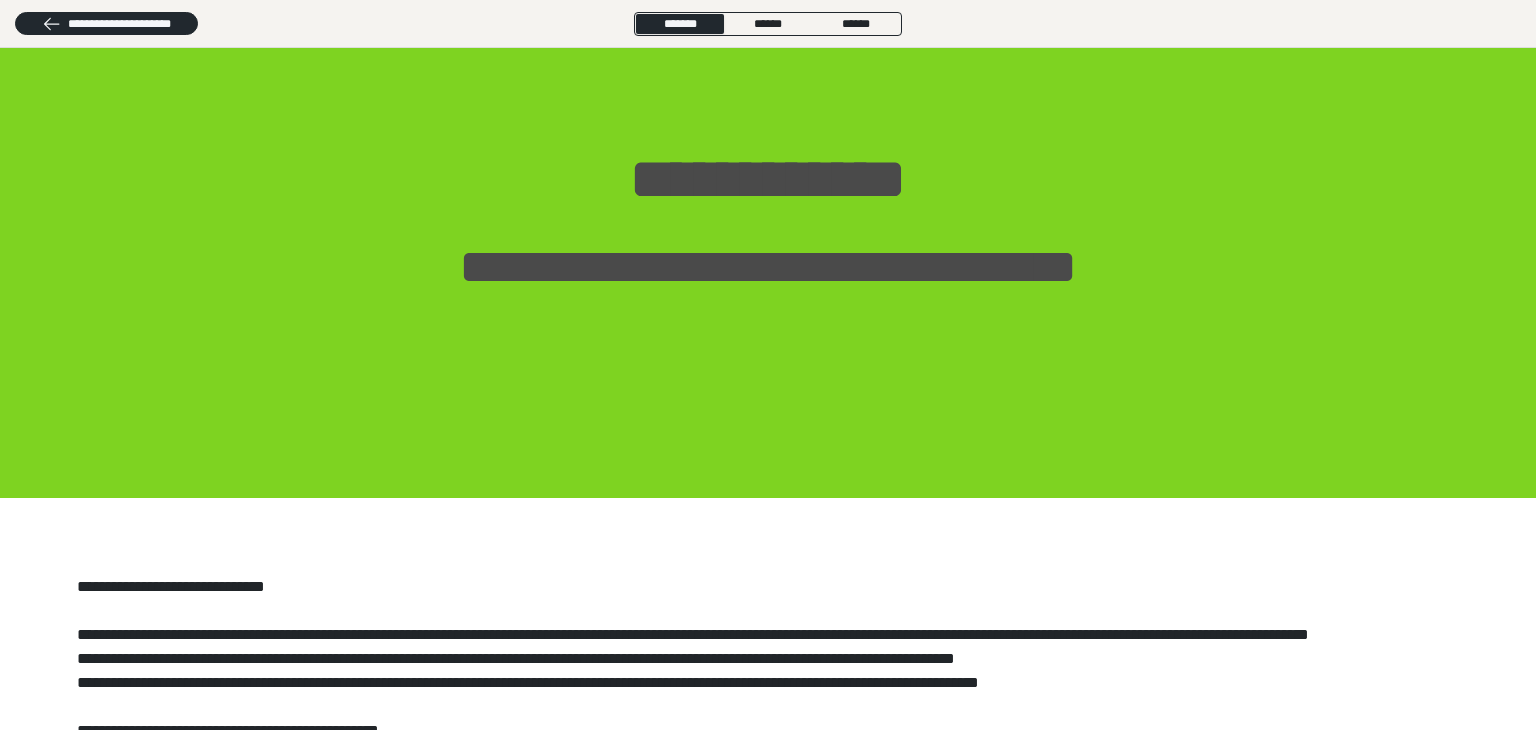 click on "**********" at bounding box center [768, 671] 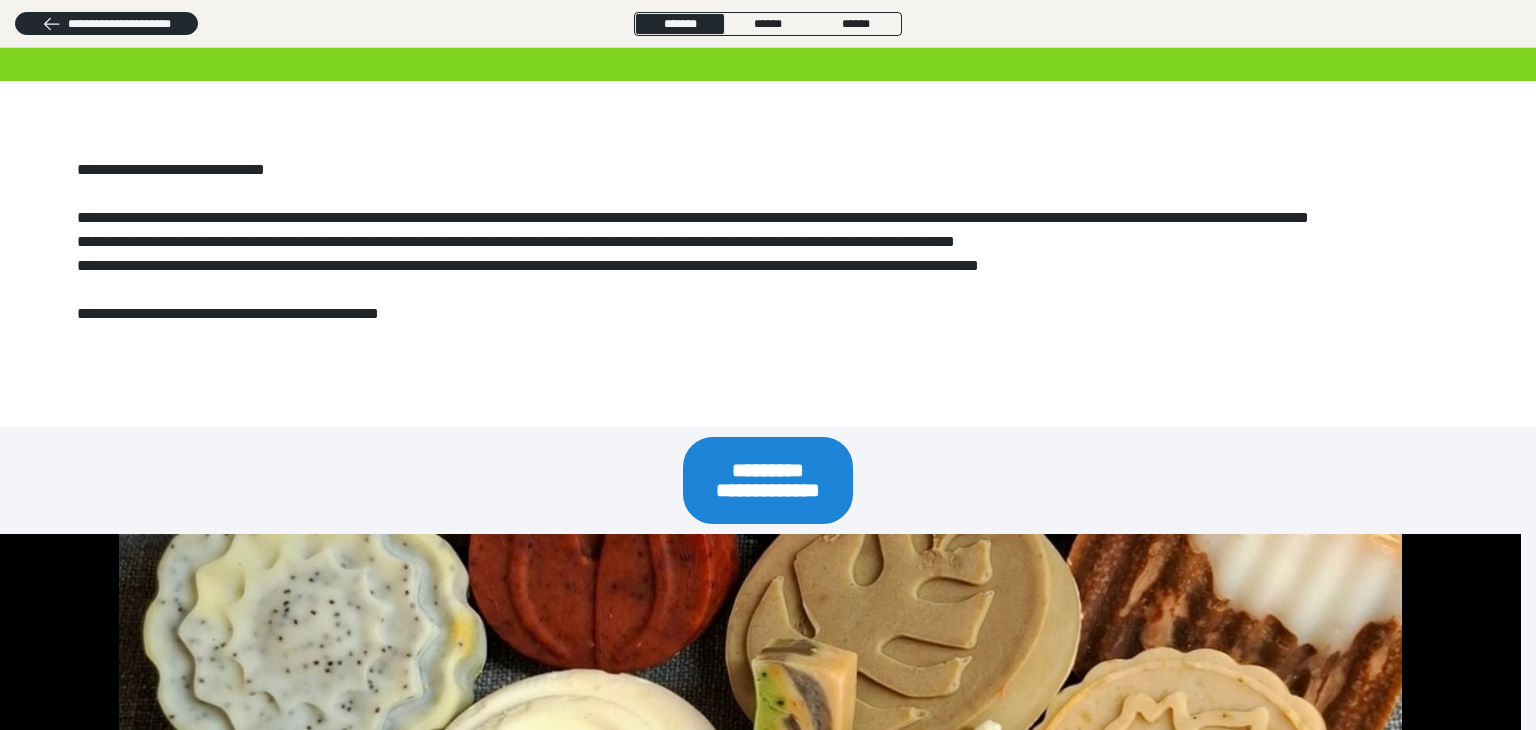 scroll, scrollTop: 480, scrollLeft: 0, axis: vertical 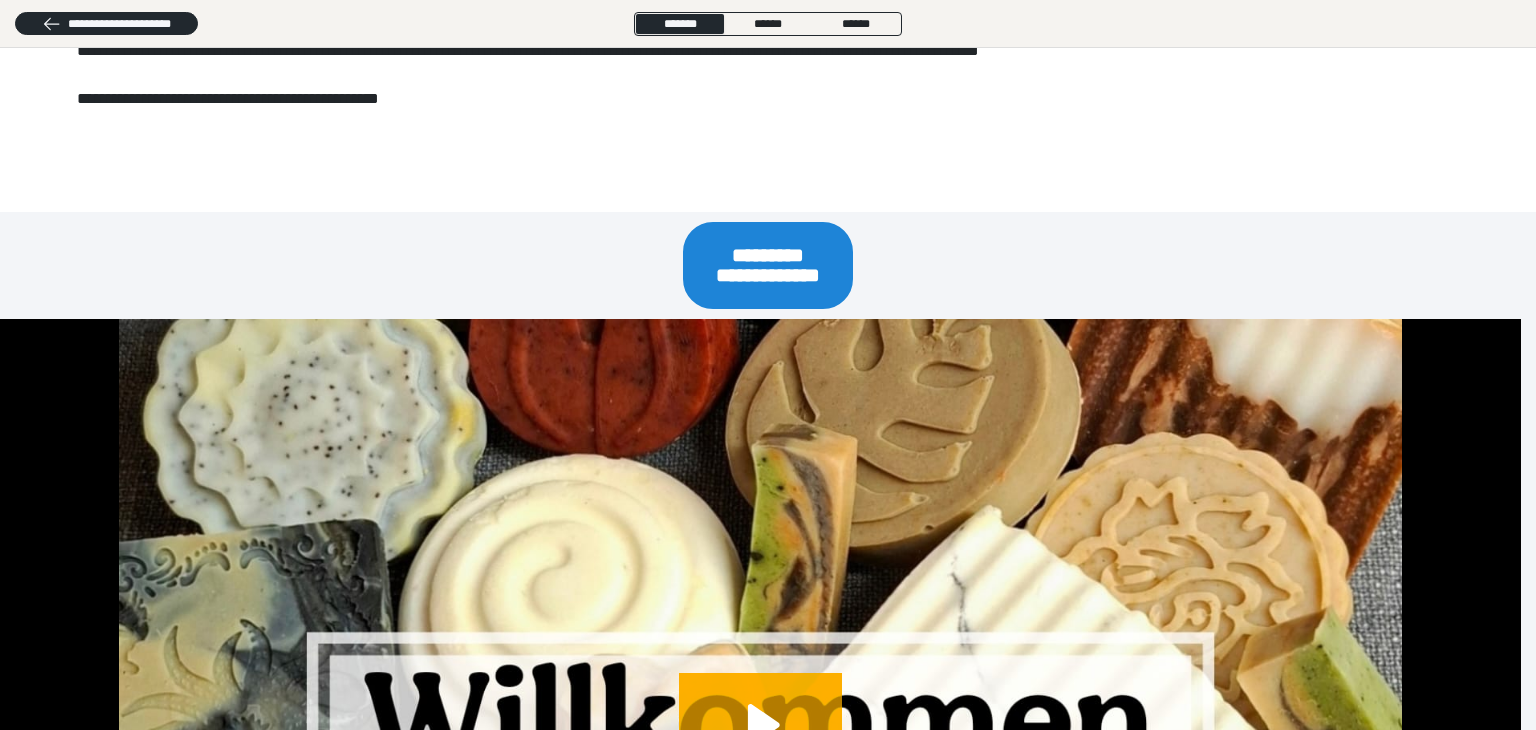 click on "**********" at bounding box center [768, 265] 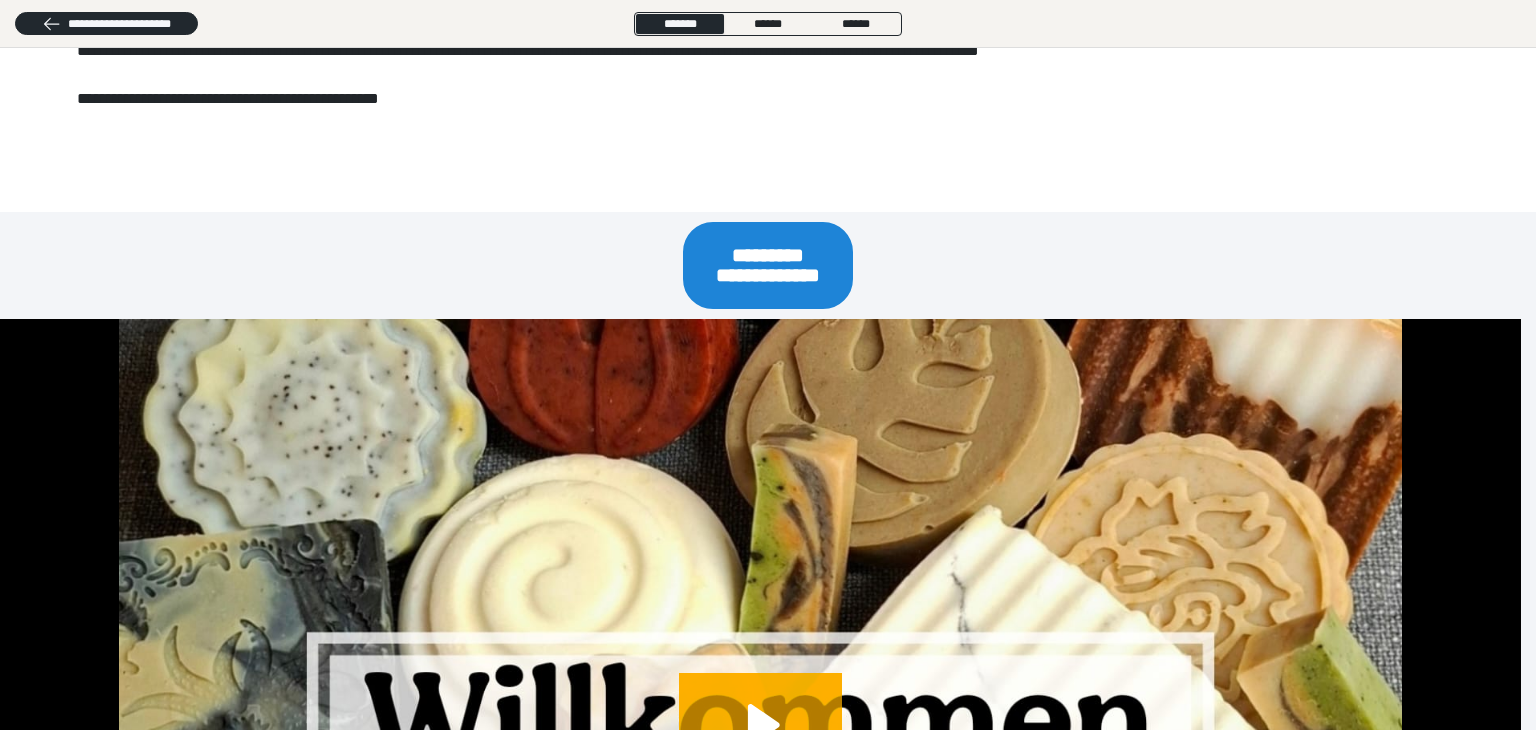 click on "**********" at bounding box center [768, 265] 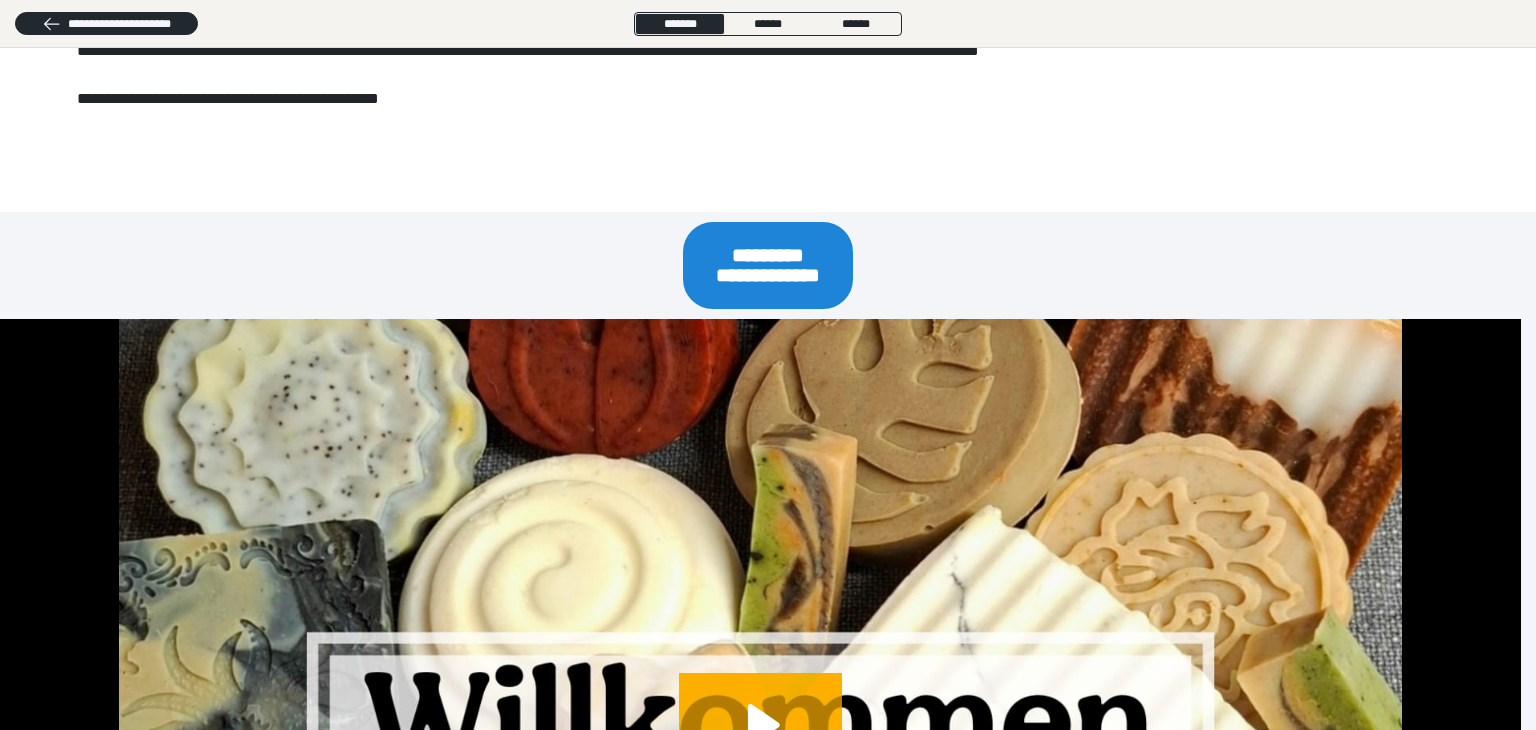 click on "**********" at bounding box center (768, 265) 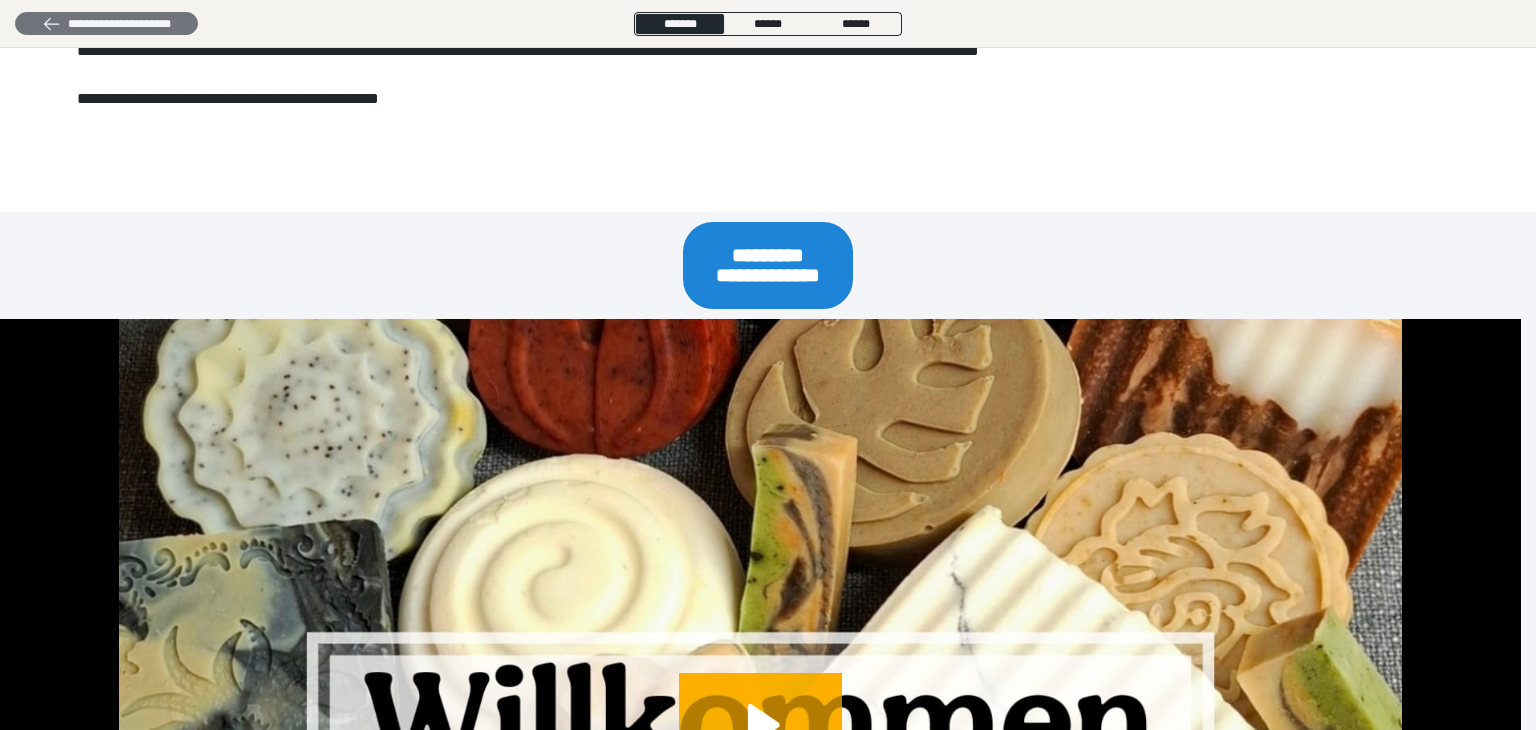 click on "**********" at bounding box center (106, 24) 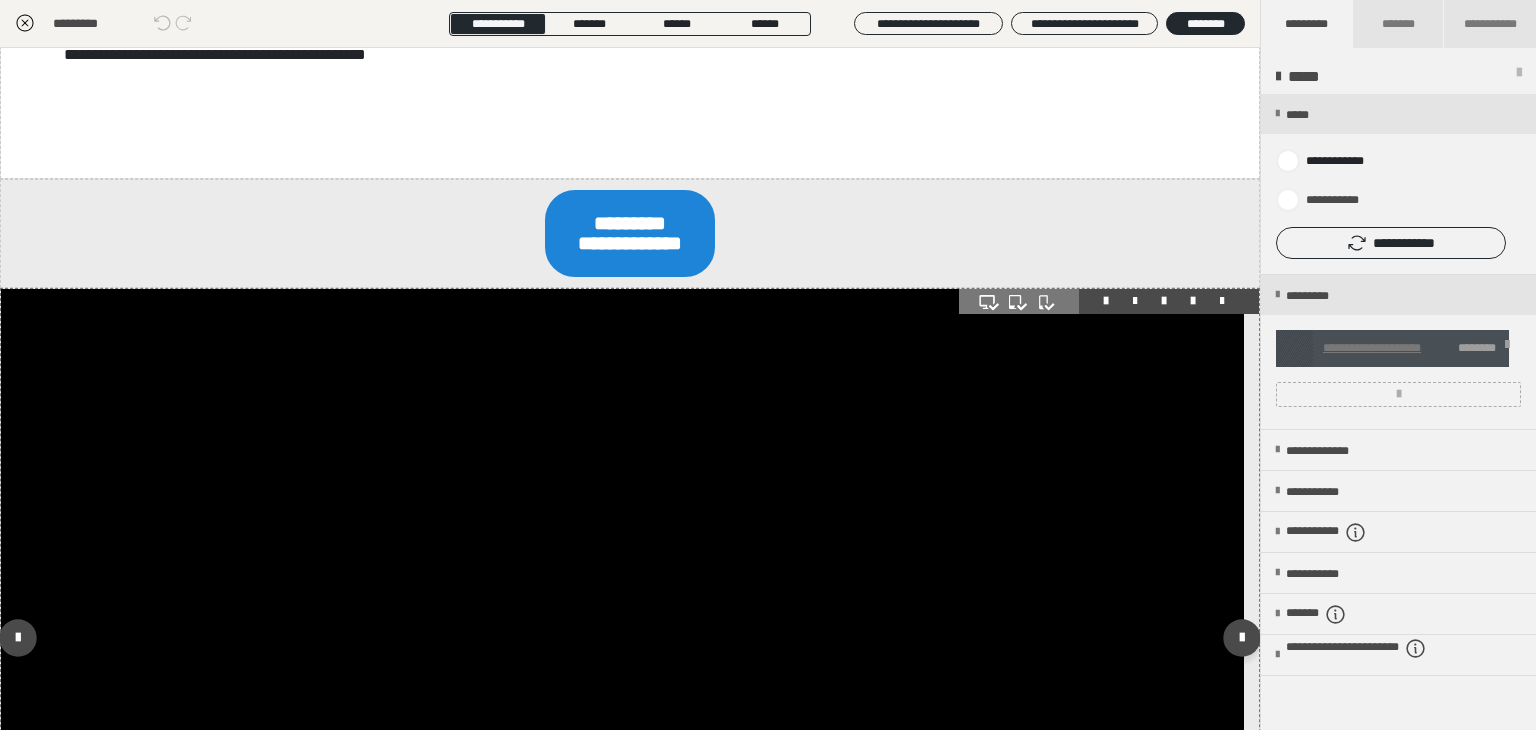 scroll, scrollTop: 688, scrollLeft: 0, axis: vertical 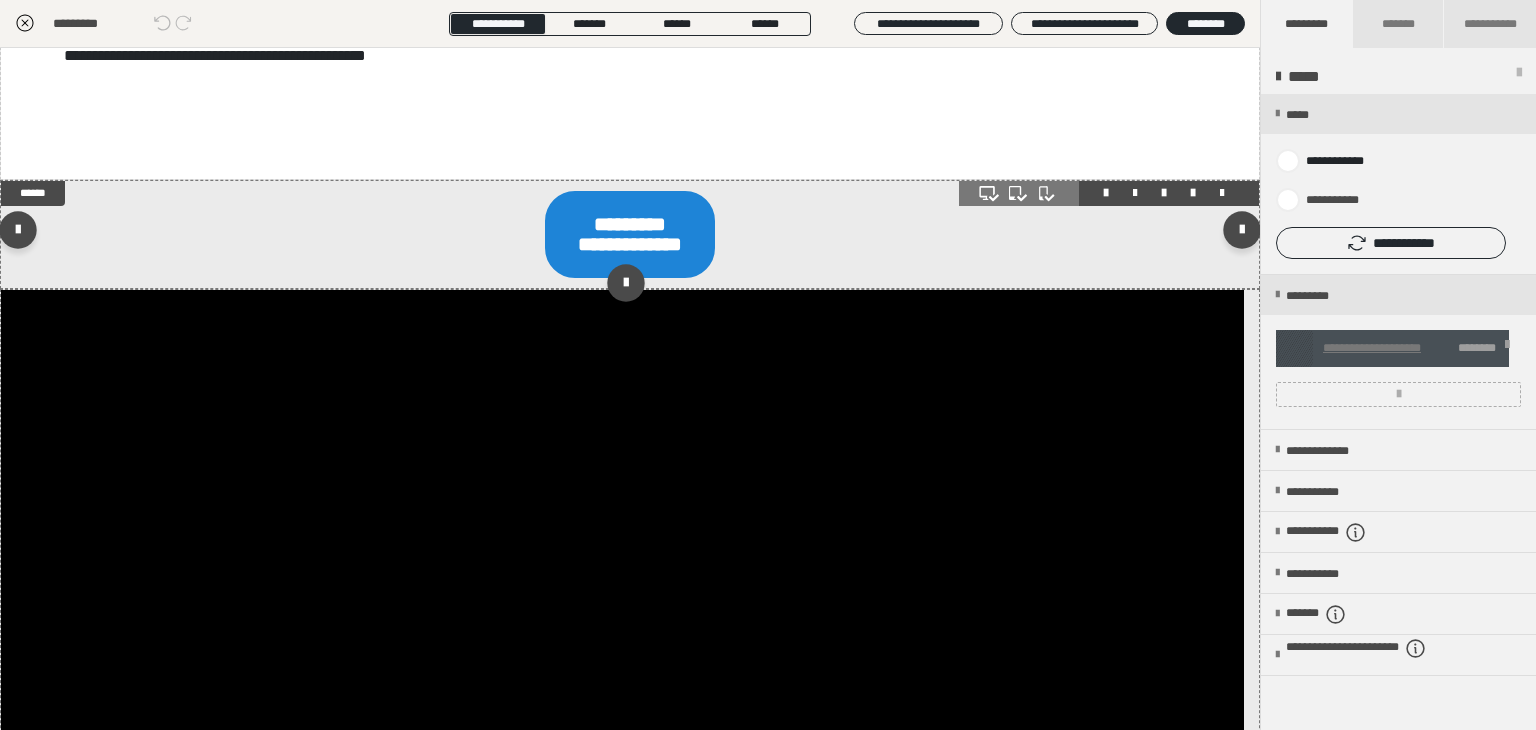 click on "**********" at bounding box center [630, 234] 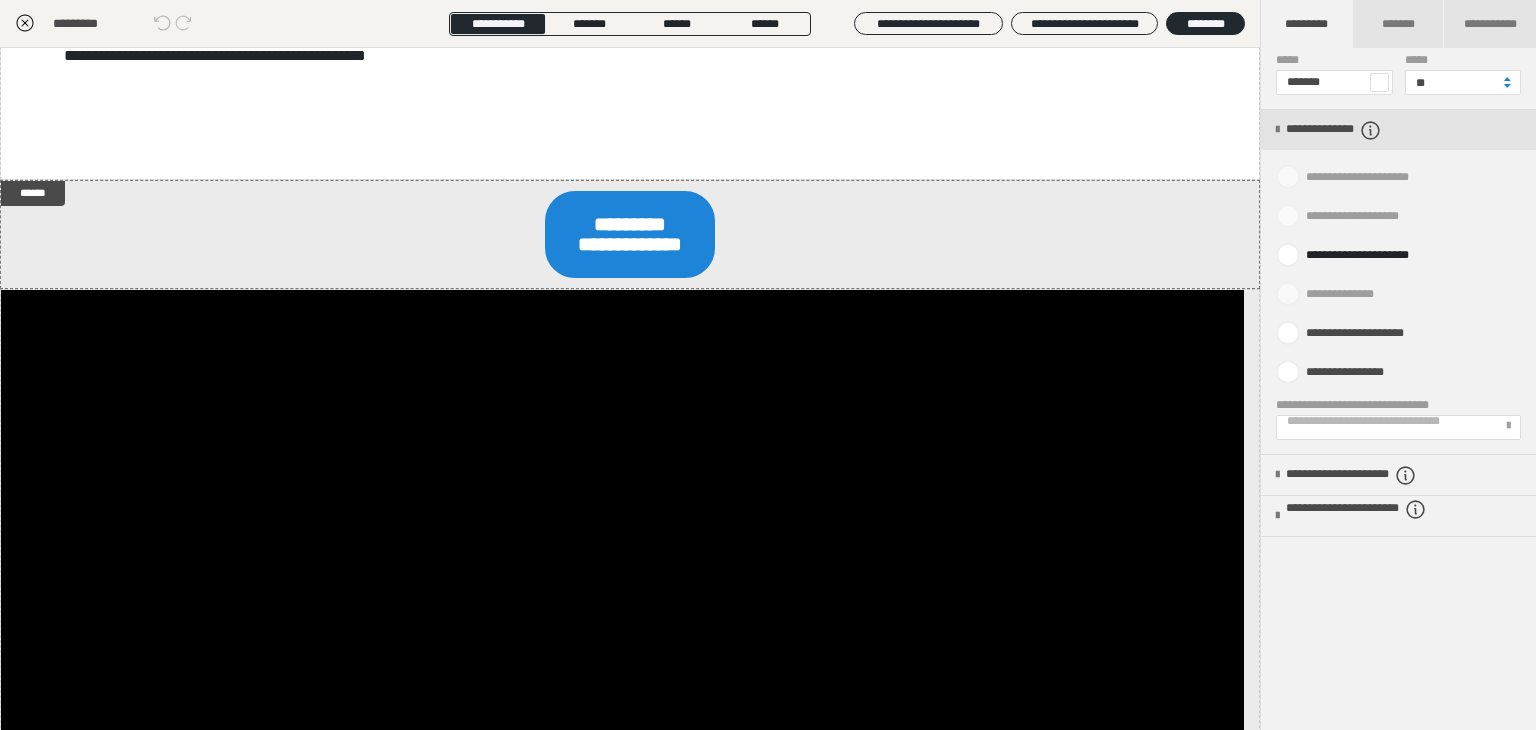 scroll, scrollTop: 809, scrollLeft: 0, axis: vertical 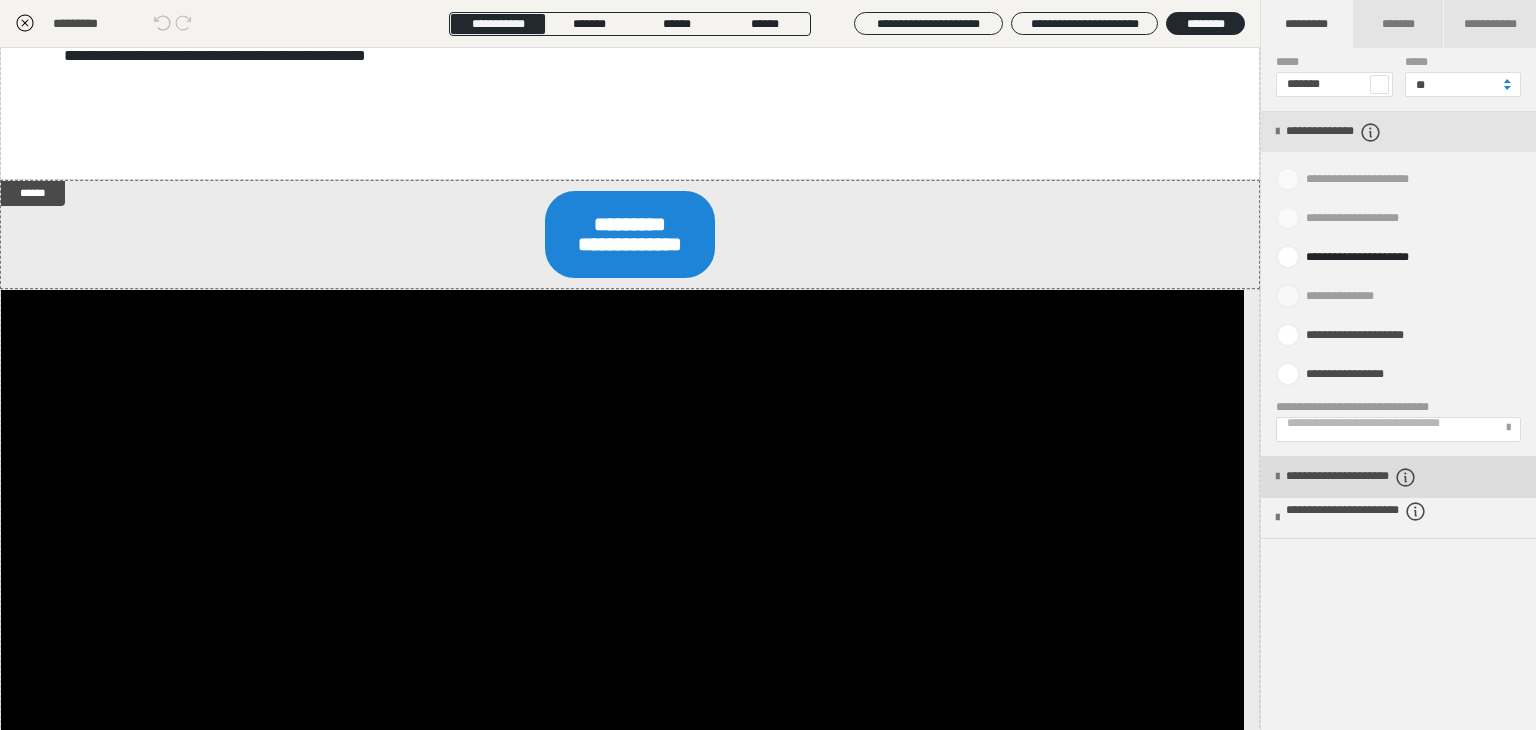 click at bounding box center (1277, 477) 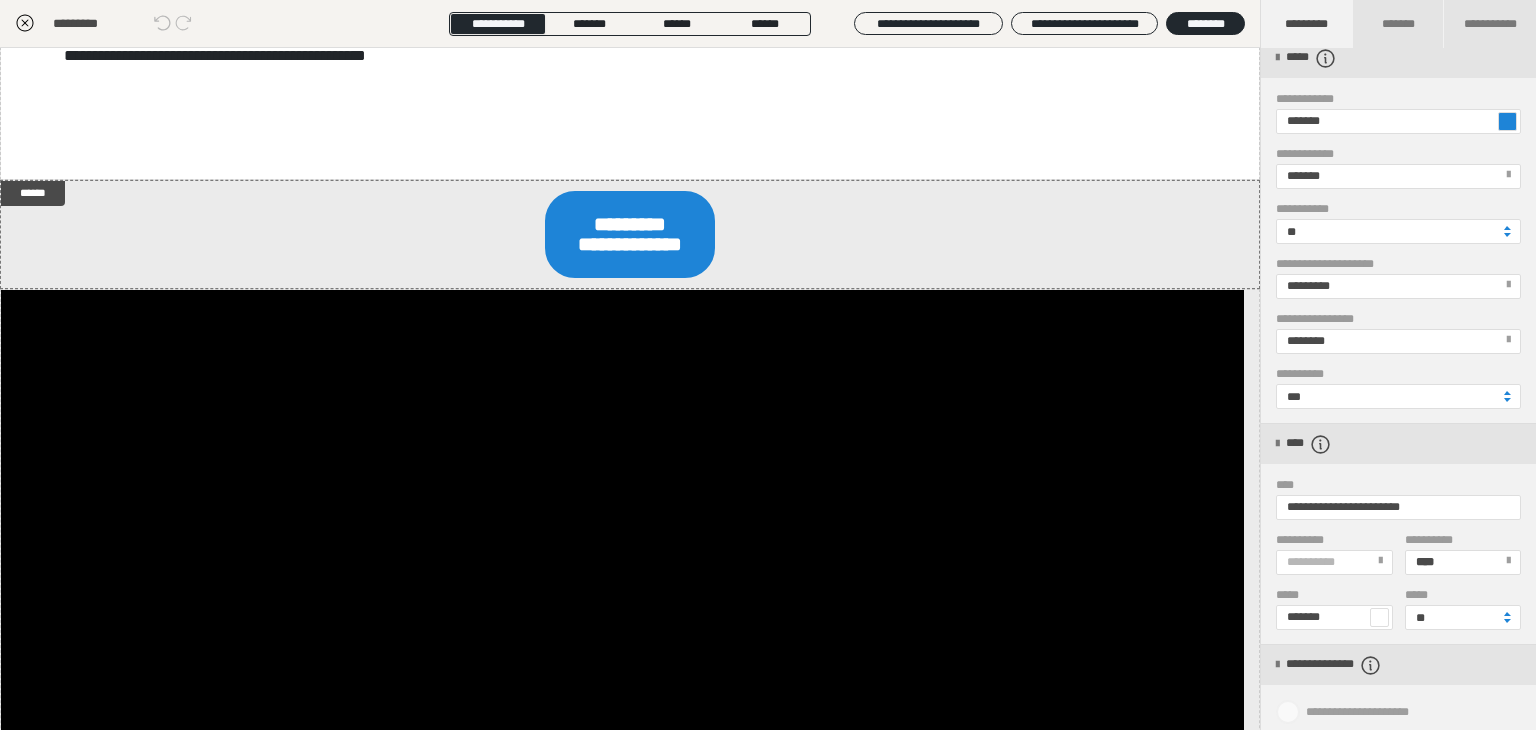 scroll, scrollTop: 0, scrollLeft: 0, axis: both 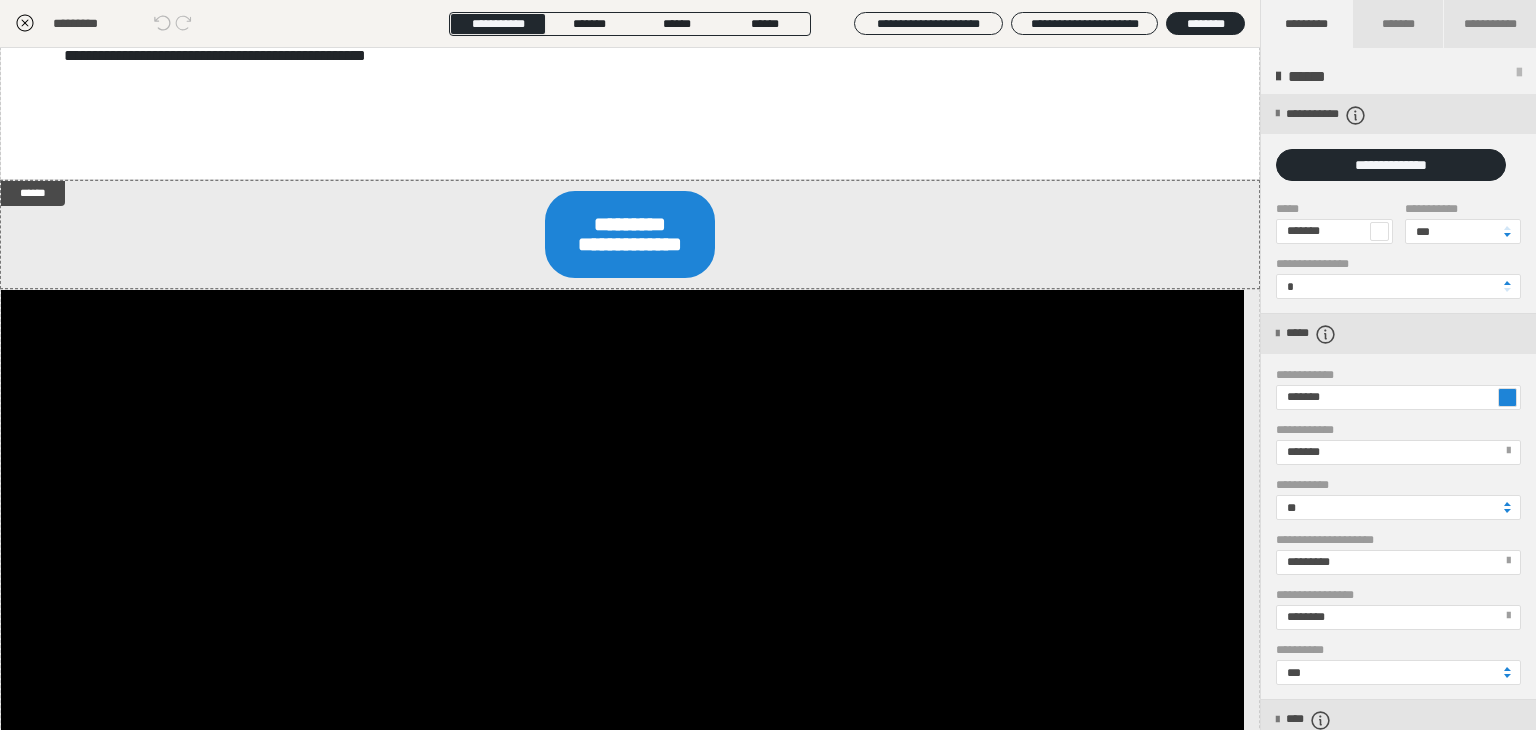 click 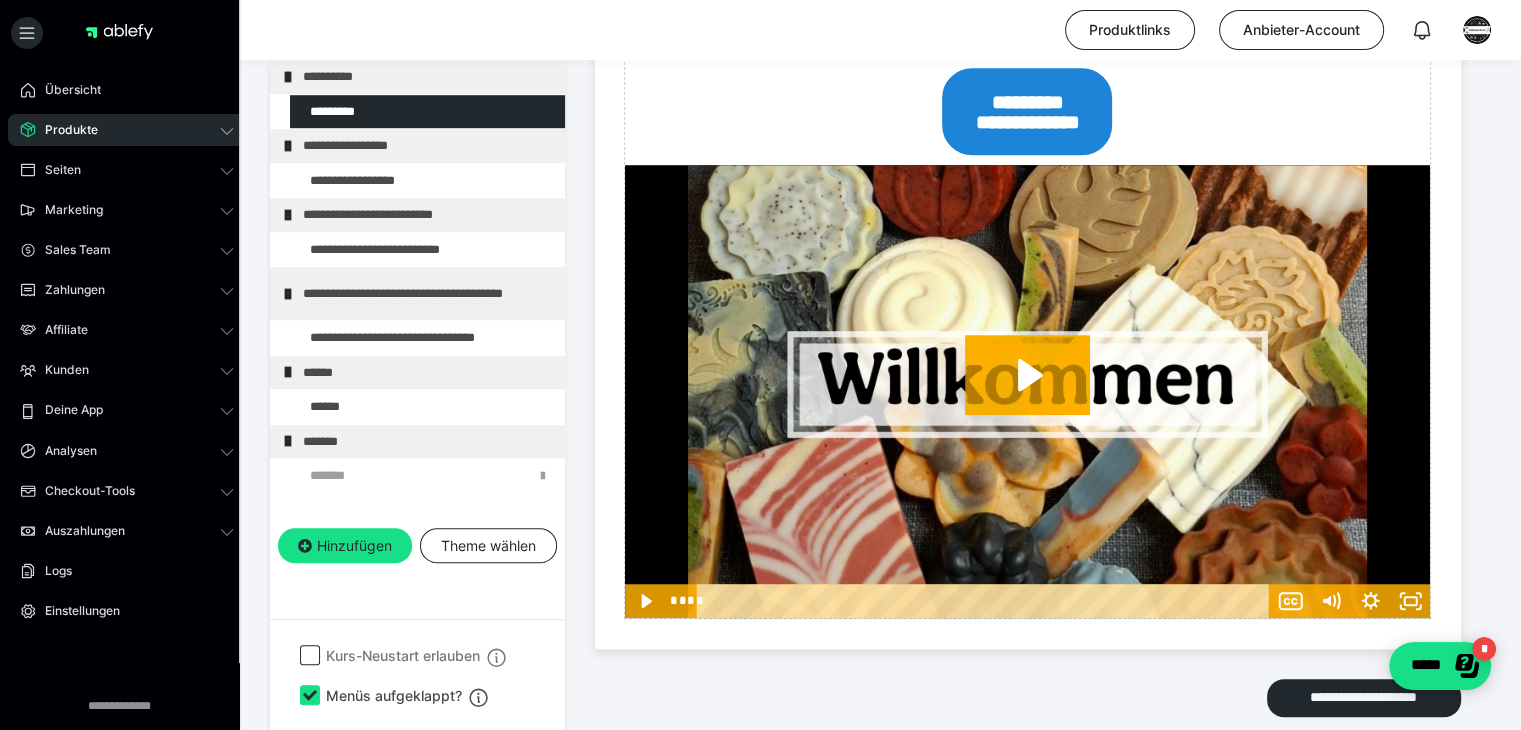 scroll, scrollTop: 1408, scrollLeft: 0, axis: vertical 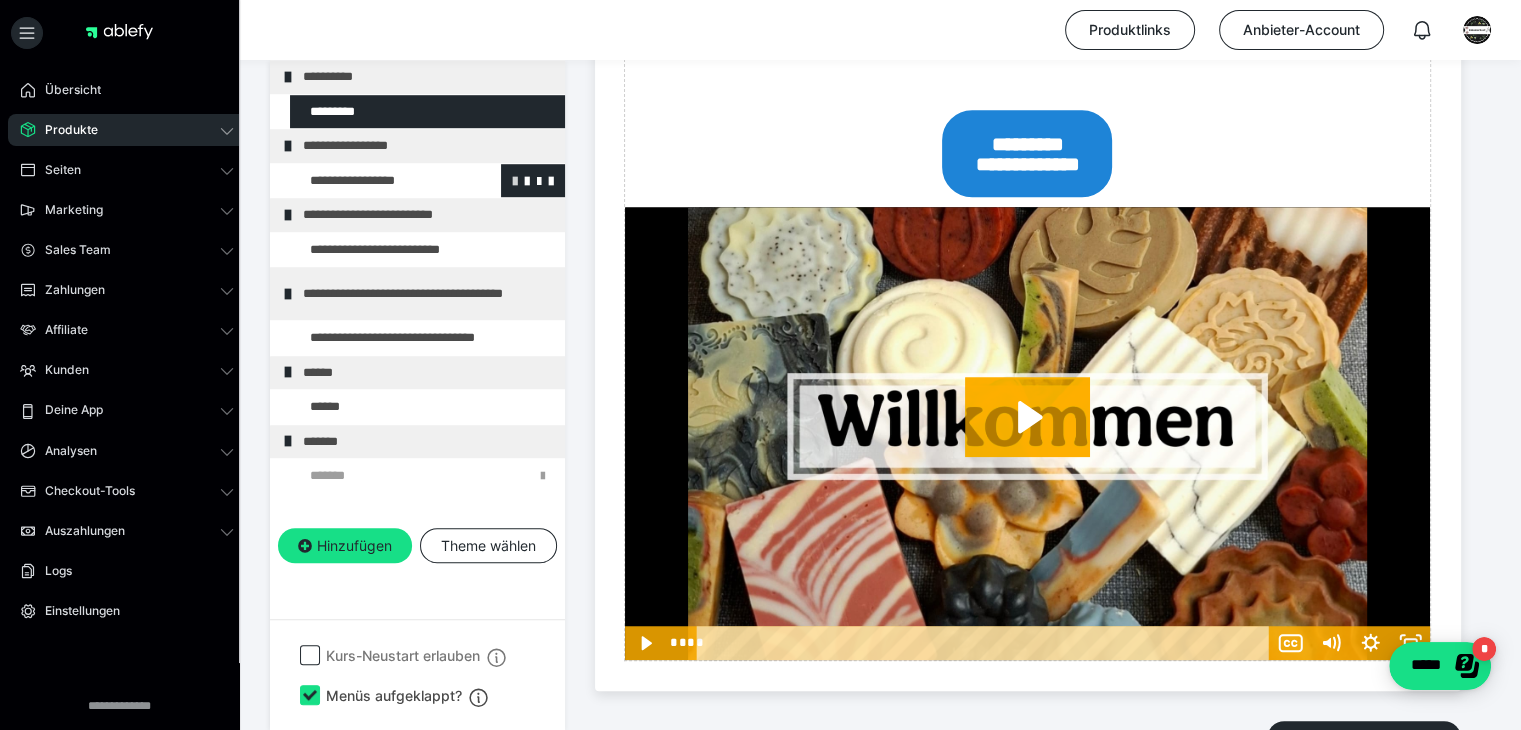 click at bounding box center (515, 180) 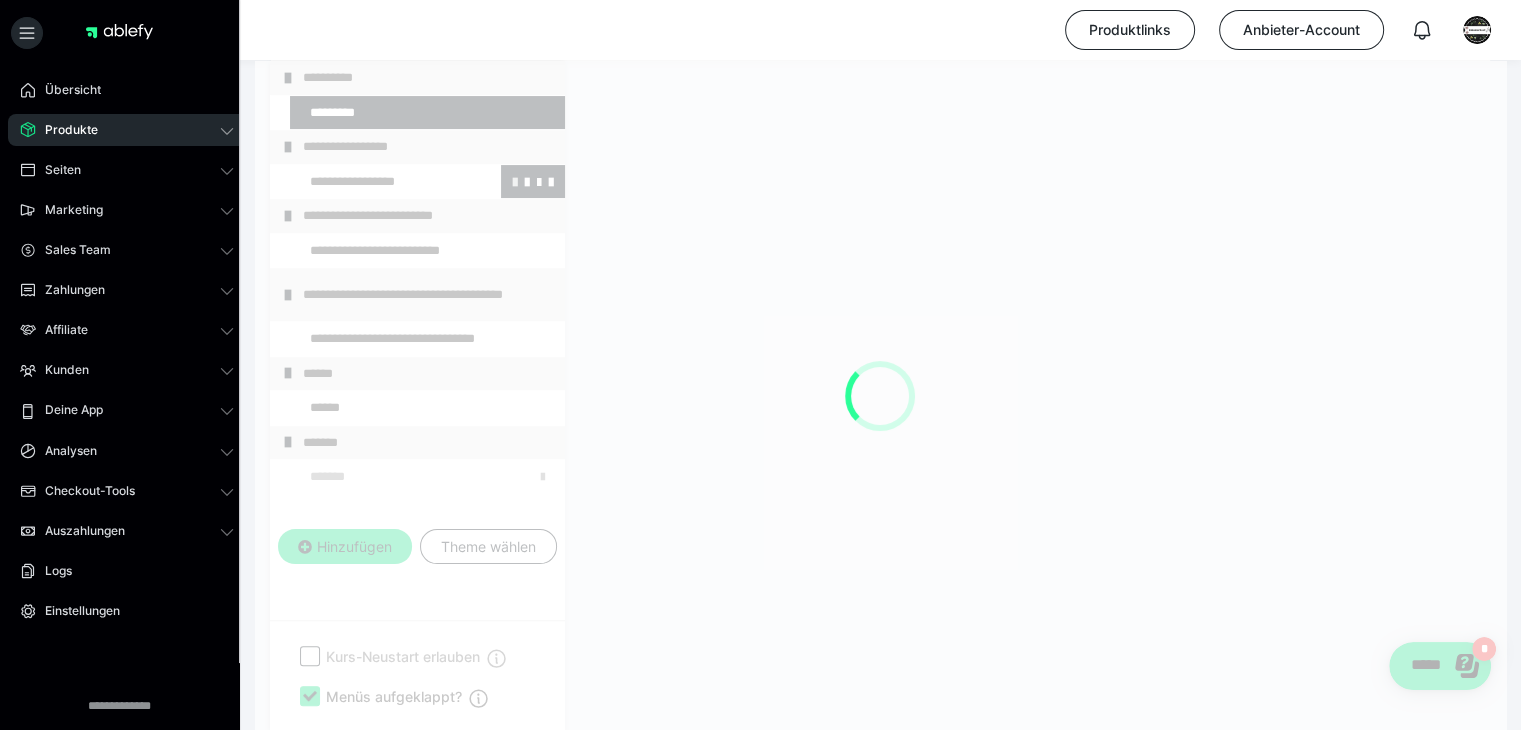 scroll, scrollTop: 376, scrollLeft: 0, axis: vertical 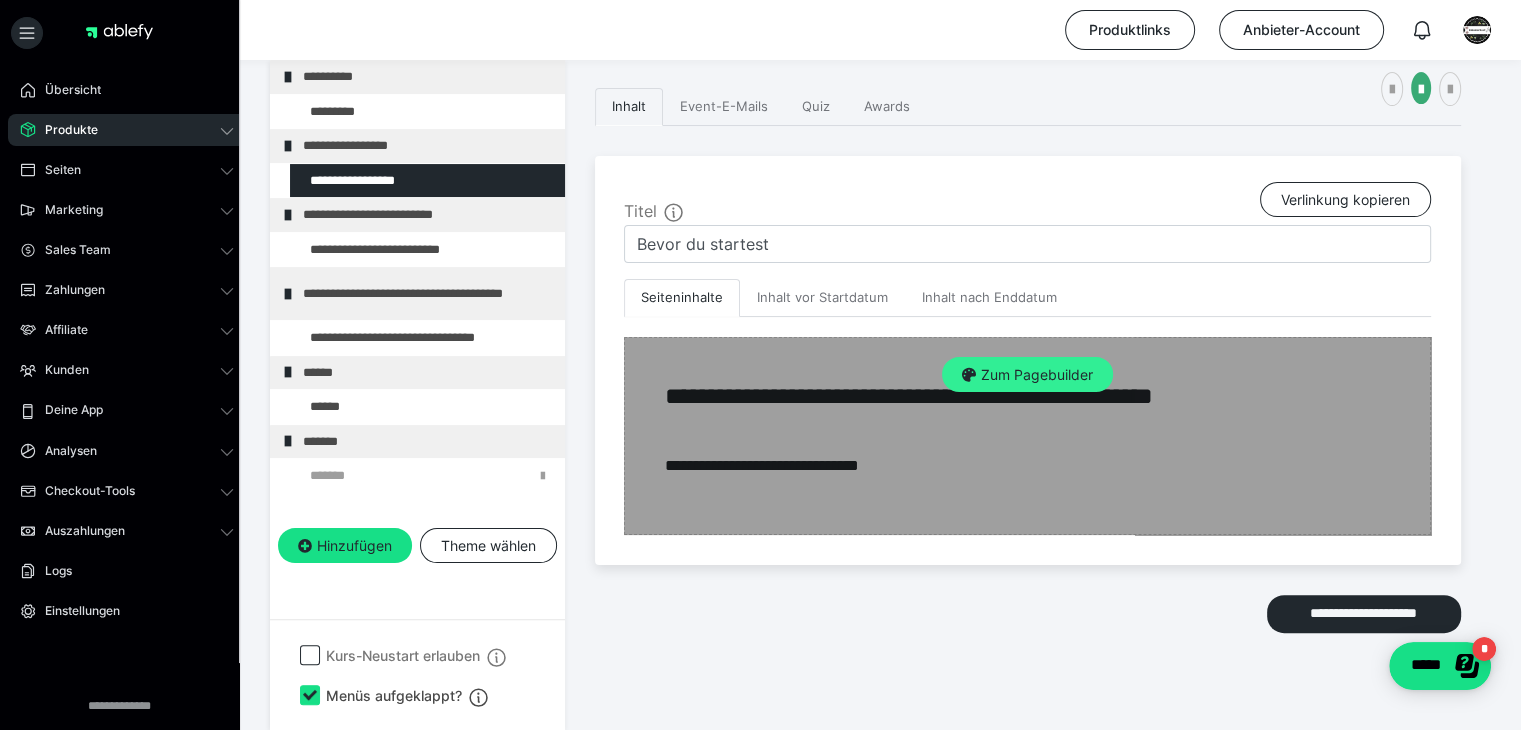 click on "Zum Pagebuilder" at bounding box center (1027, 375) 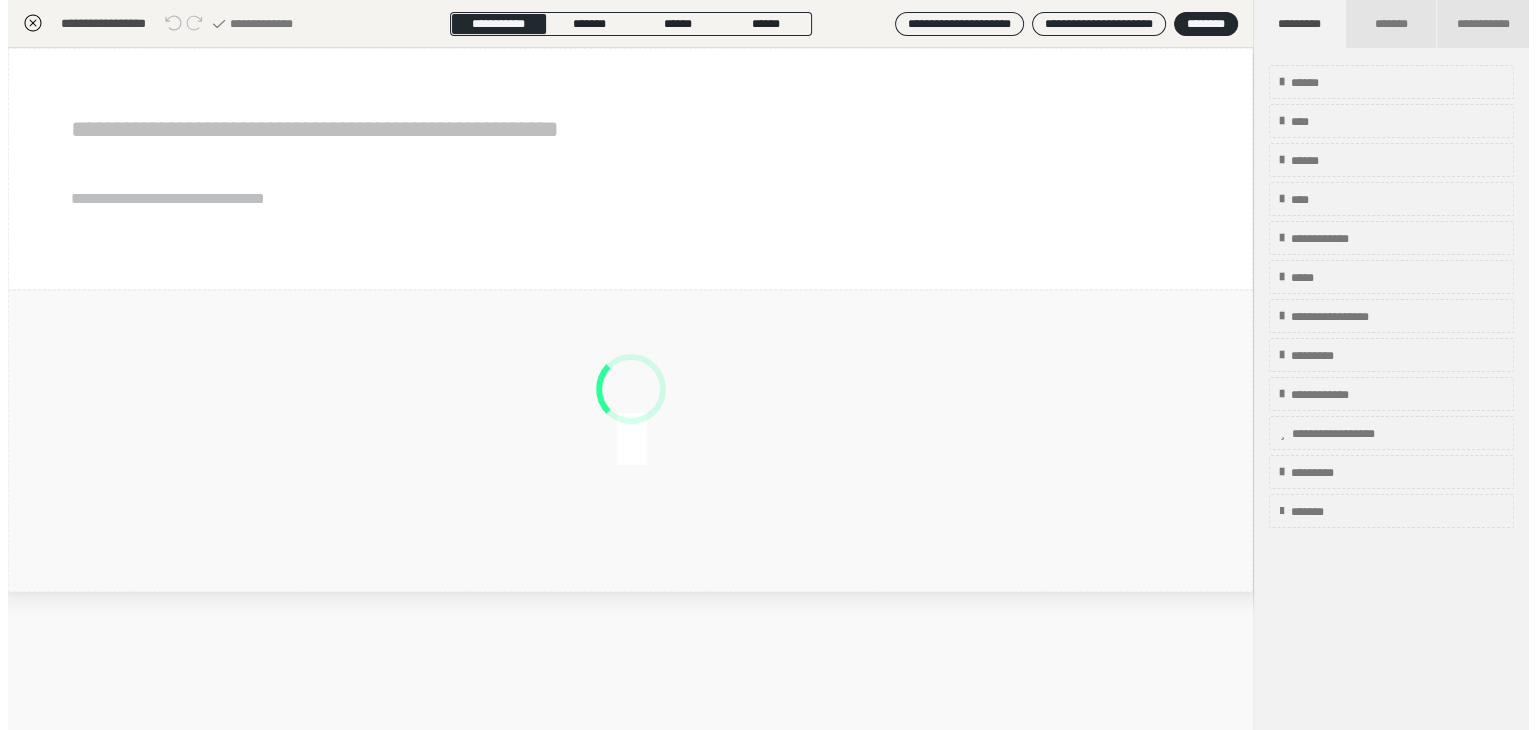 scroll, scrollTop: 352, scrollLeft: 0, axis: vertical 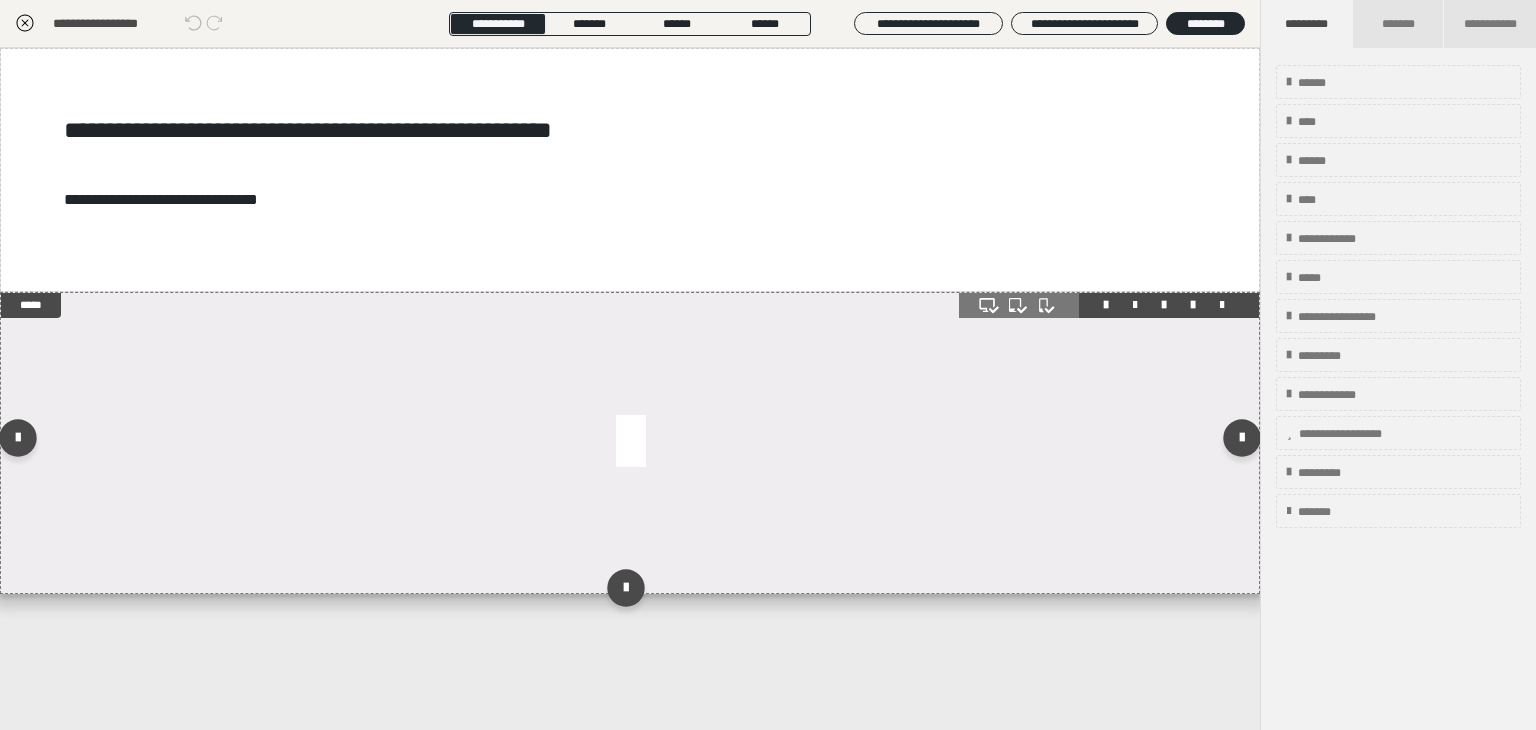click at bounding box center [1109, 305] 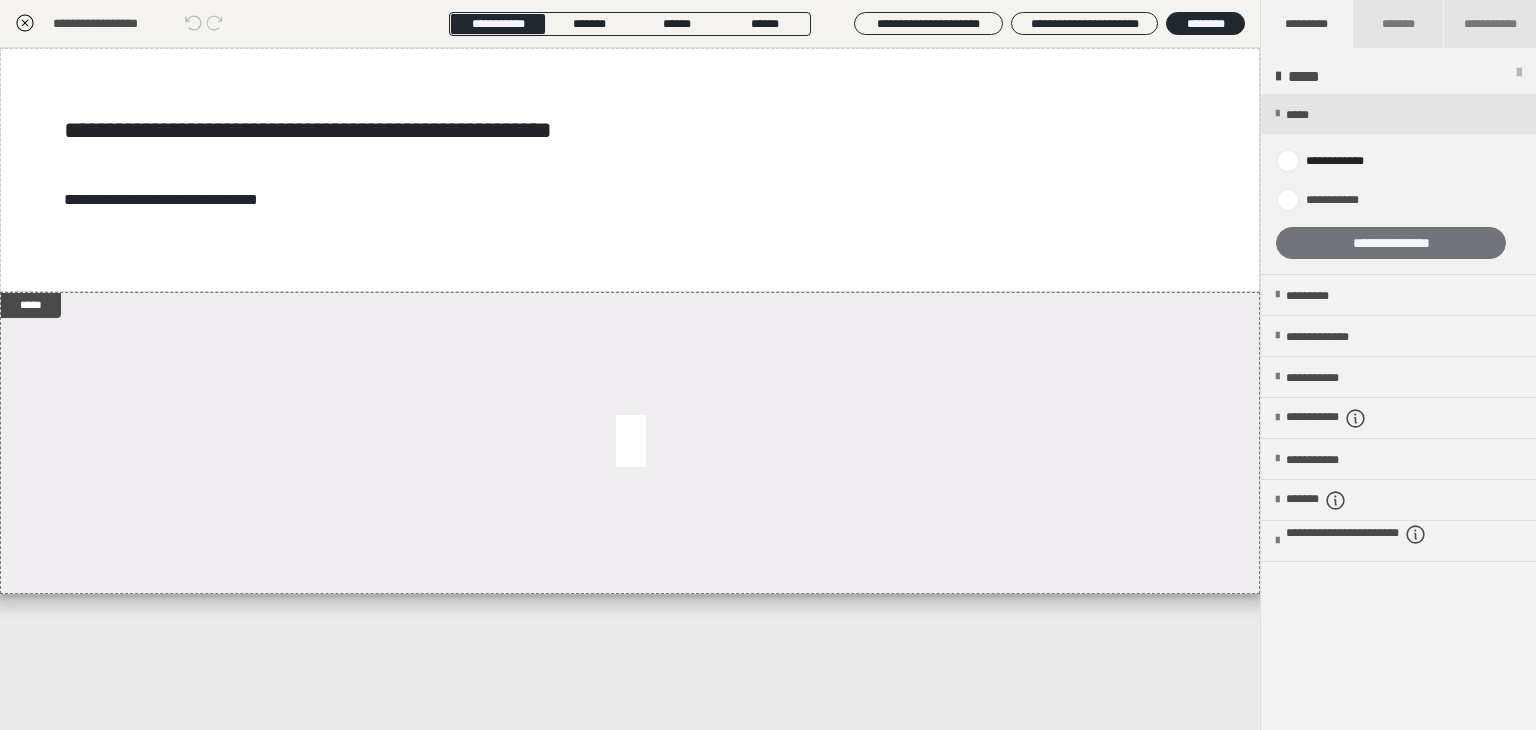 click on "**********" at bounding box center (1391, 243) 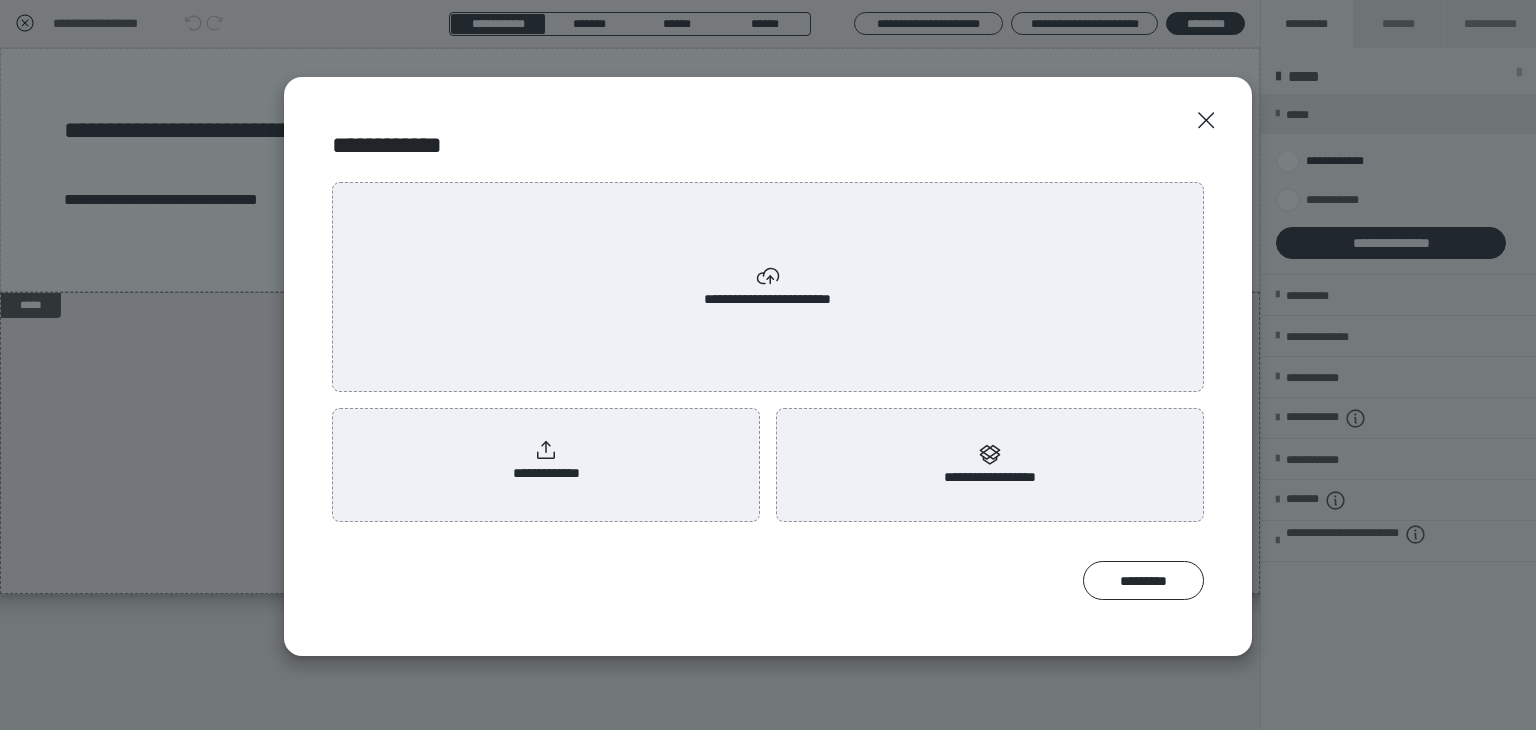 click on "**********" at bounding box center [546, 461] 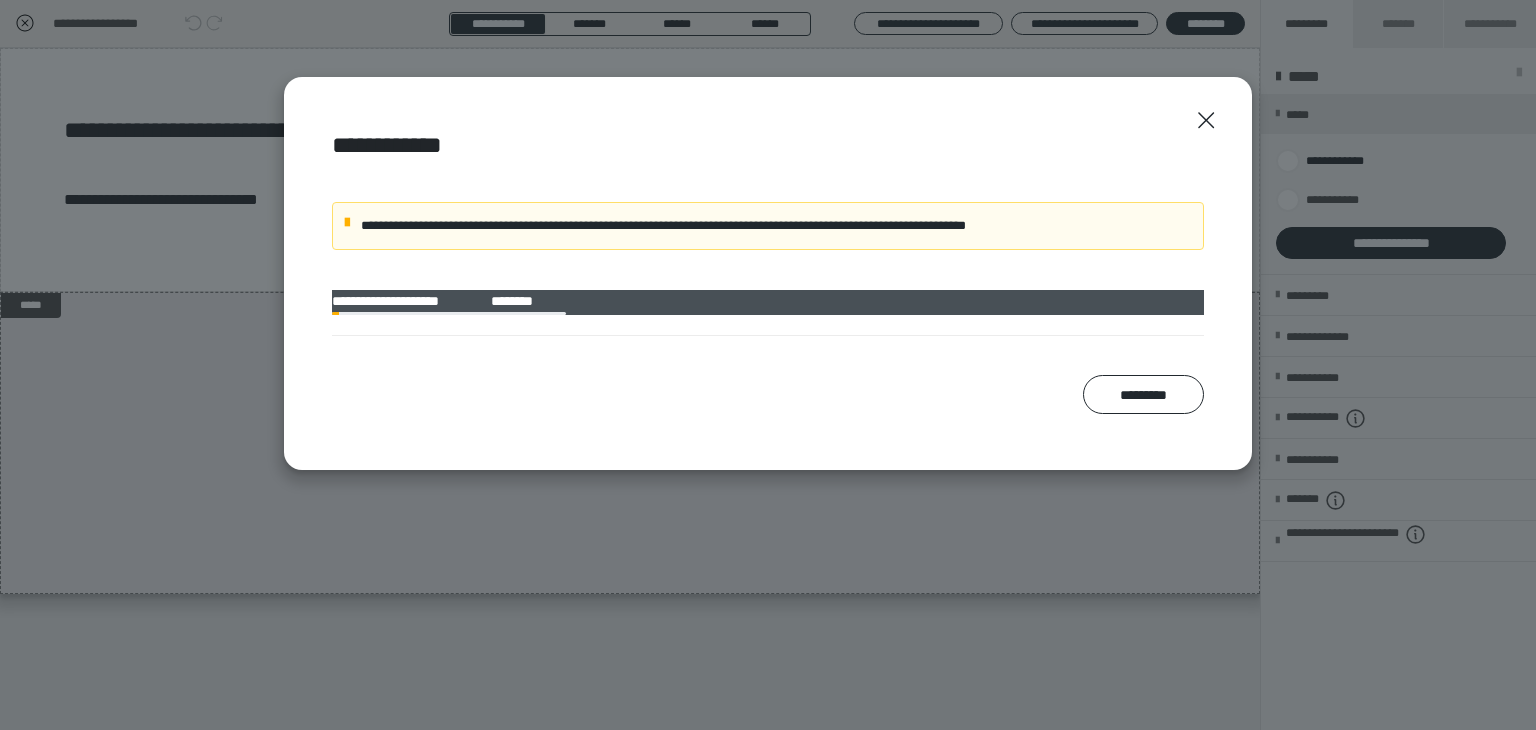 drag, startPoint x: 617, startPoint y: 437, endPoint x: 679, endPoint y: 440, distance: 62.072536 